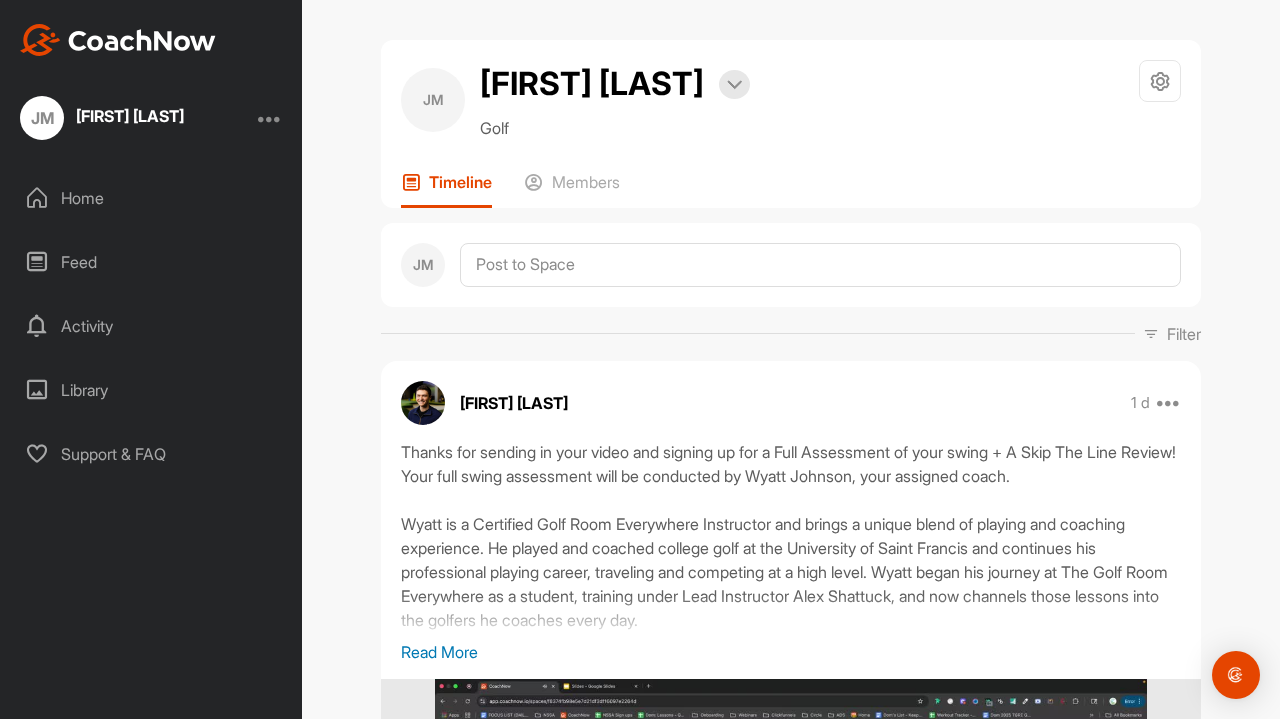 scroll, scrollTop: 0, scrollLeft: 0, axis: both 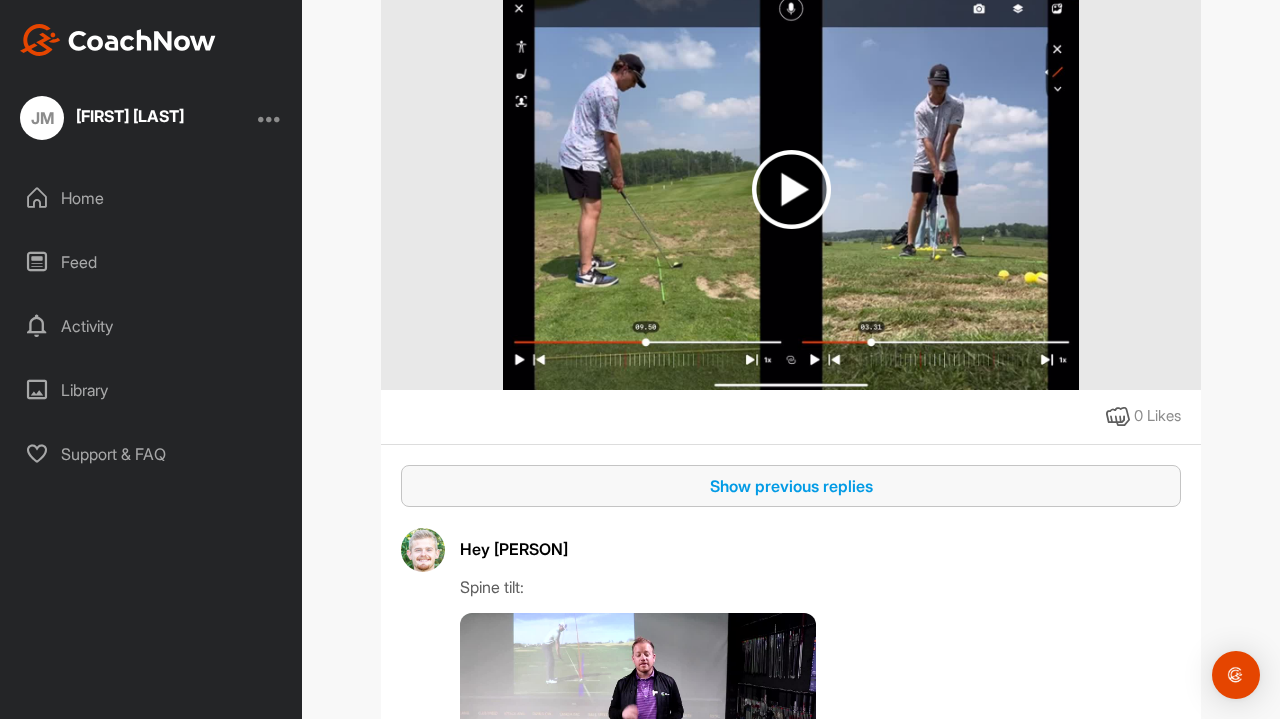 click on "Show previous replies" at bounding box center (791, 486) 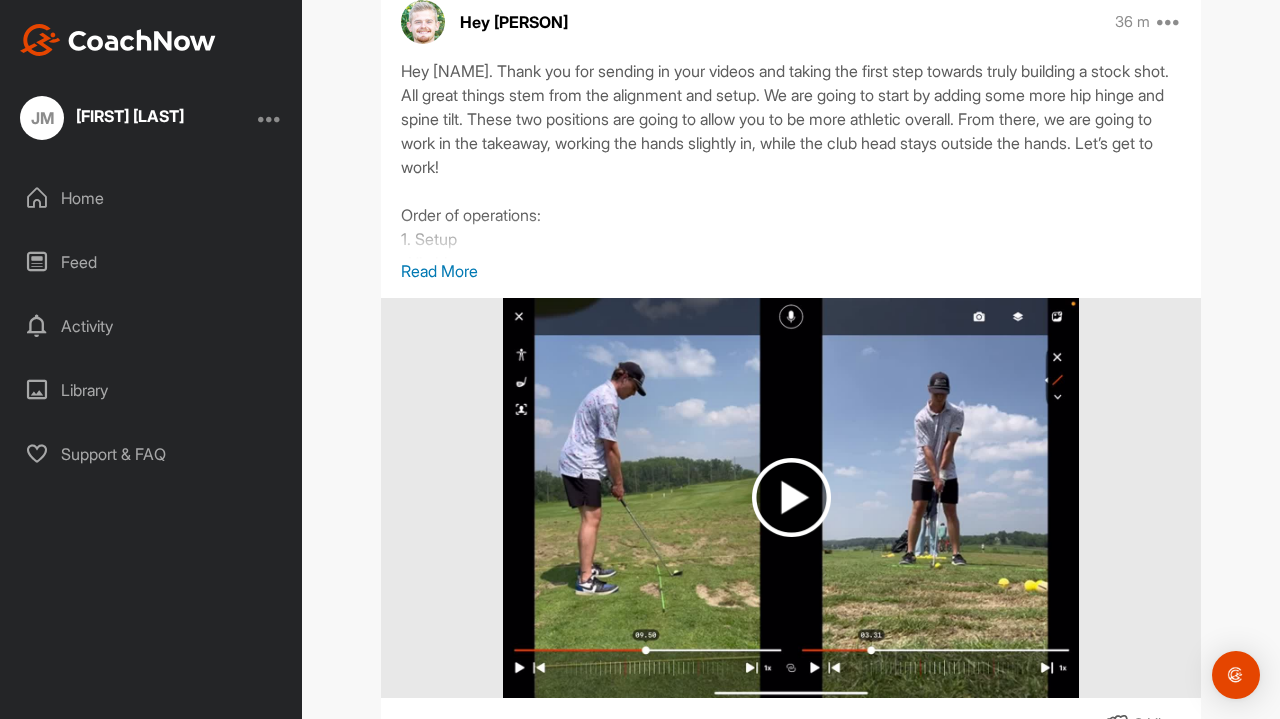 scroll, scrollTop: 672, scrollLeft: 0, axis: vertical 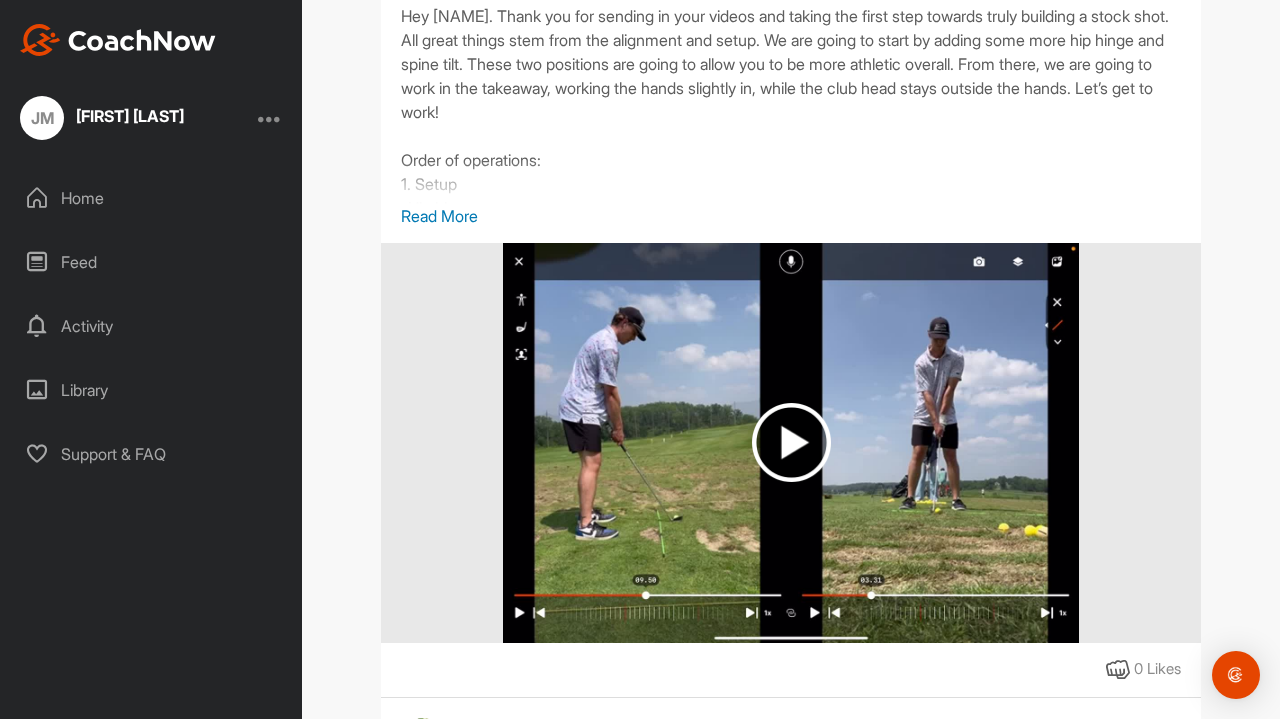 click at bounding box center (791, 442) 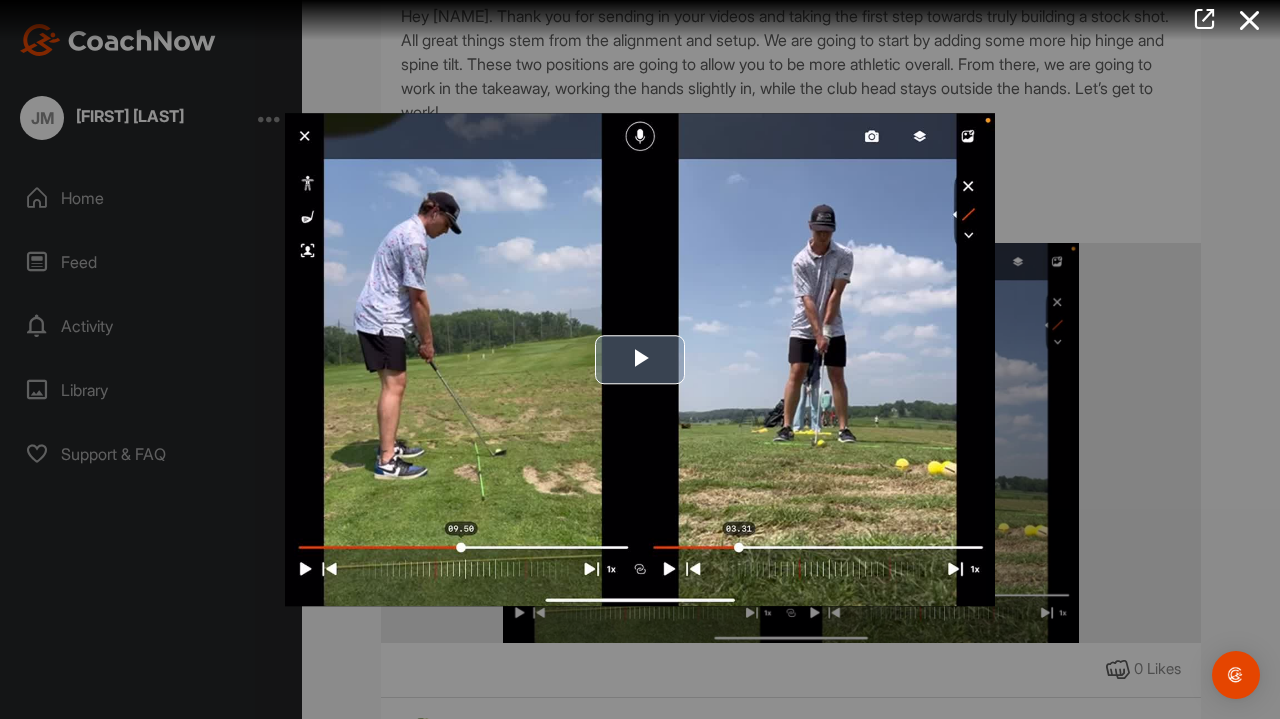 click at bounding box center [640, 359] 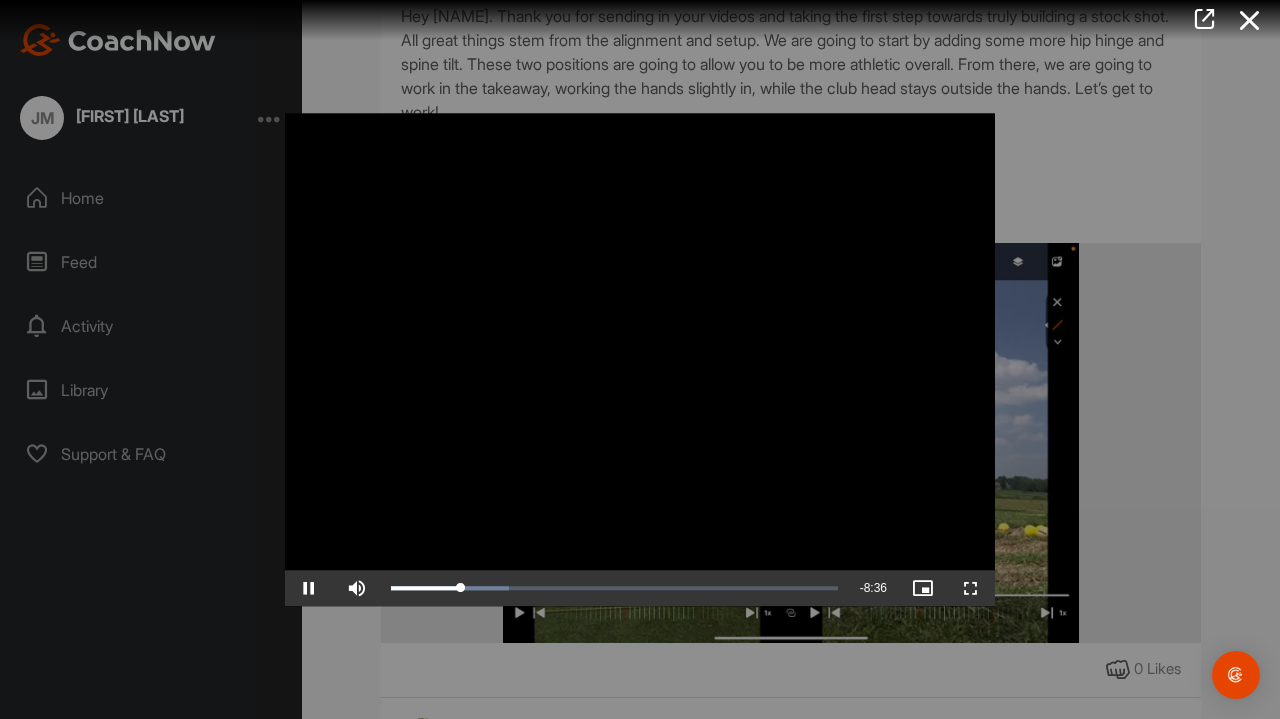 click at bounding box center [309, 588] 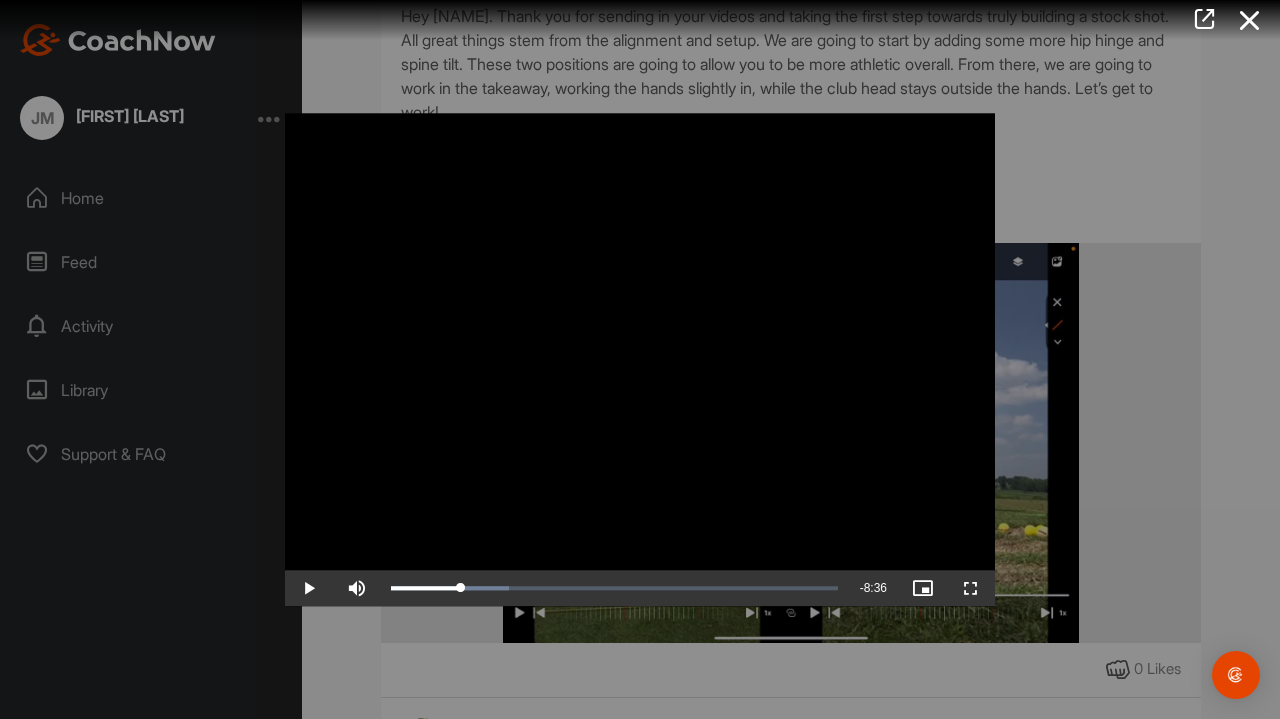 click at bounding box center [309, 588] 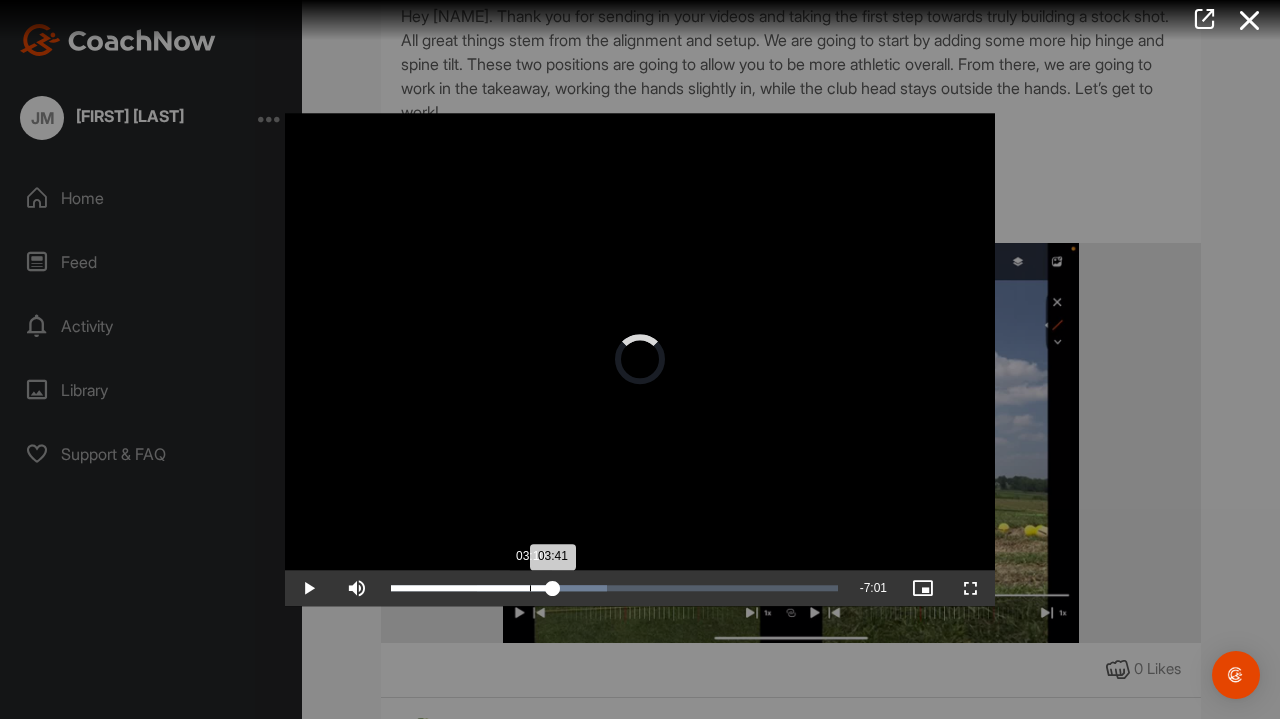 click on "Loaded :  48.36% 03:10 03:41" at bounding box center (614, 588) 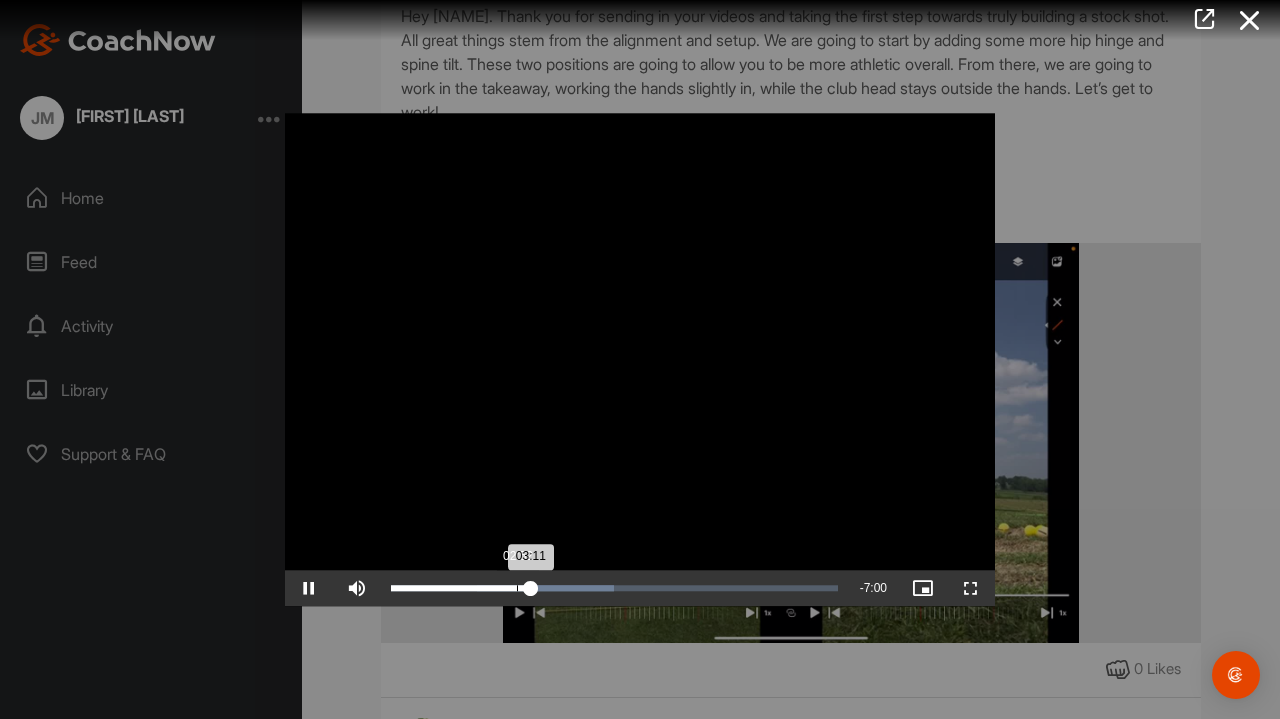 click on "03:11" at bounding box center [461, 588] 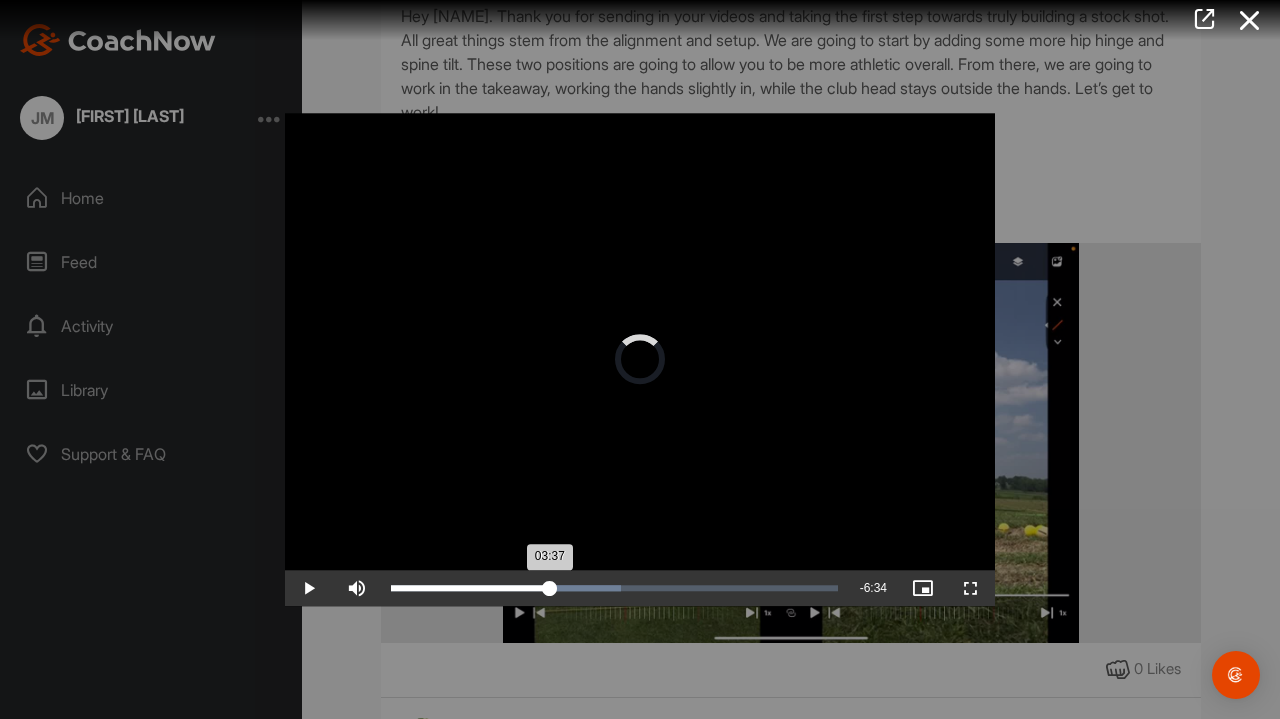 click on "Loaded :  51.53% 03:37 03:37" at bounding box center [614, 588] 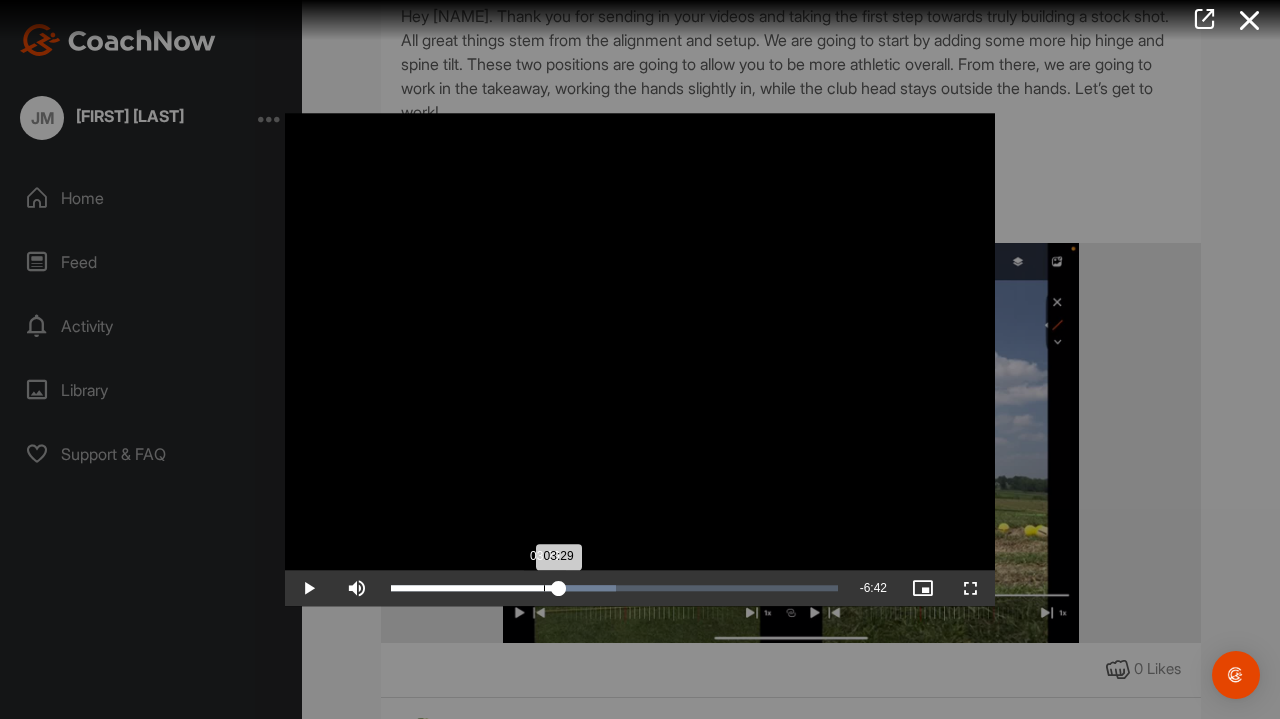 click on "03:29" at bounding box center (544, 588) 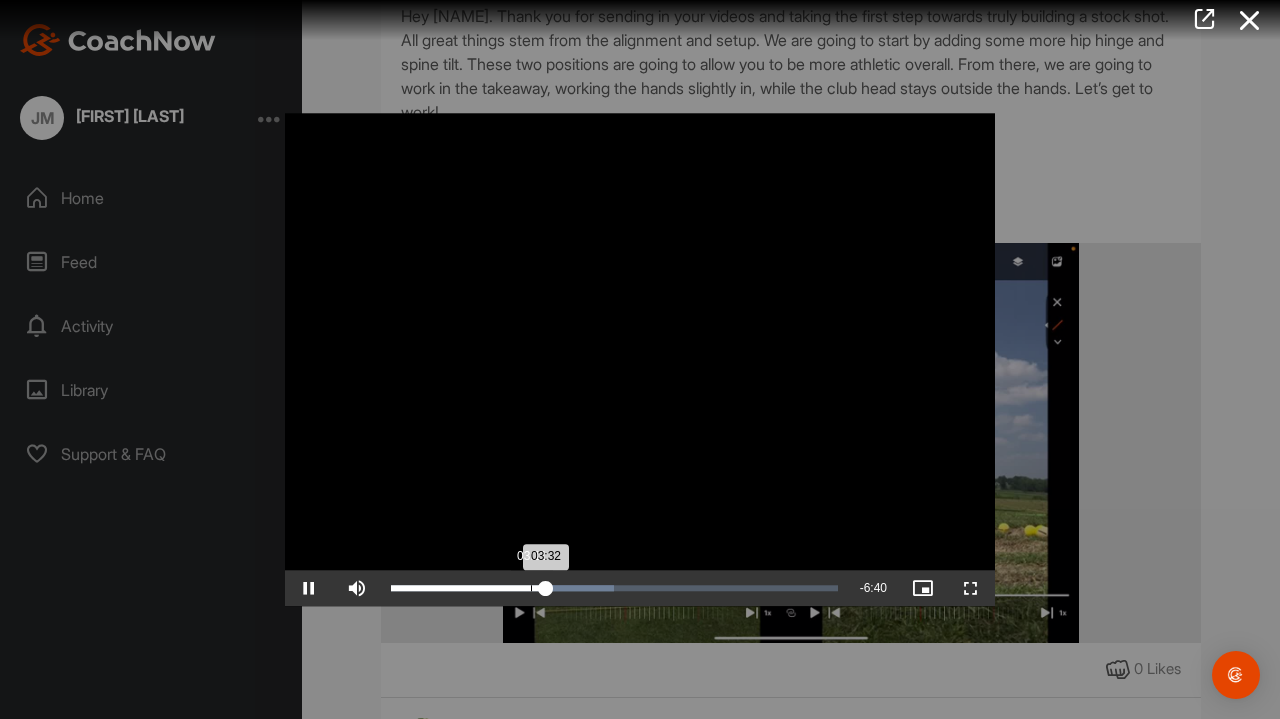 click on "Loaded :  49.89% 03:11 03:32" at bounding box center [614, 588] 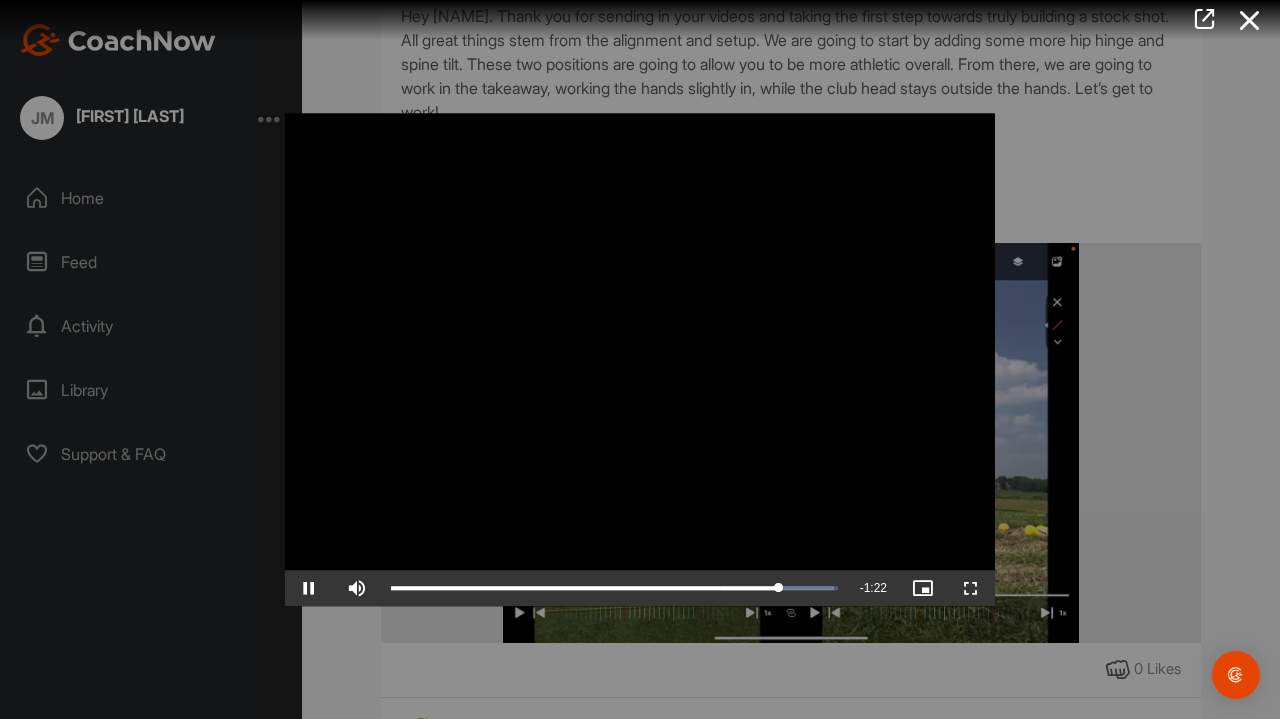 click at bounding box center (309, 588) 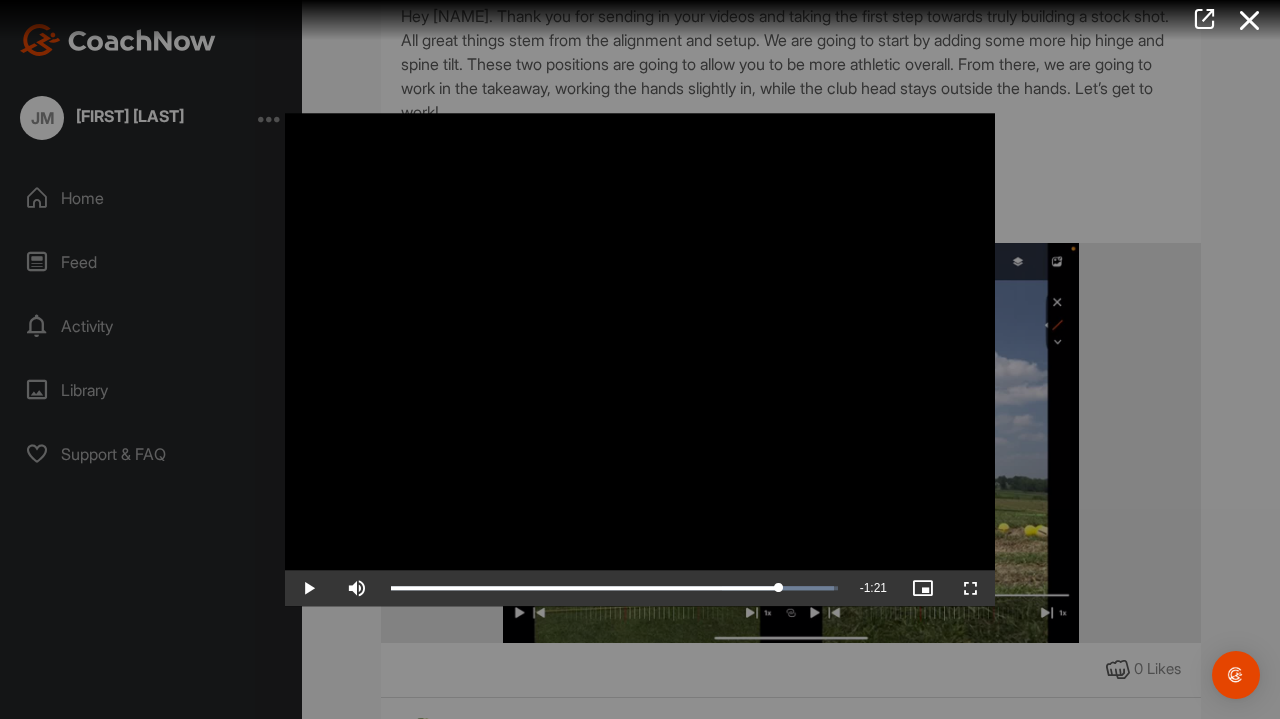 click at bounding box center (309, 588) 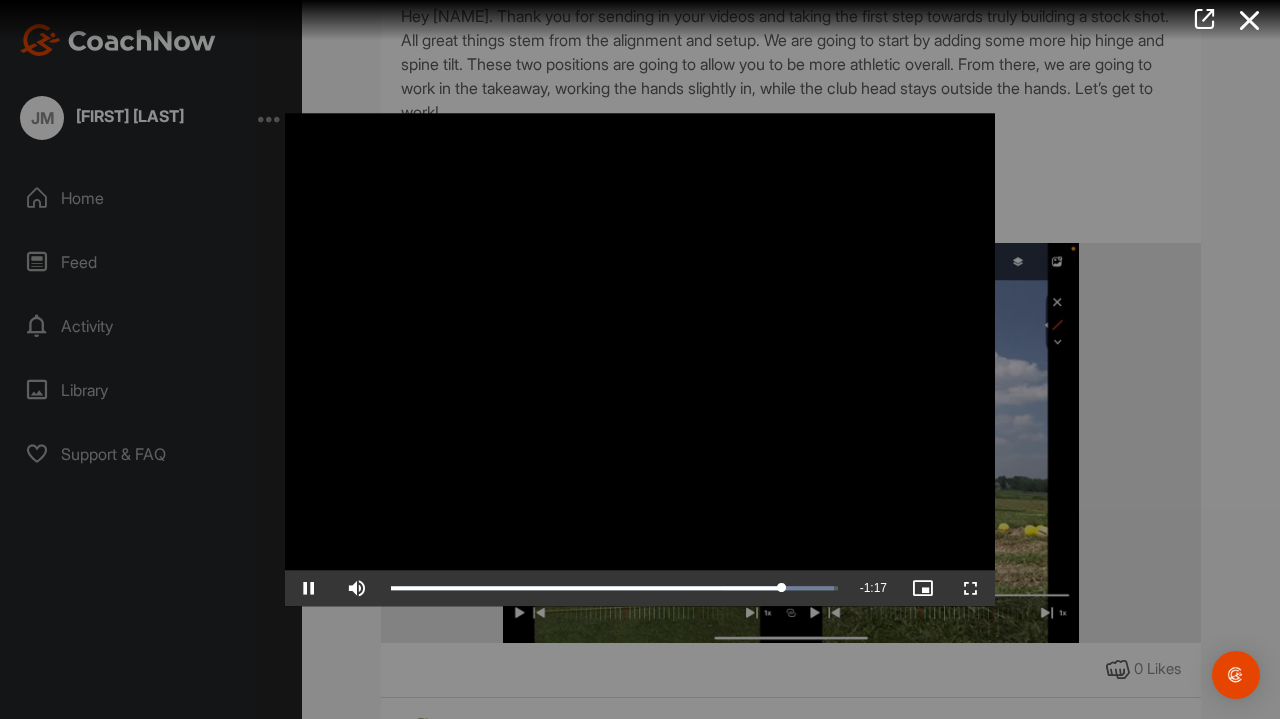 click at bounding box center [309, 588] 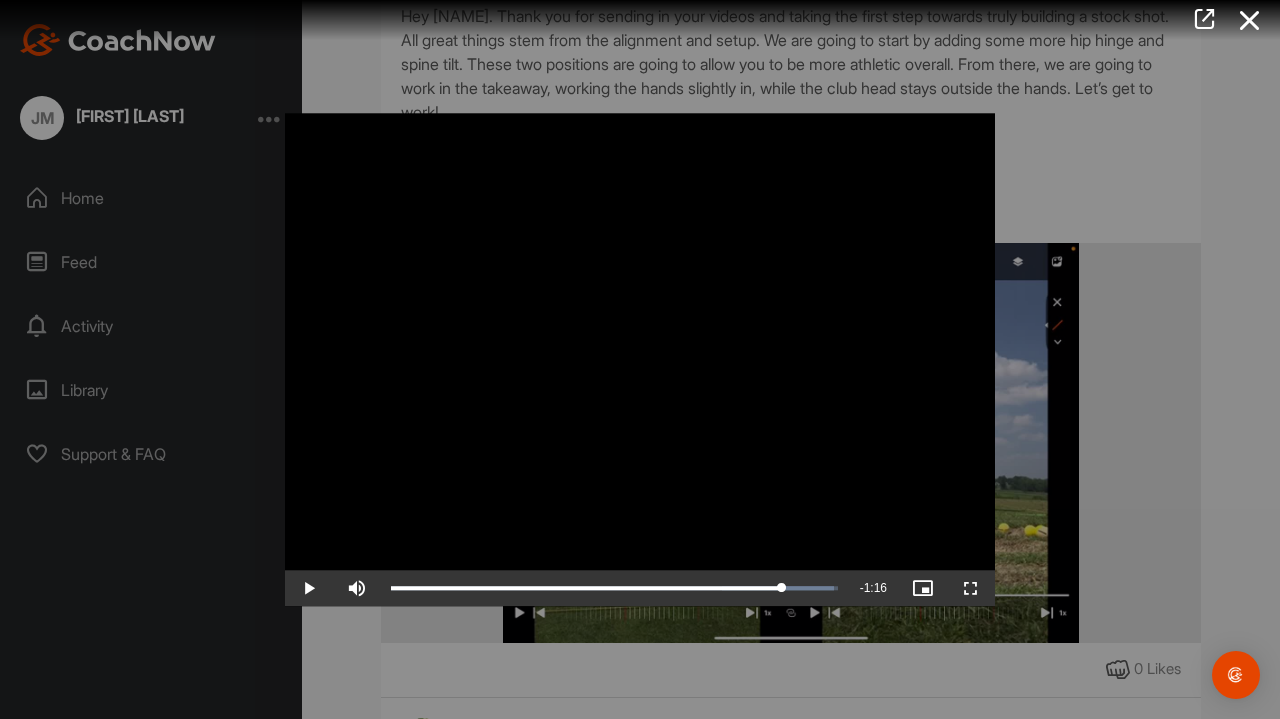 click at bounding box center (309, 588) 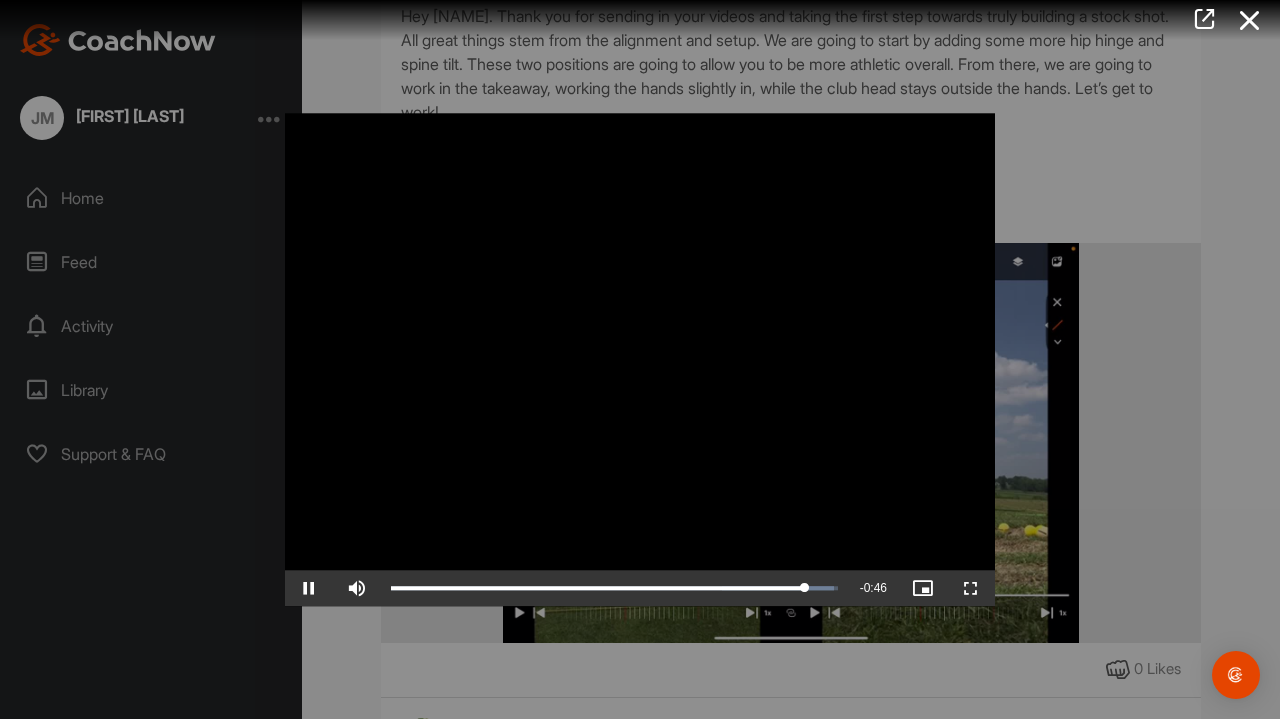 click at bounding box center [309, 588] 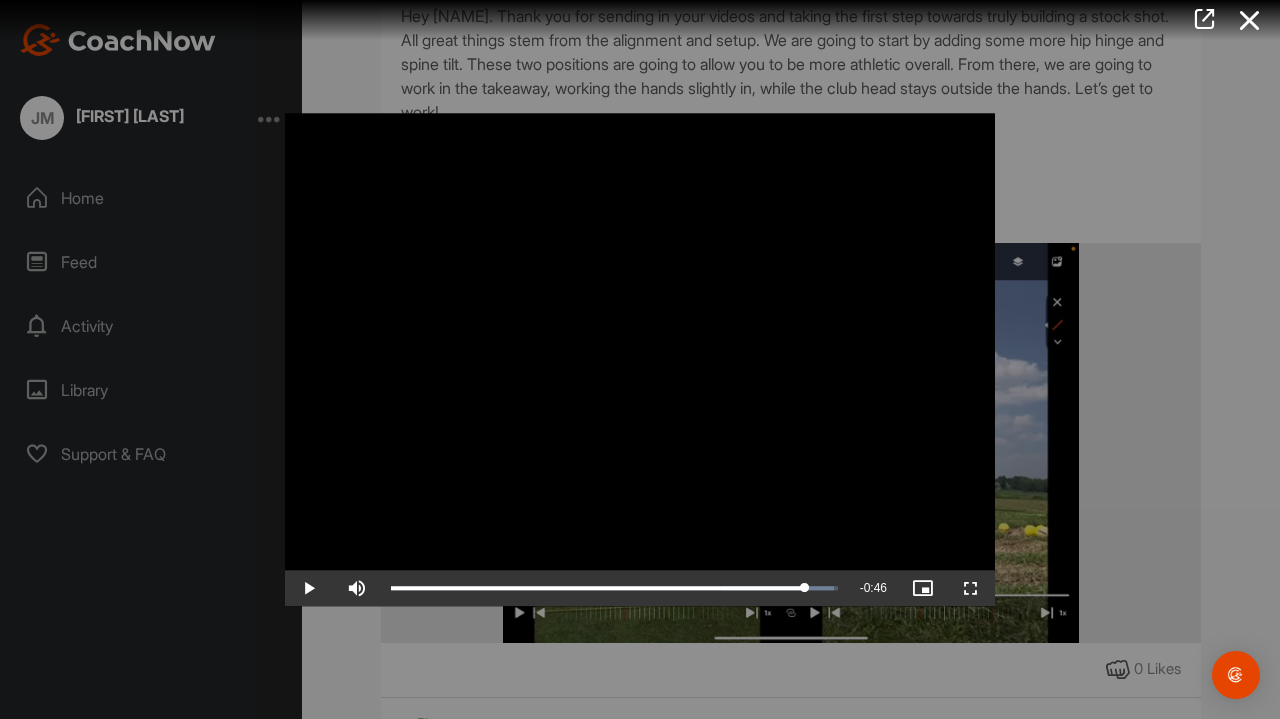 click at bounding box center [309, 588] 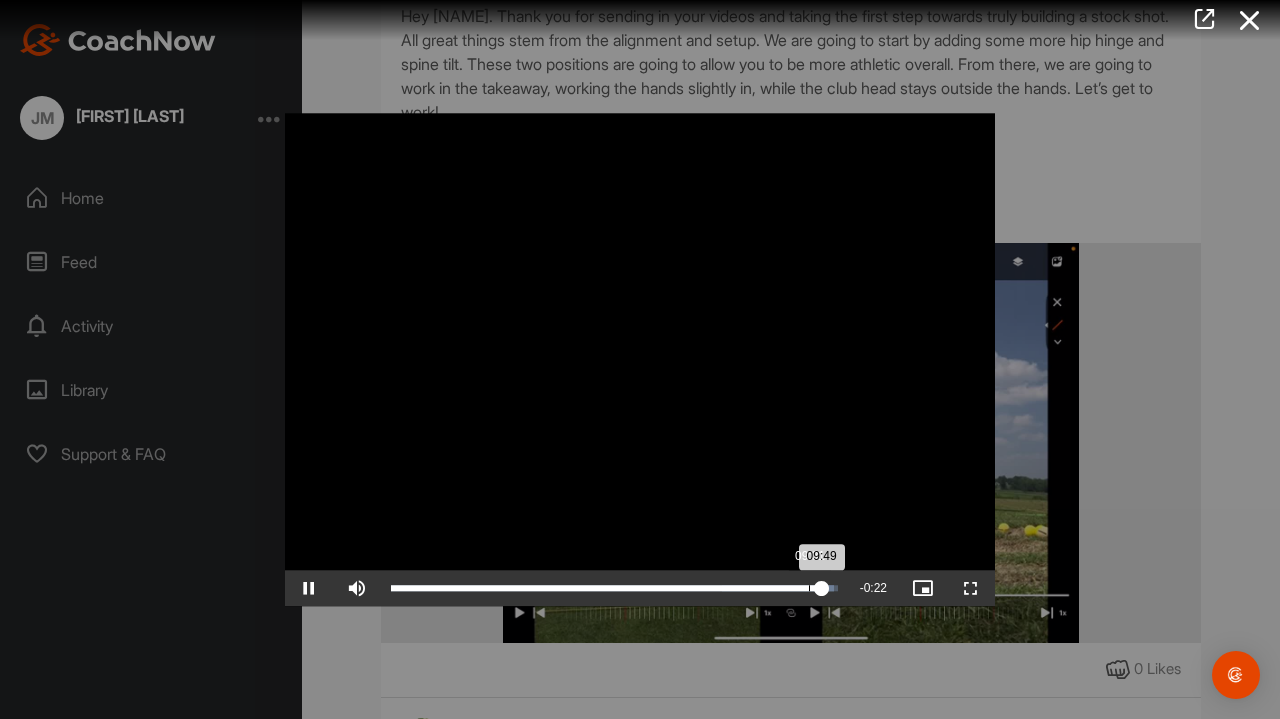 click on "Loaded :  99.08% 09:31 09:49" at bounding box center (614, 588) 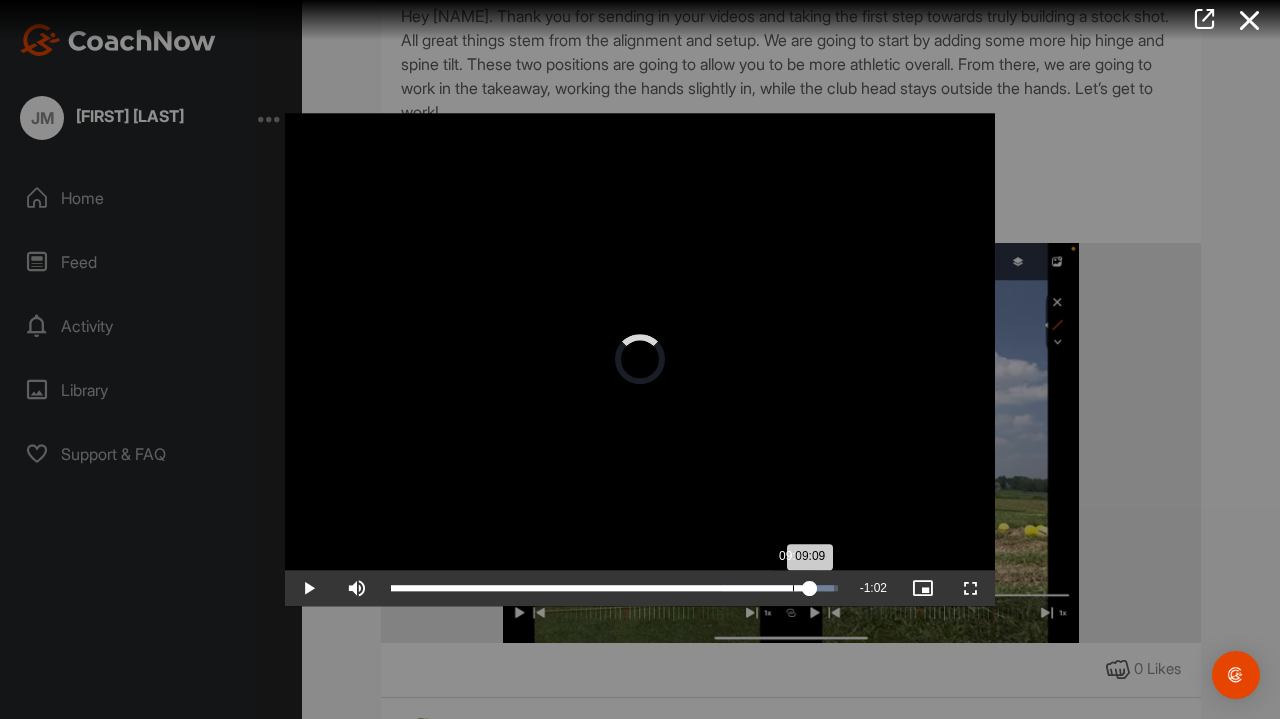 click on "Loaded :  99.08% 09:09 09:09" at bounding box center [614, 588] 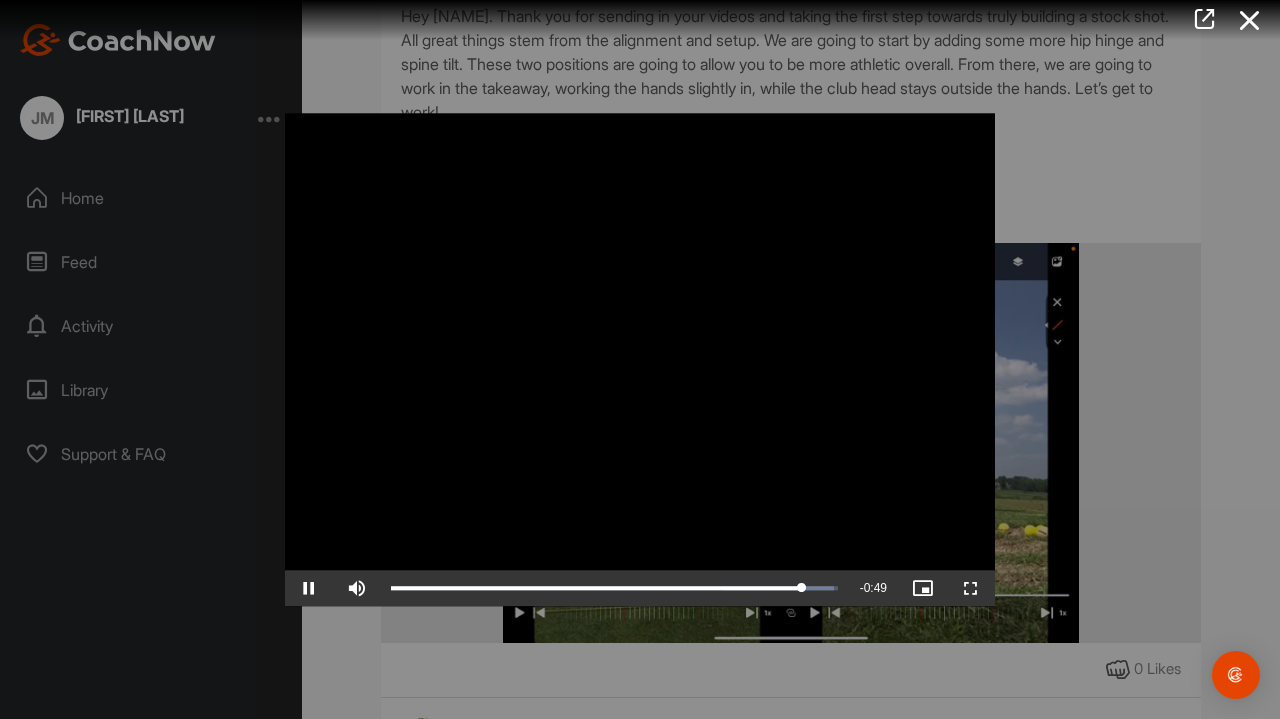 click at bounding box center (309, 588) 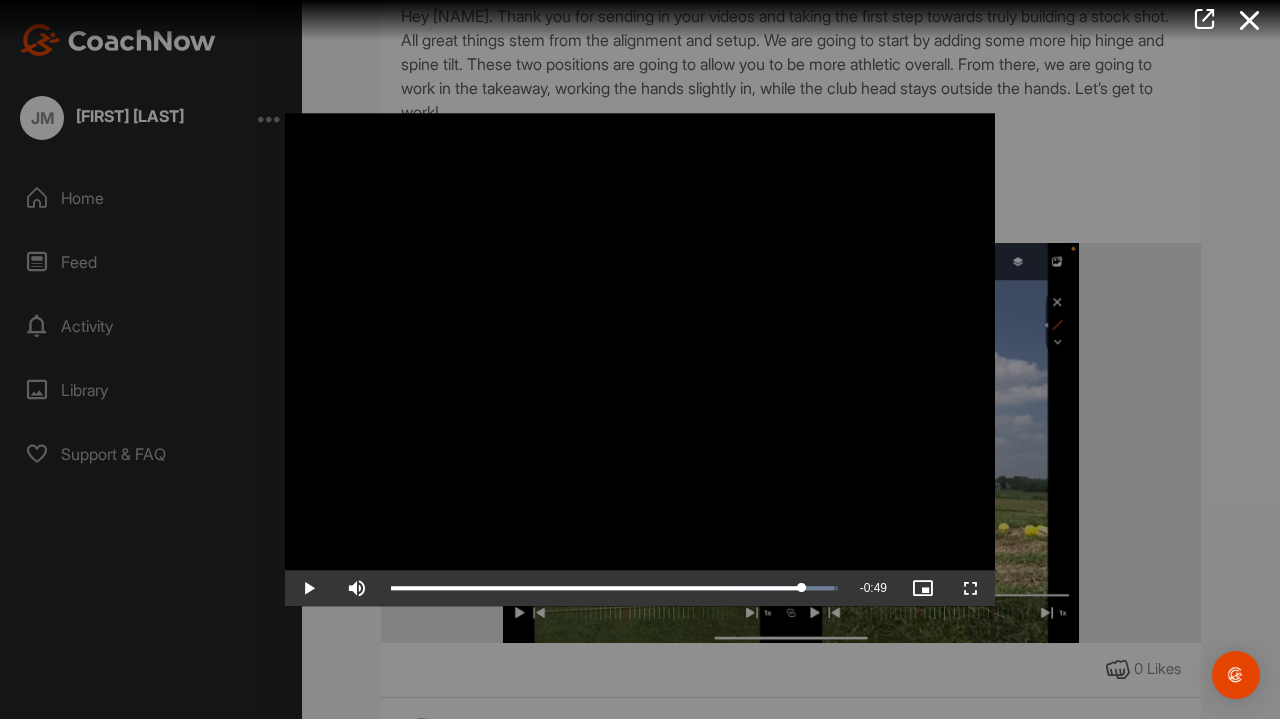 click at bounding box center [309, 588] 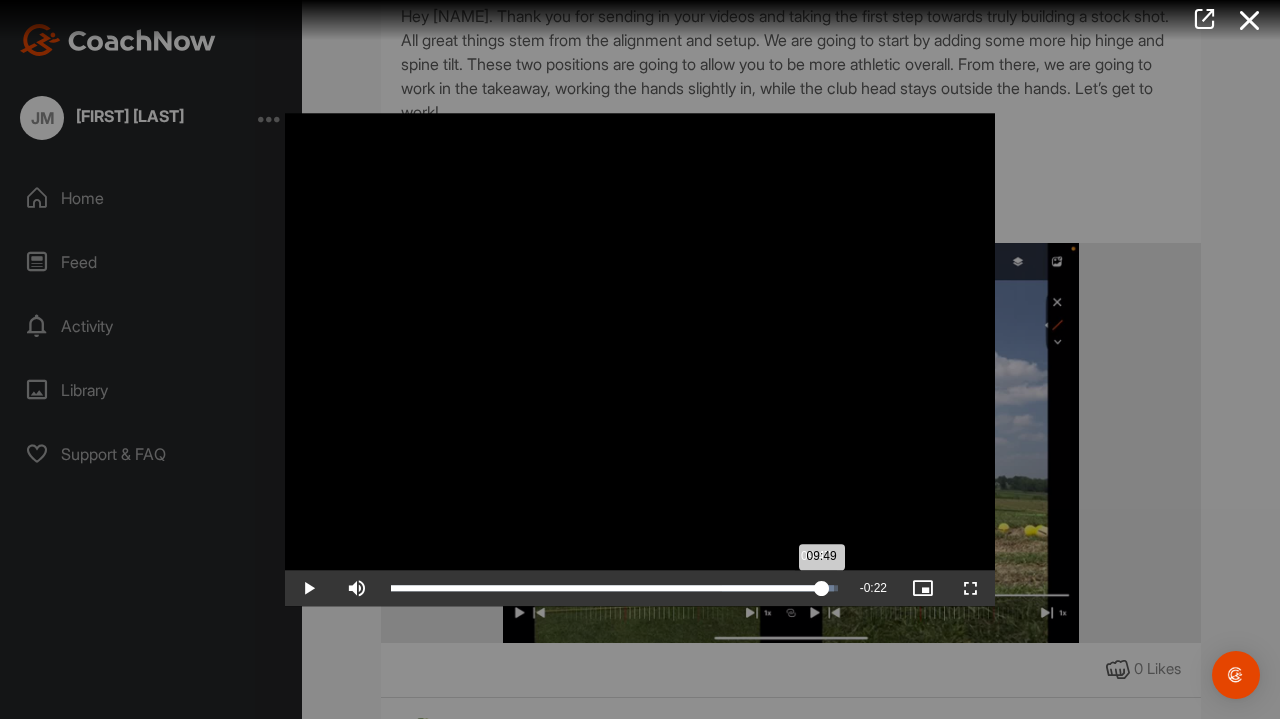 click on "Loaded :  99.08% 09:47 09:49" at bounding box center (614, 588) 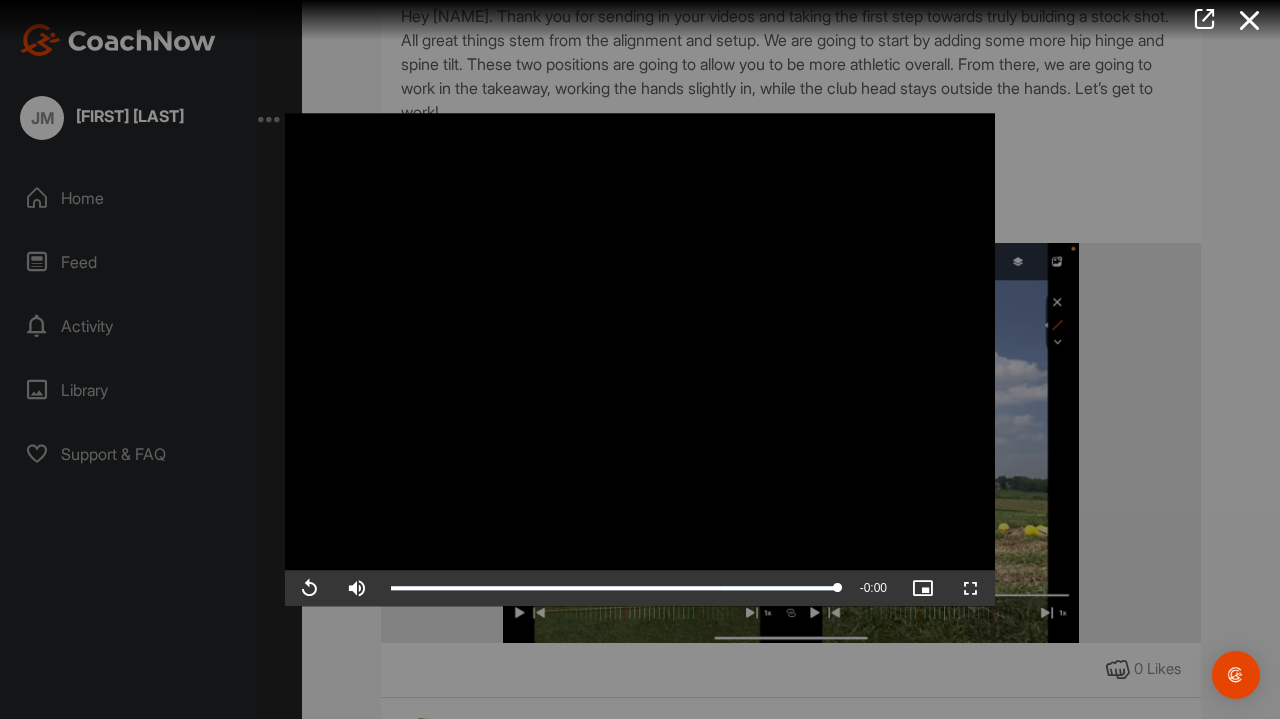 click at bounding box center [640, 359] 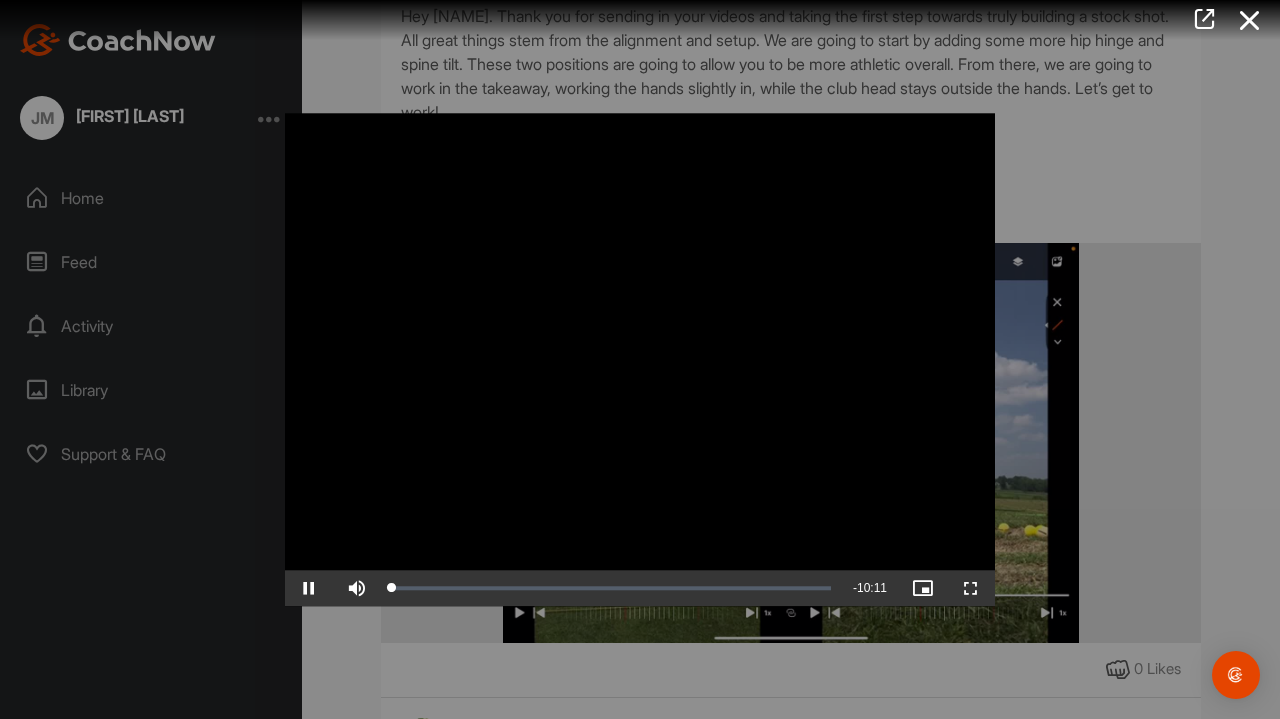 click at bounding box center (640, 359) 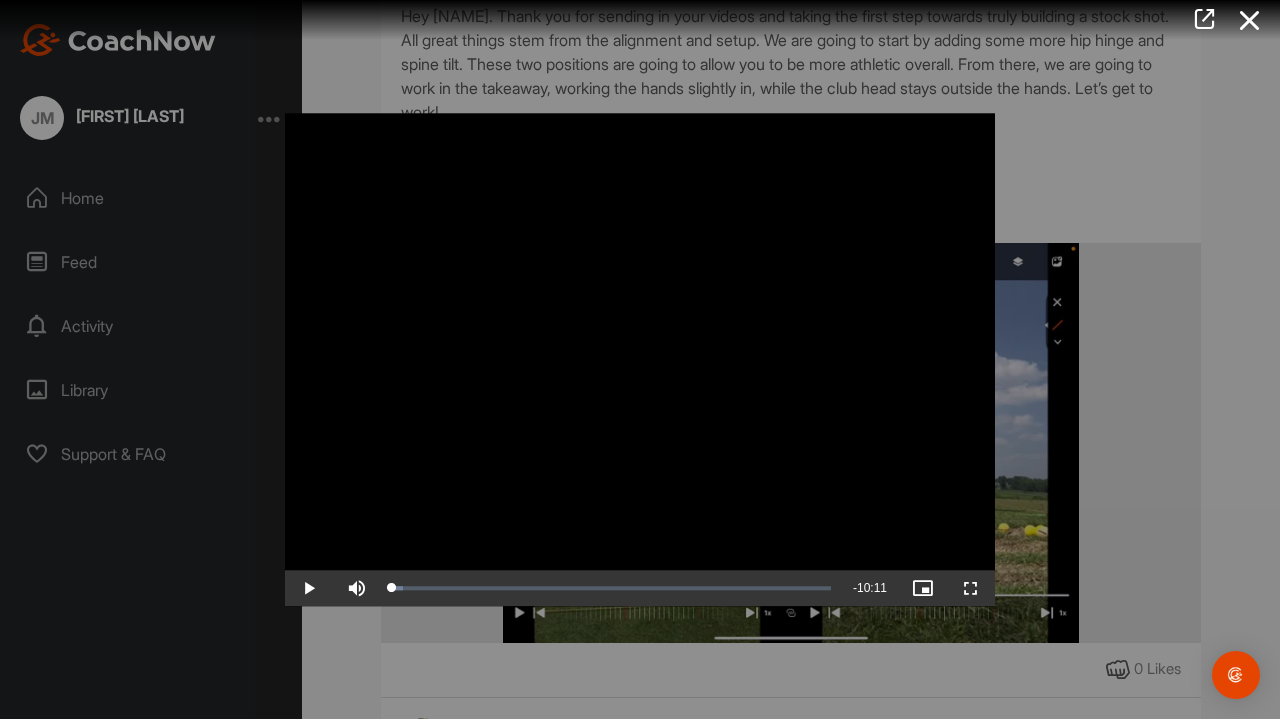 click at bounding box center [640, 359] 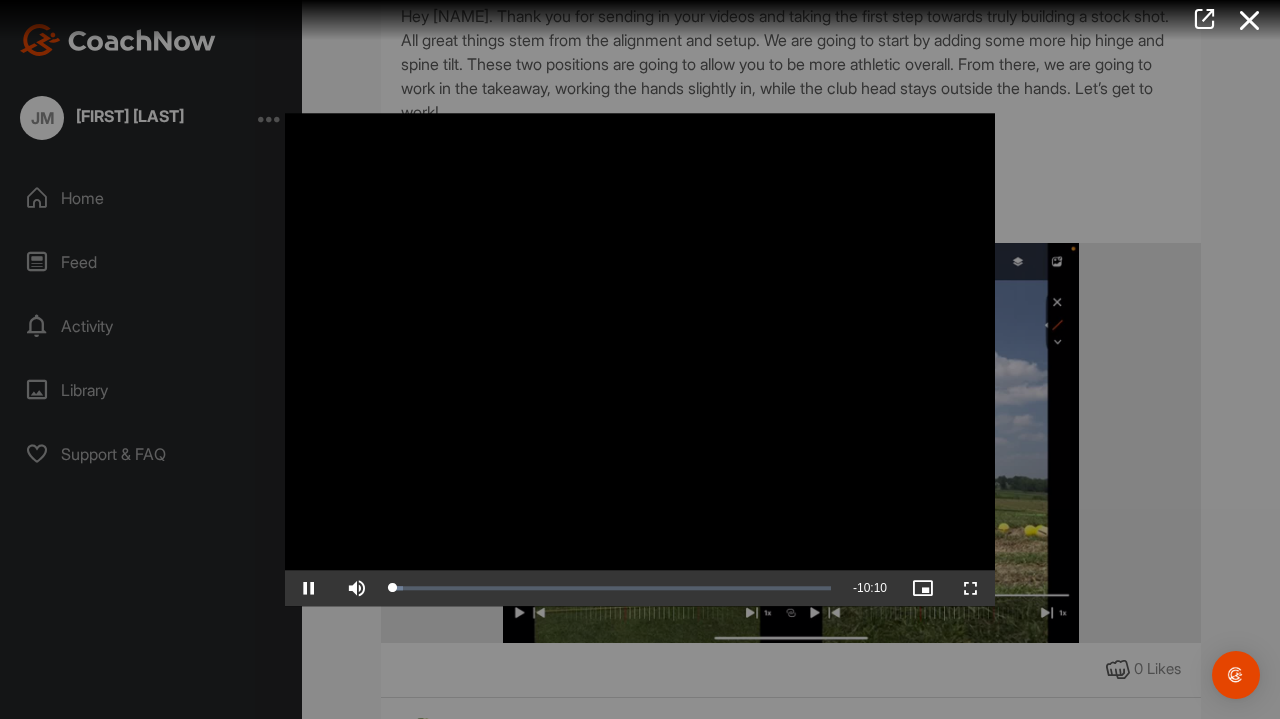 click at bounding box center (640, 359) 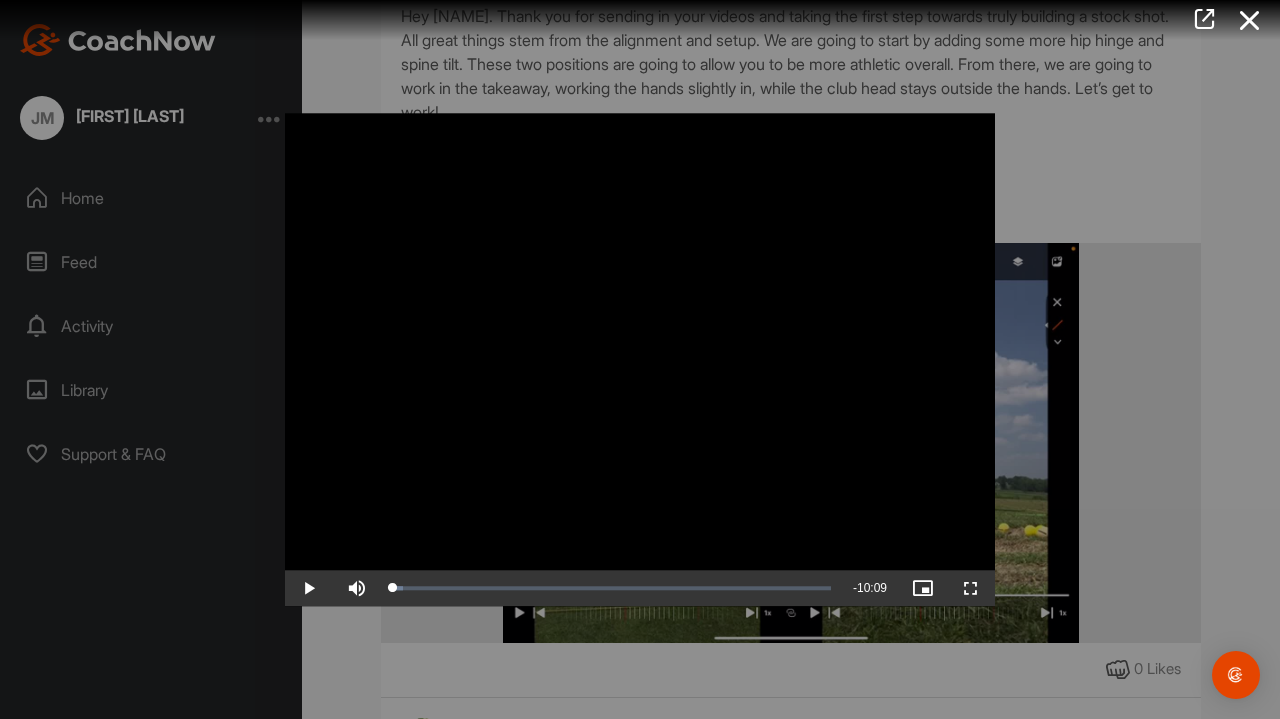 click at bounding box center [640, 359] 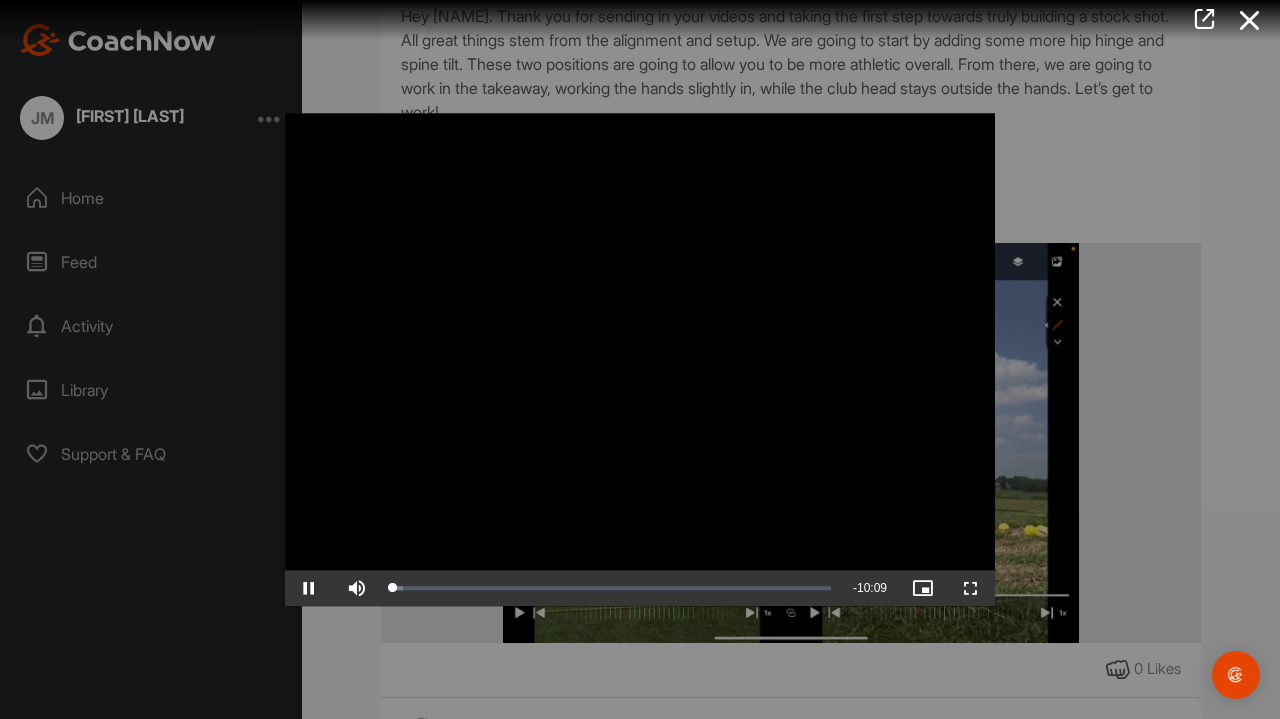 click at bounding box center (640, 359) 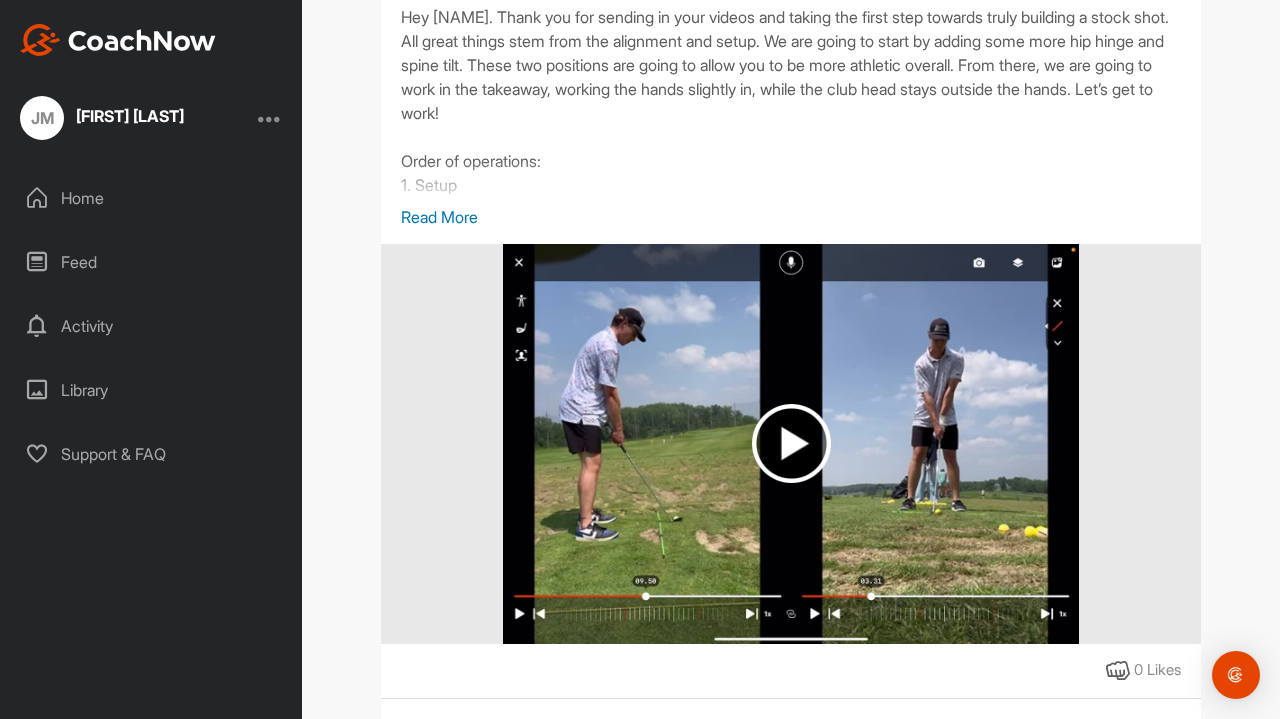 scroll, scrollTop: 666, scrollLeft: 0, axis: vertical 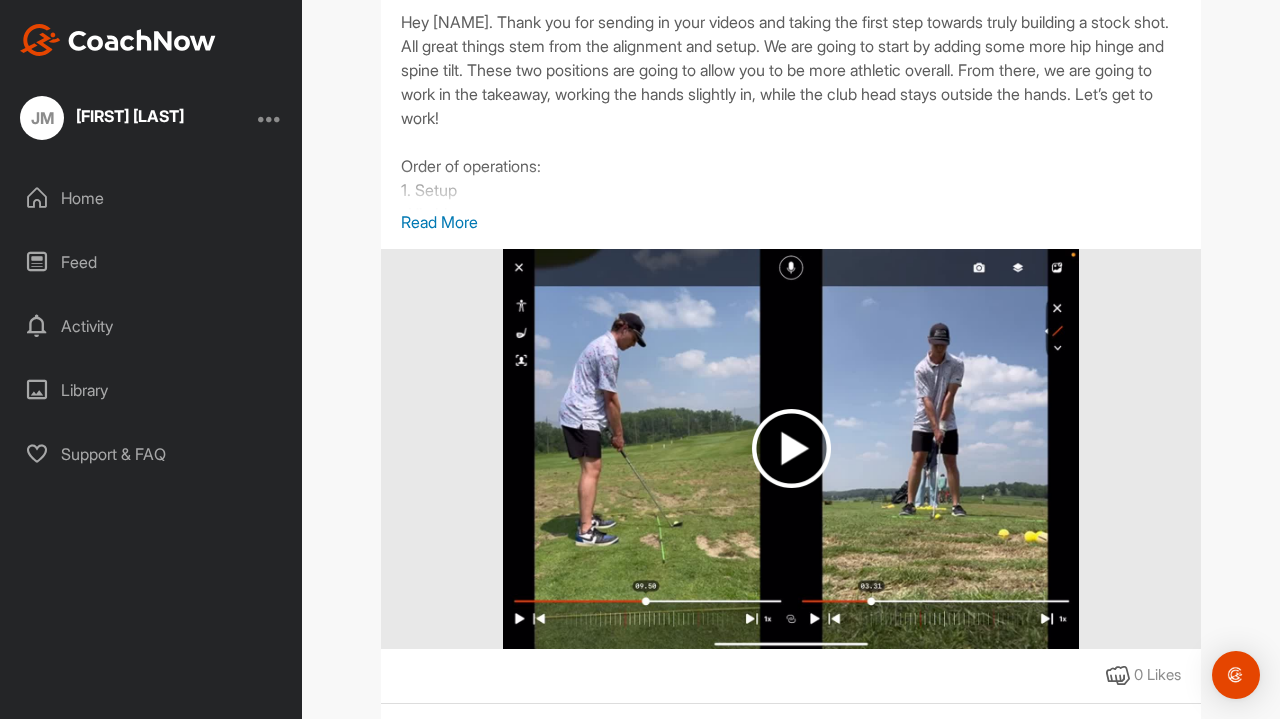 click on "Read More" at bounding box center (791, 222) 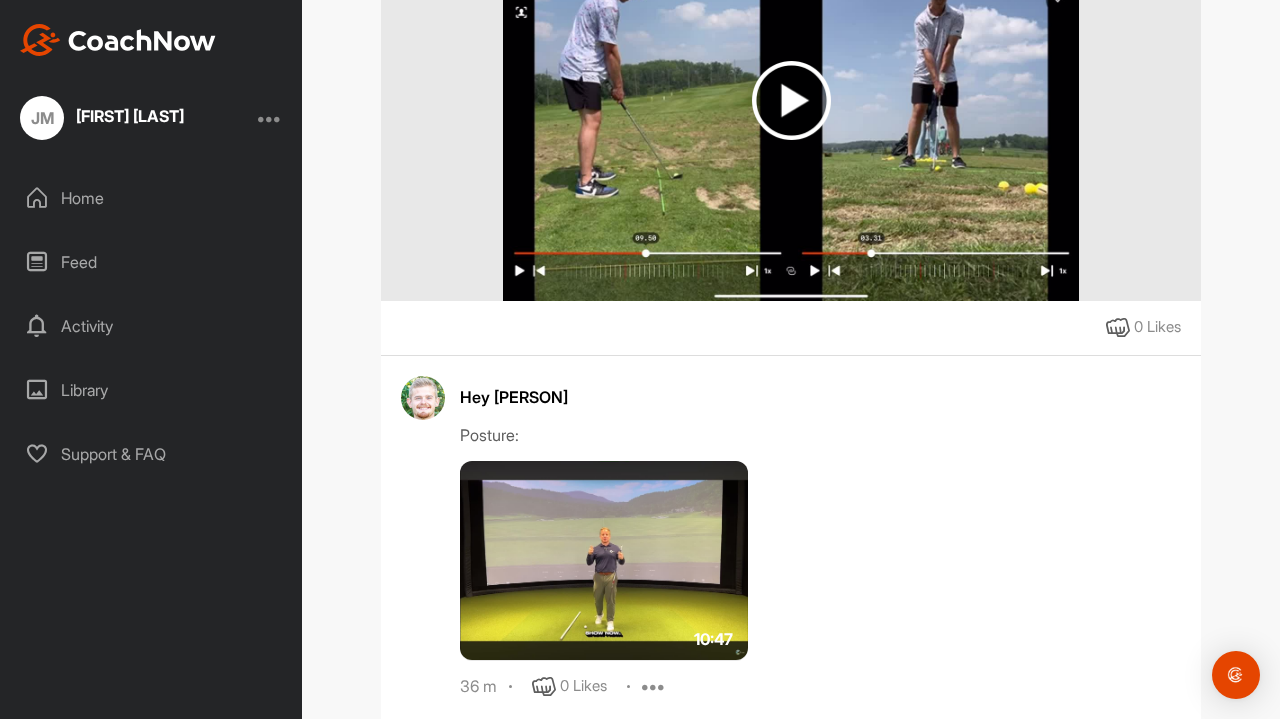 scroll, scrollTop: 1410, scrollLeft: 0, axis: vertical 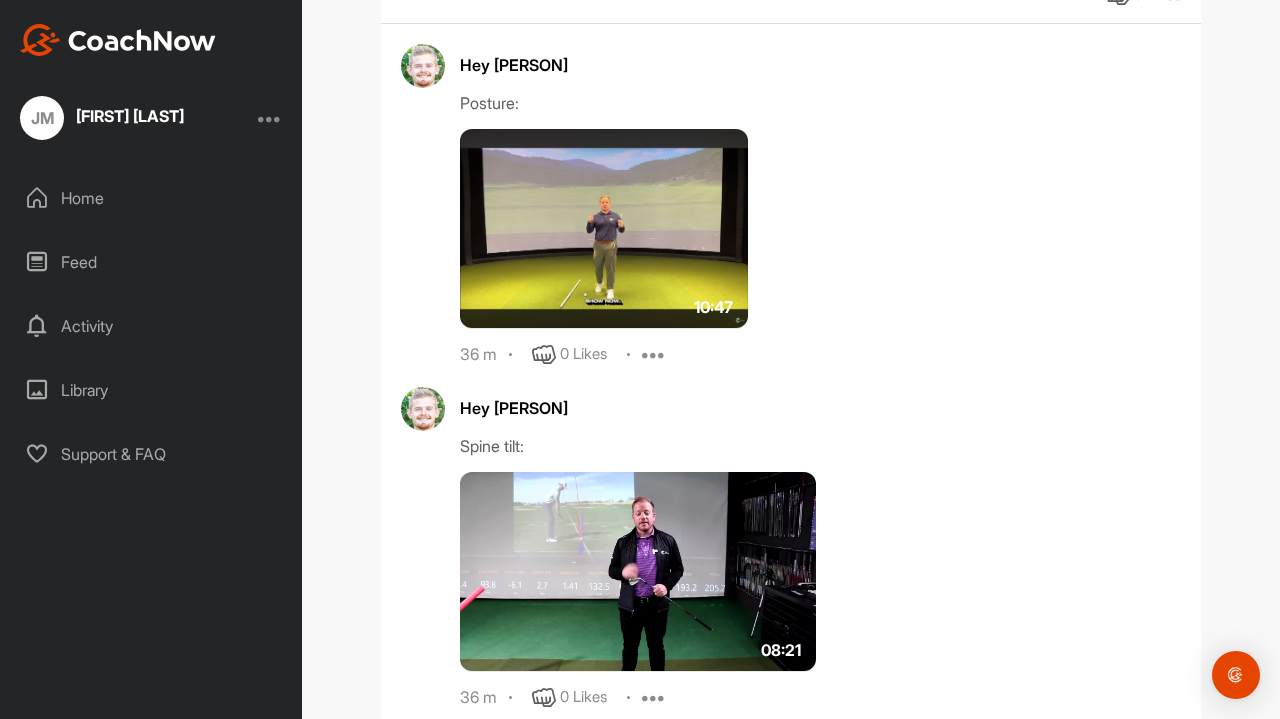 click at bounding box center (604, 229) 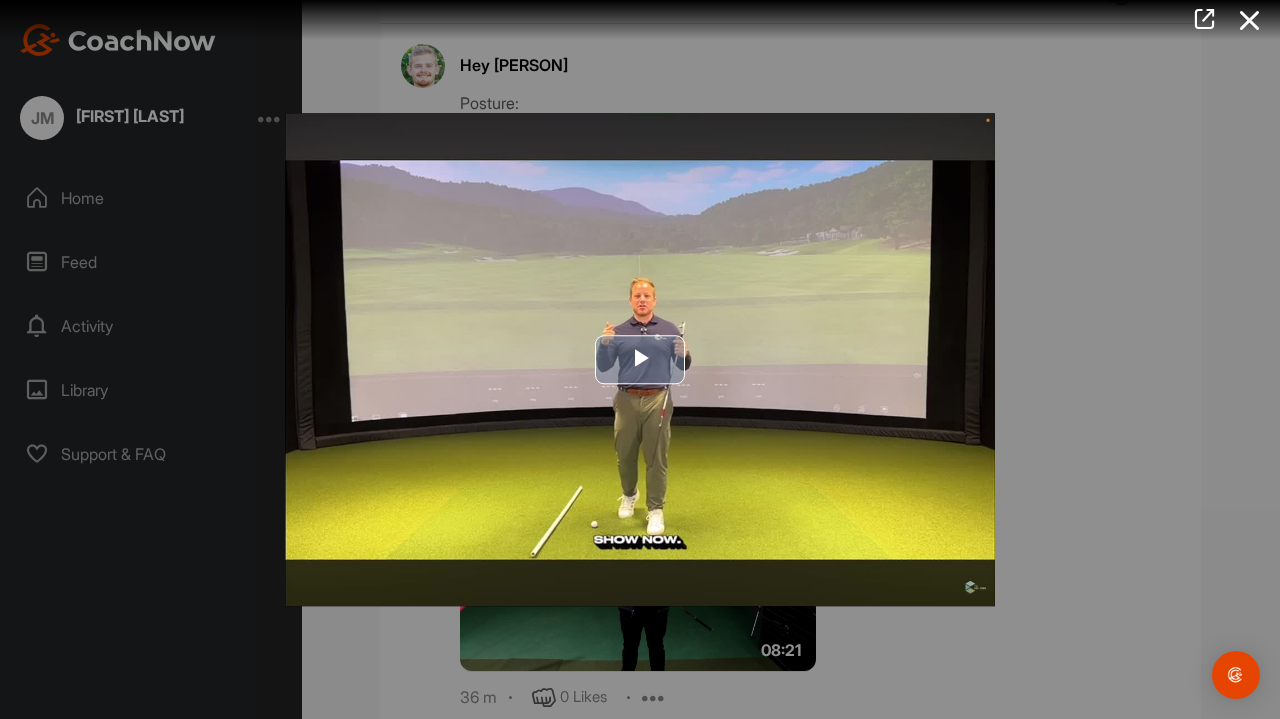 click at bounding box center [640, 359] 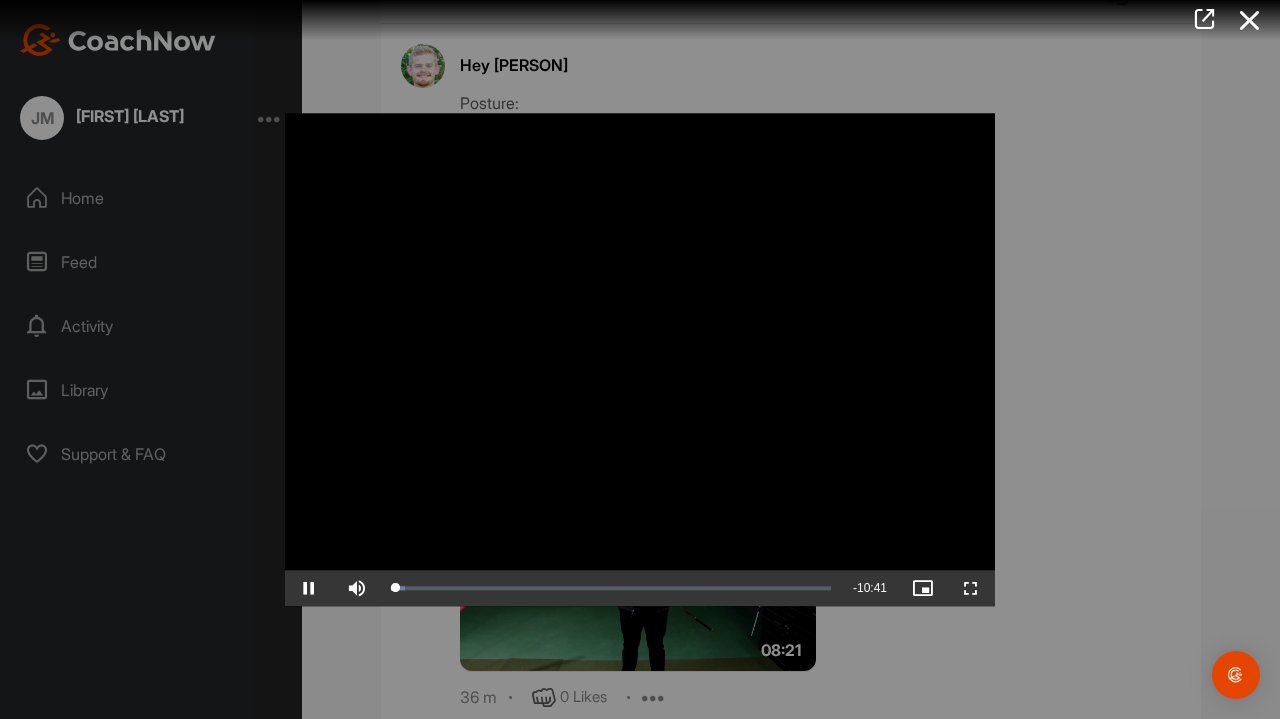 scroll, scrollTop: 0, scrollLeft: 0, axis: both 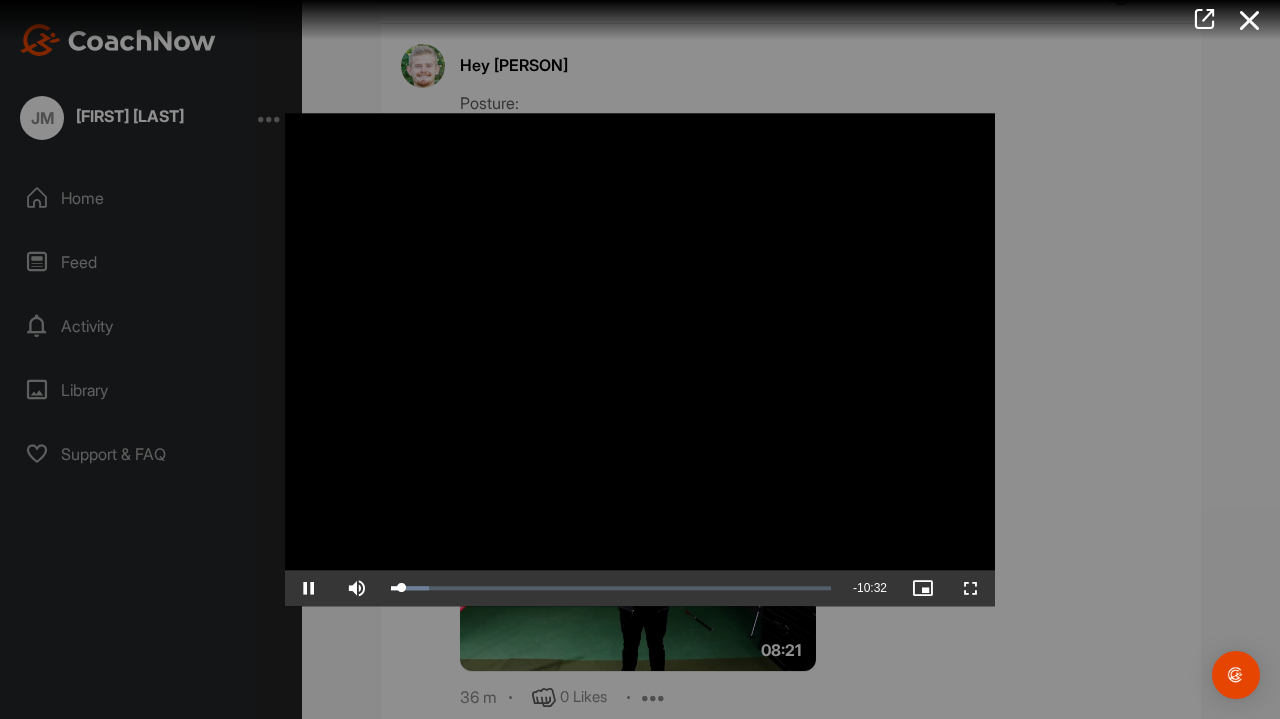 click at bounding box center (971, 588) 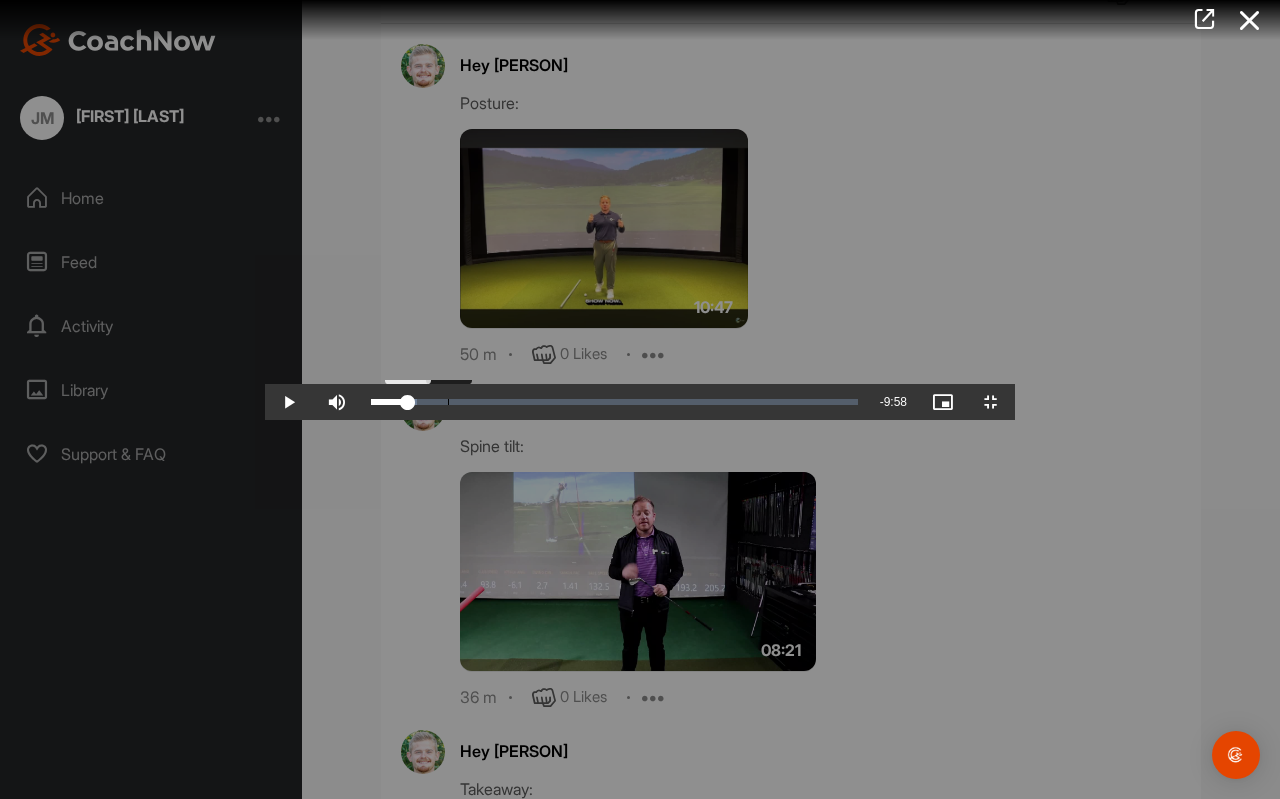 click on "Loaded :  9.43% 00:49 00:49" at bounding box center [614, 402] 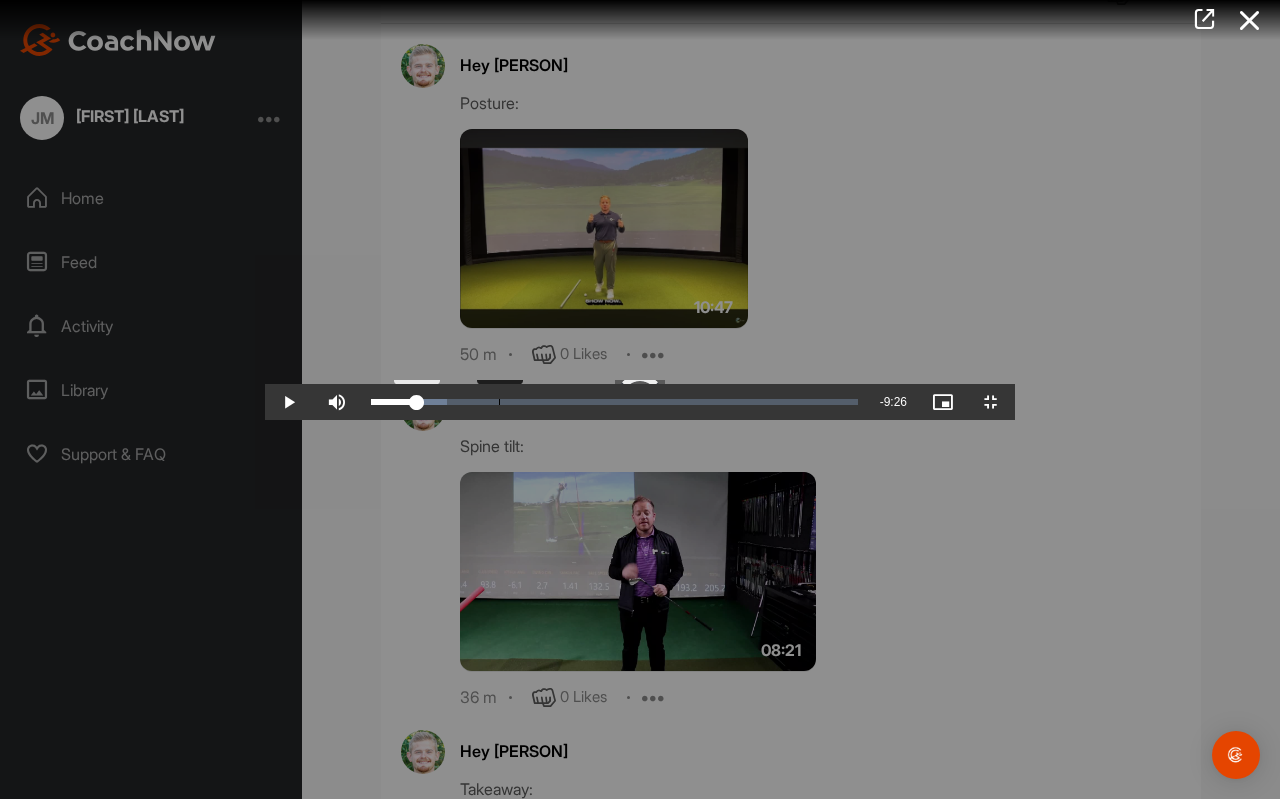 click on "Loaded :  15.59% 01:21 01:01" at bounding box center [614, 402] 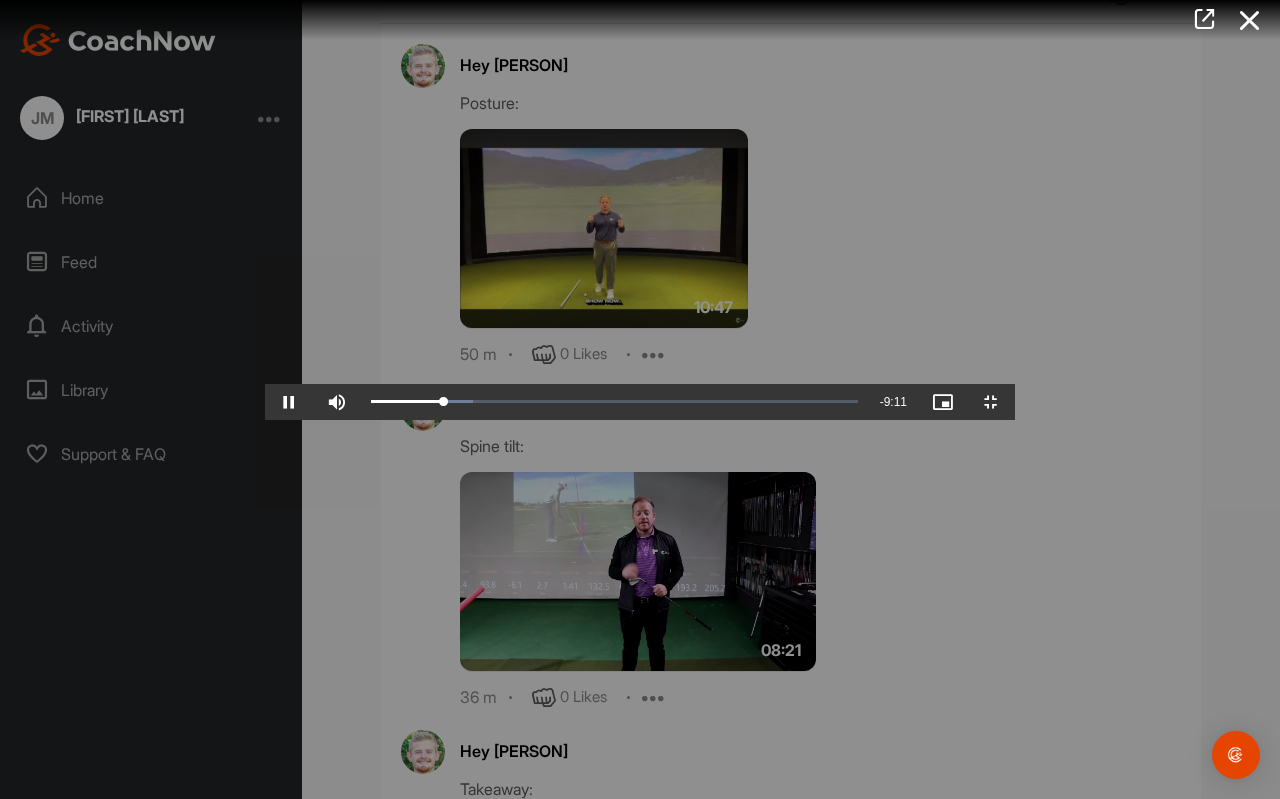 click at bounding box center (289, 402) 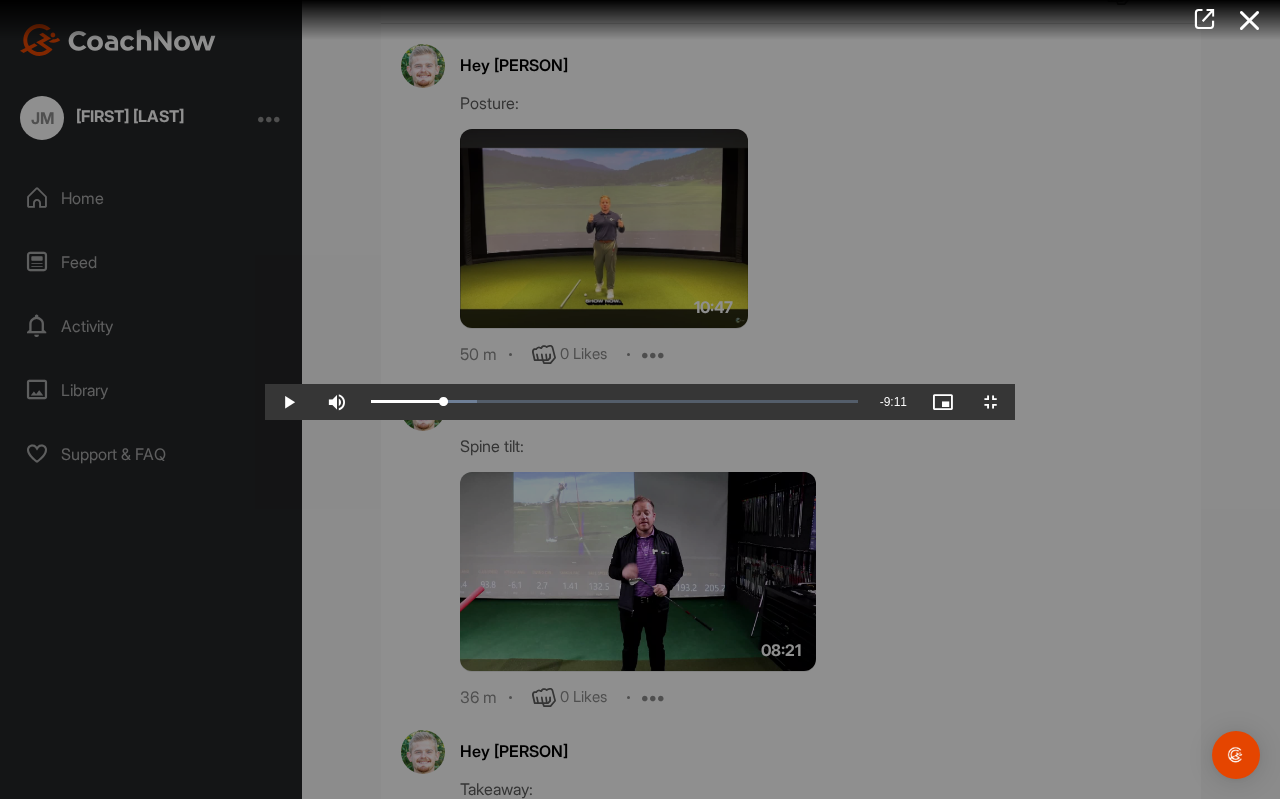 click at bounding box center [289, 402] 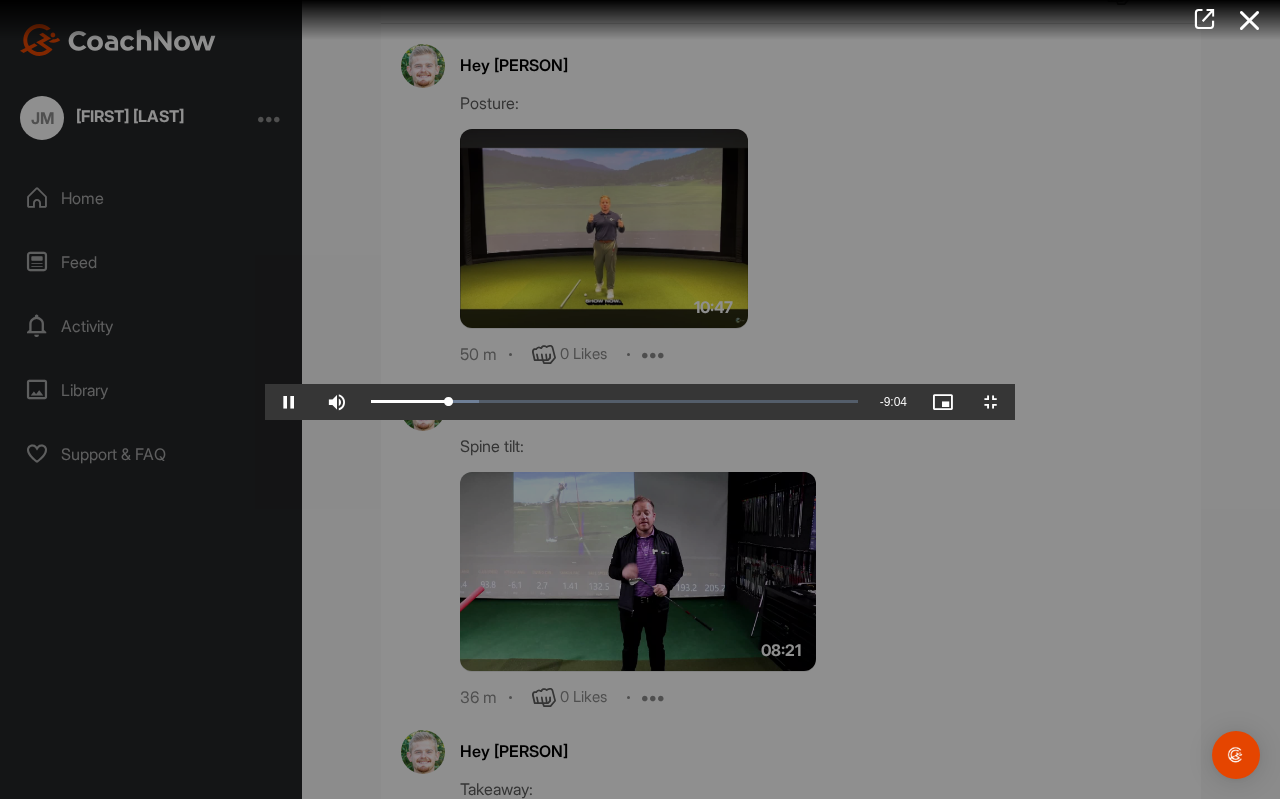click at bounding box center (289, 402) 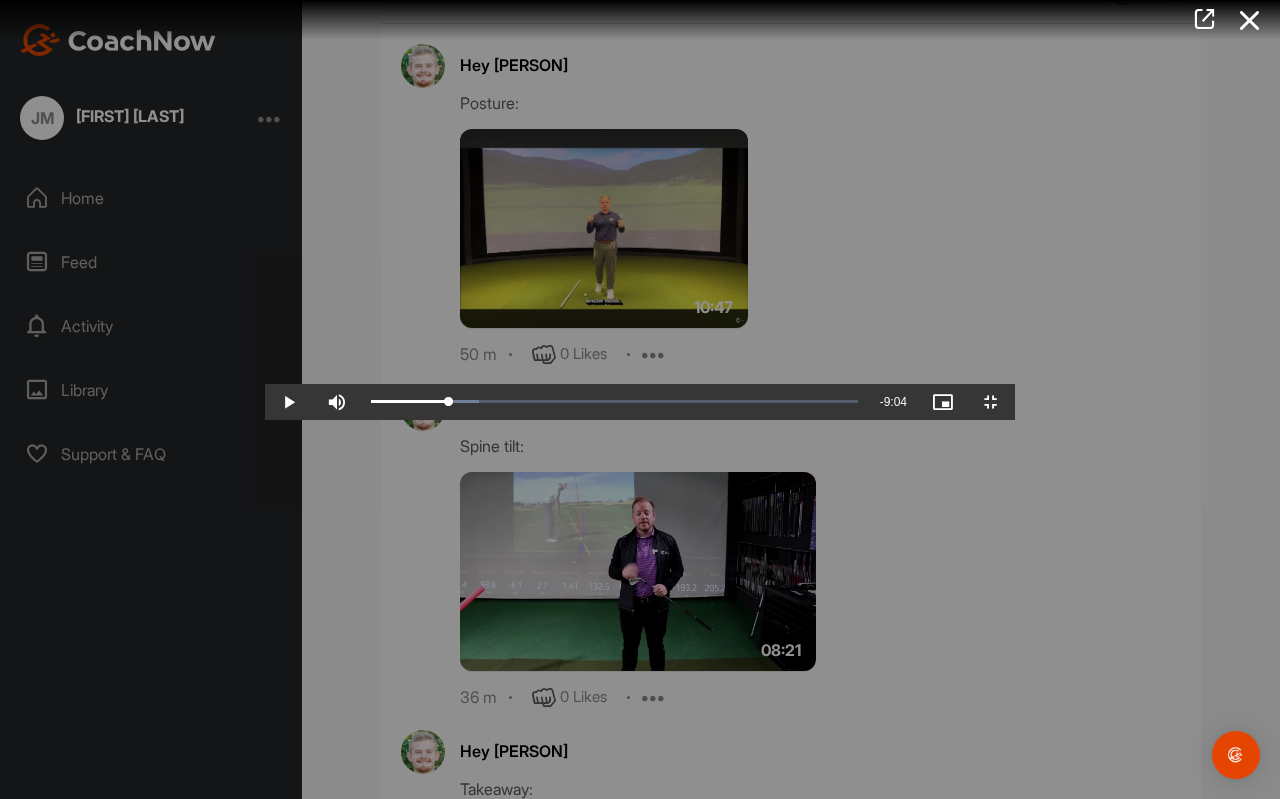 click at bounding box center (289, 402) 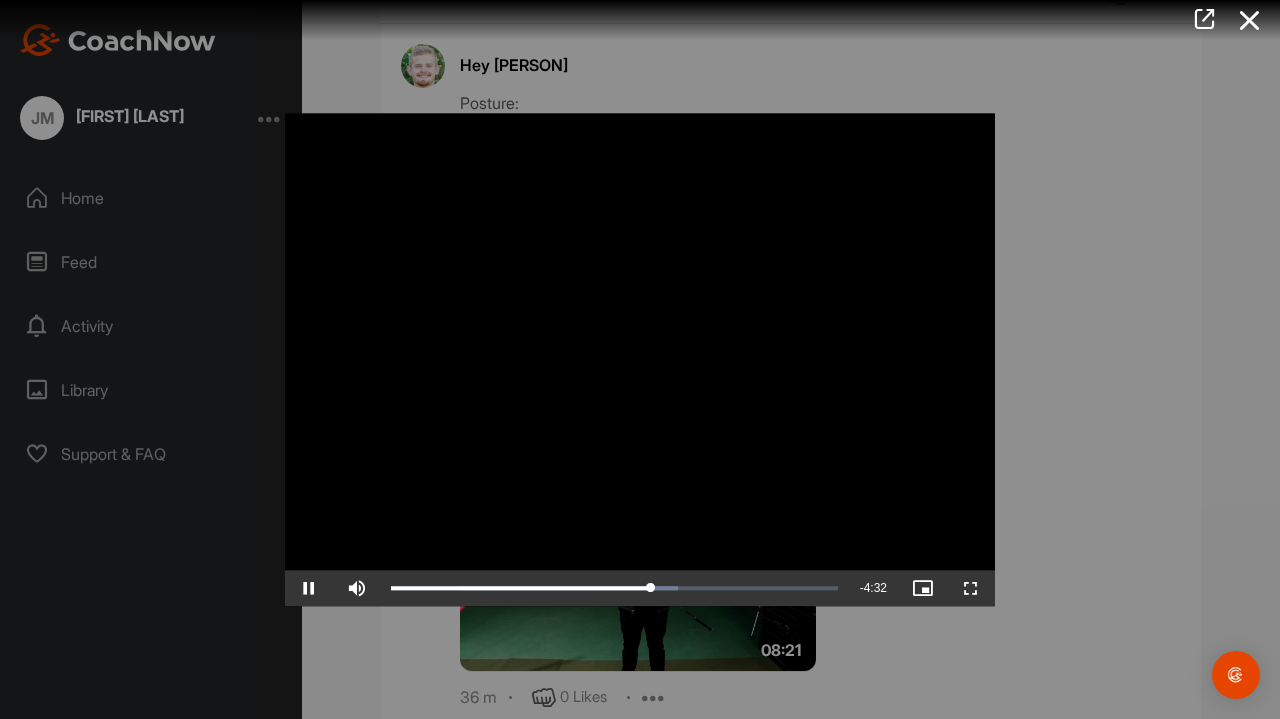 click at bounding box center [309, 588] 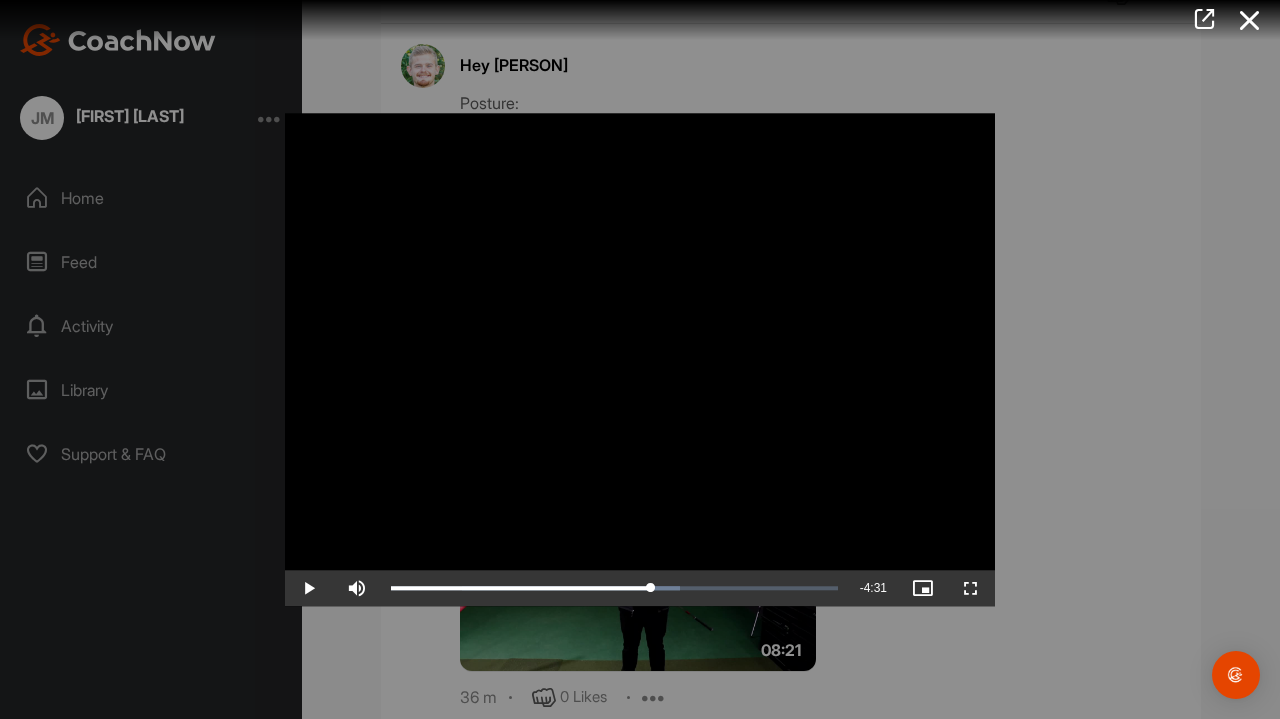 click at bounding box center (309, 588) 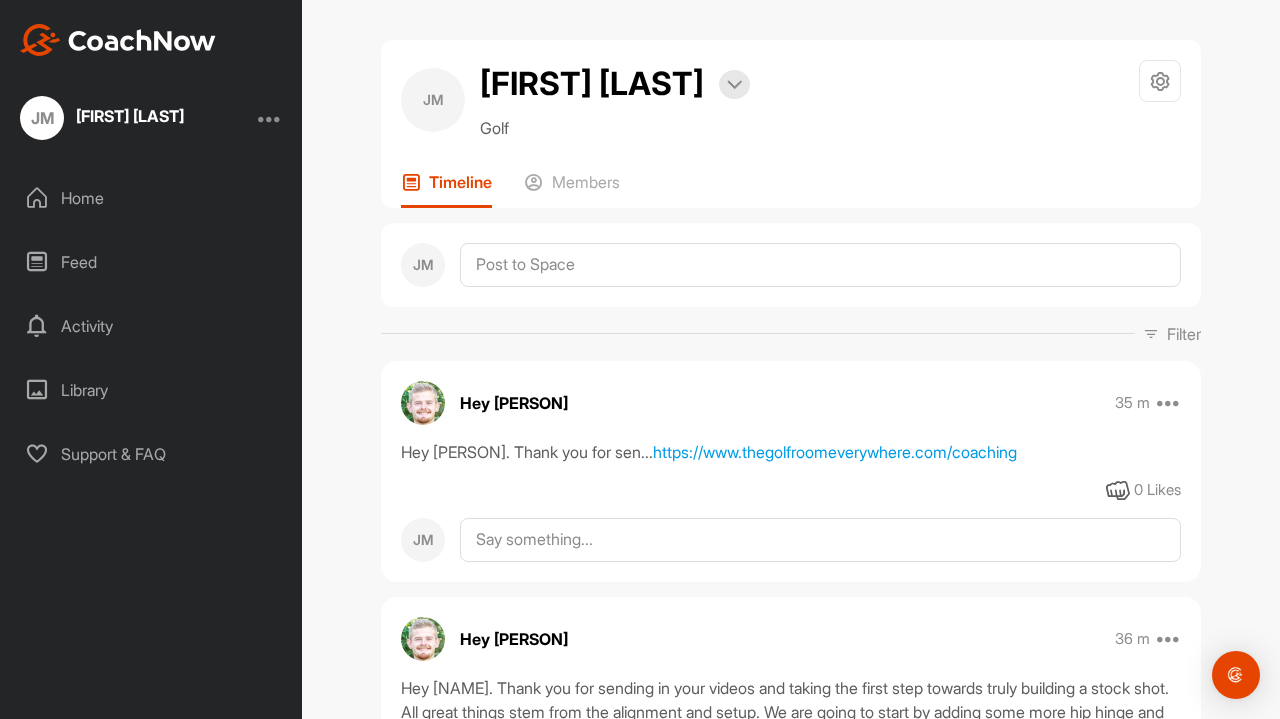 scroll, scrollTop: 0, scrollLeft: 0, axis: both 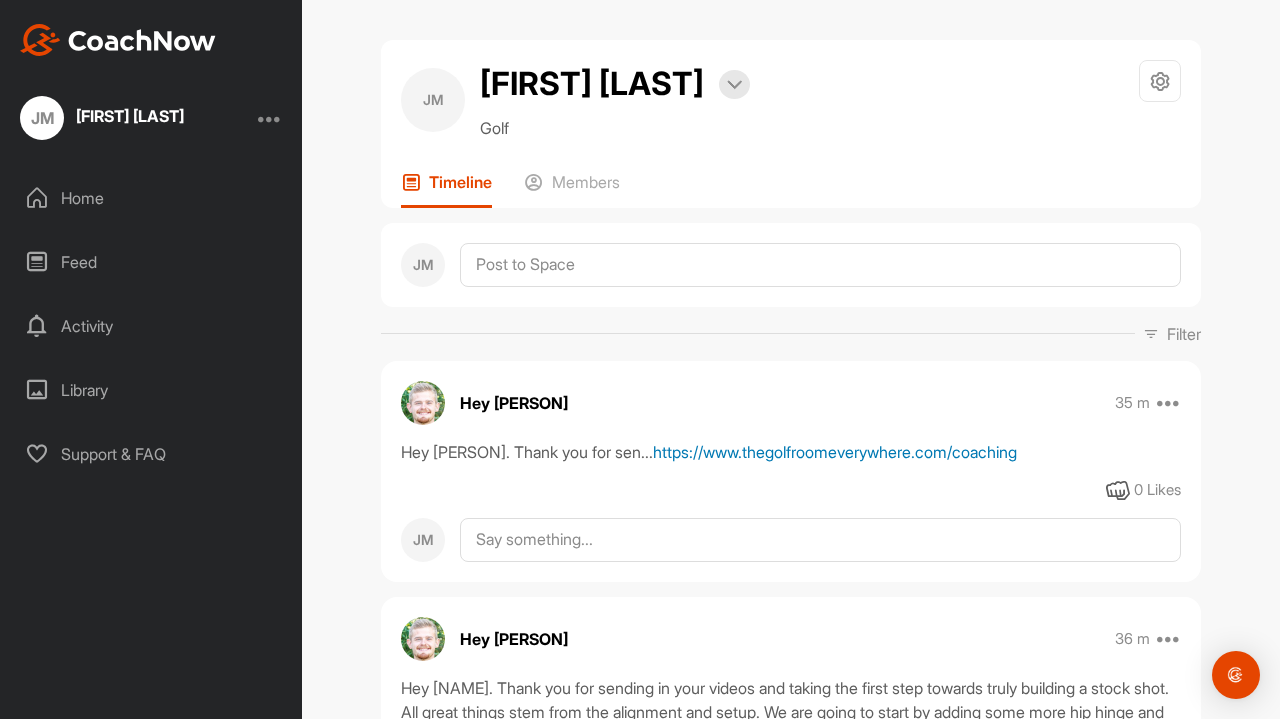 click on "https://www.thegolfroomeverywhere.com/coaching" at bounding box center (835, 452) 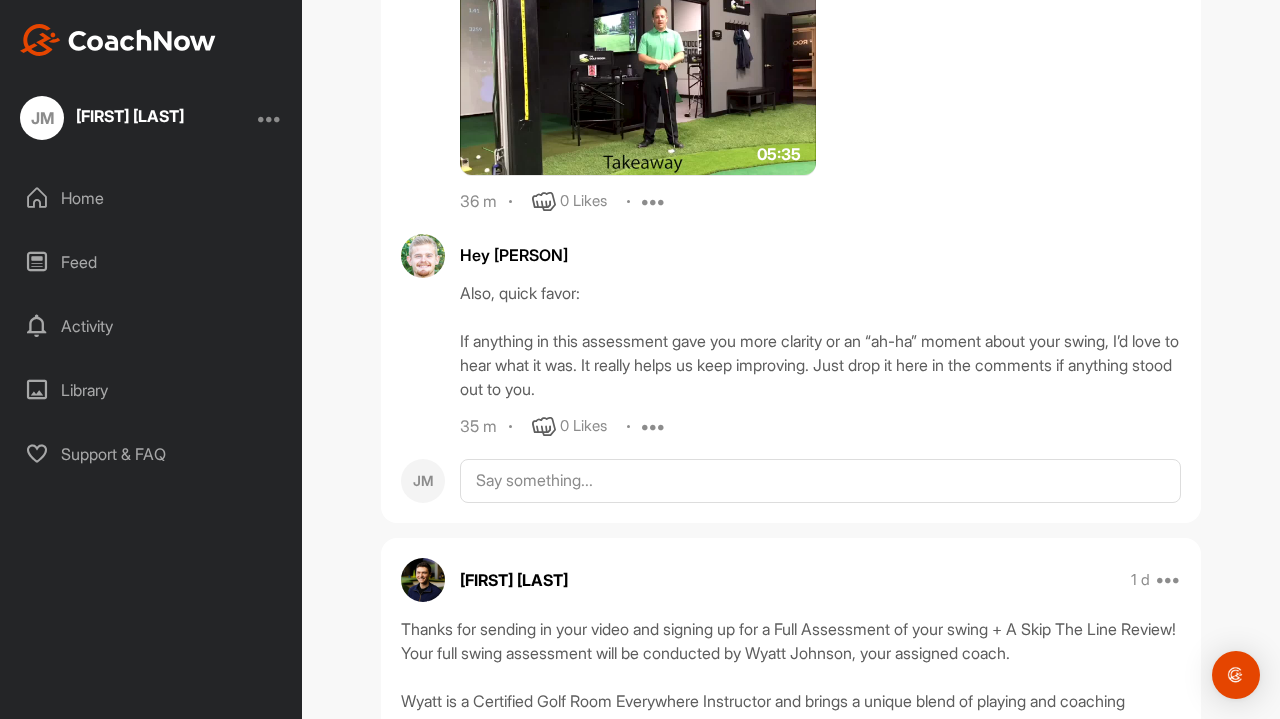 scroll, scrollTop: 2257, scrollLeft: 0, axis: vertical 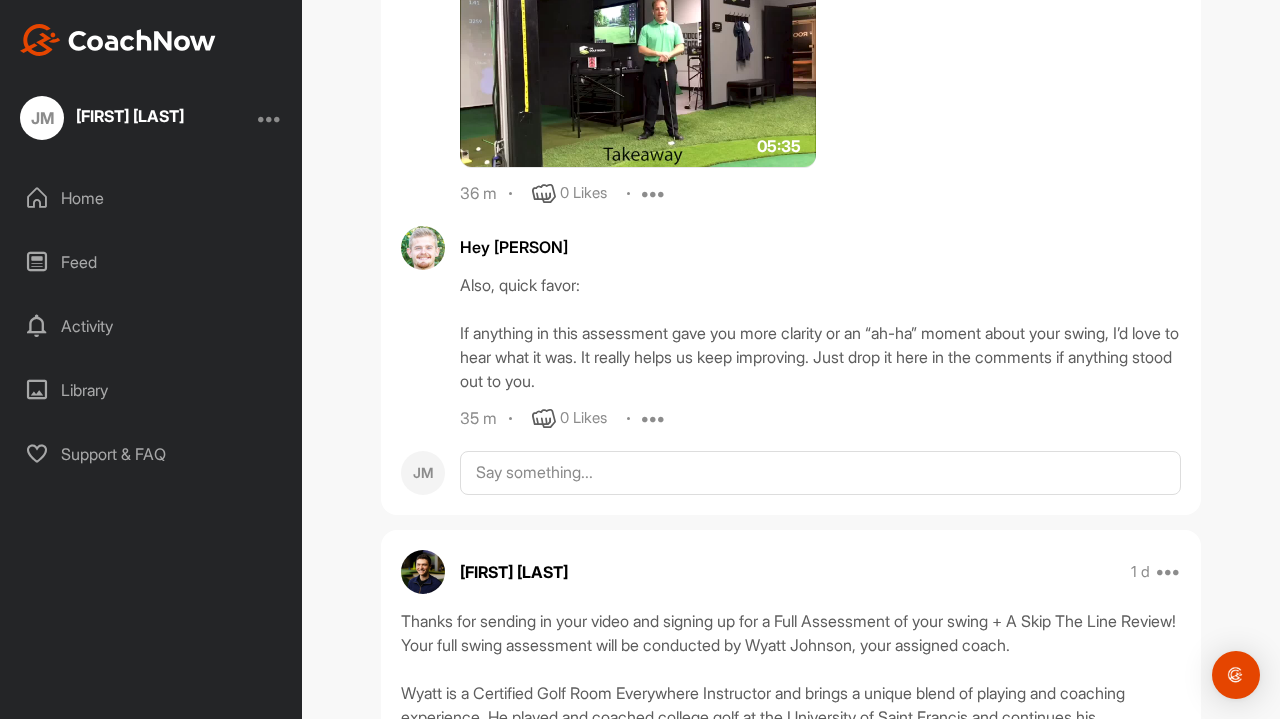 click at bounding box center (638, 68) 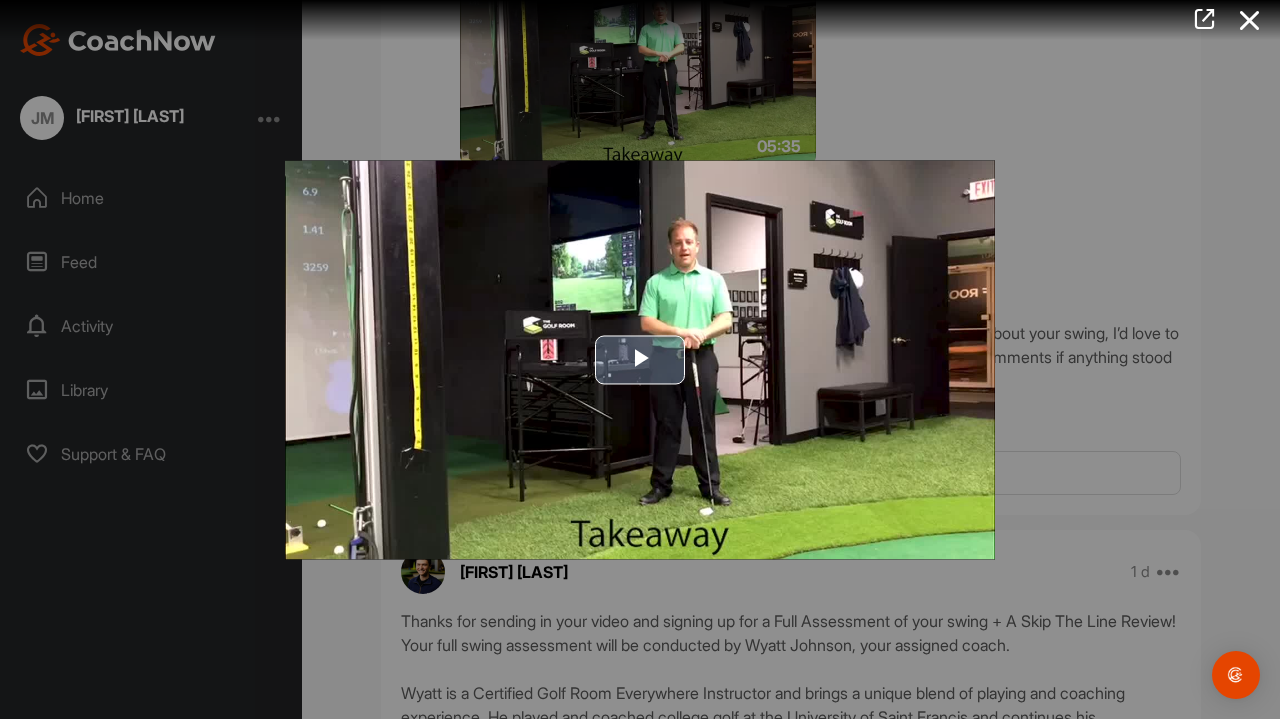 click at bounding box center (640, 360) 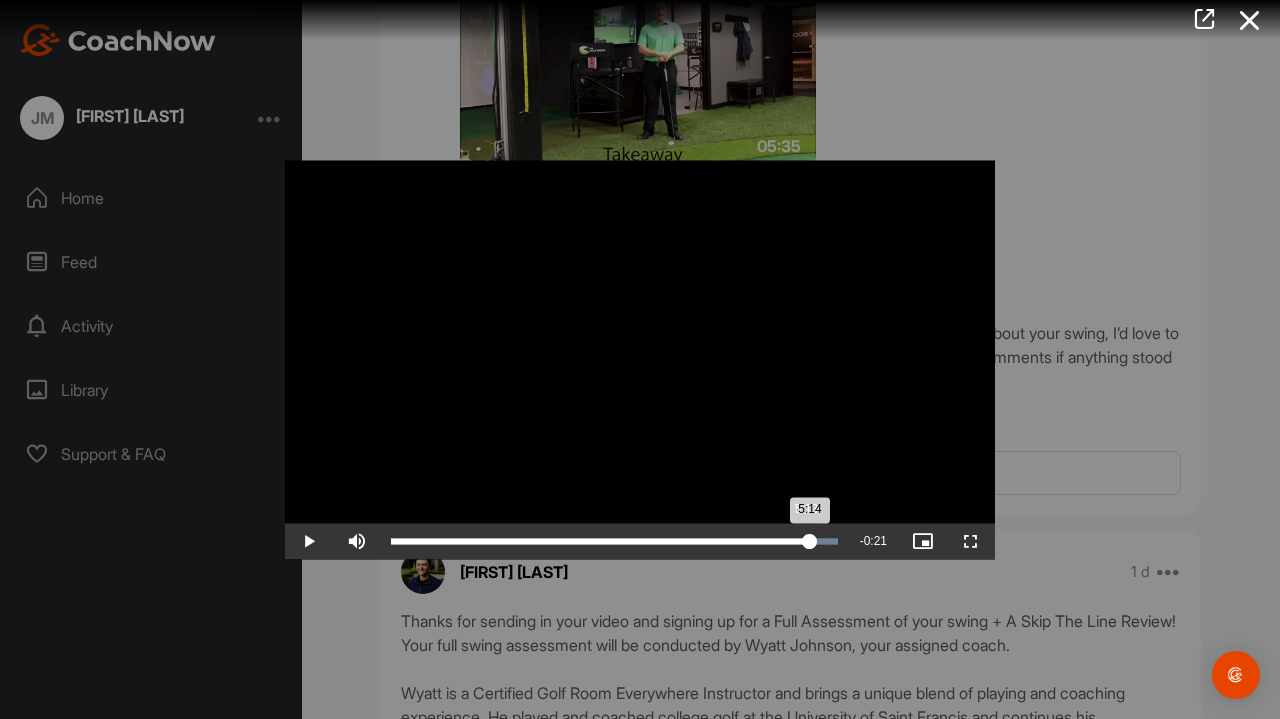 click on "Loaded :  100.00% 5:13 5:14" at bounding box center (614, 541) 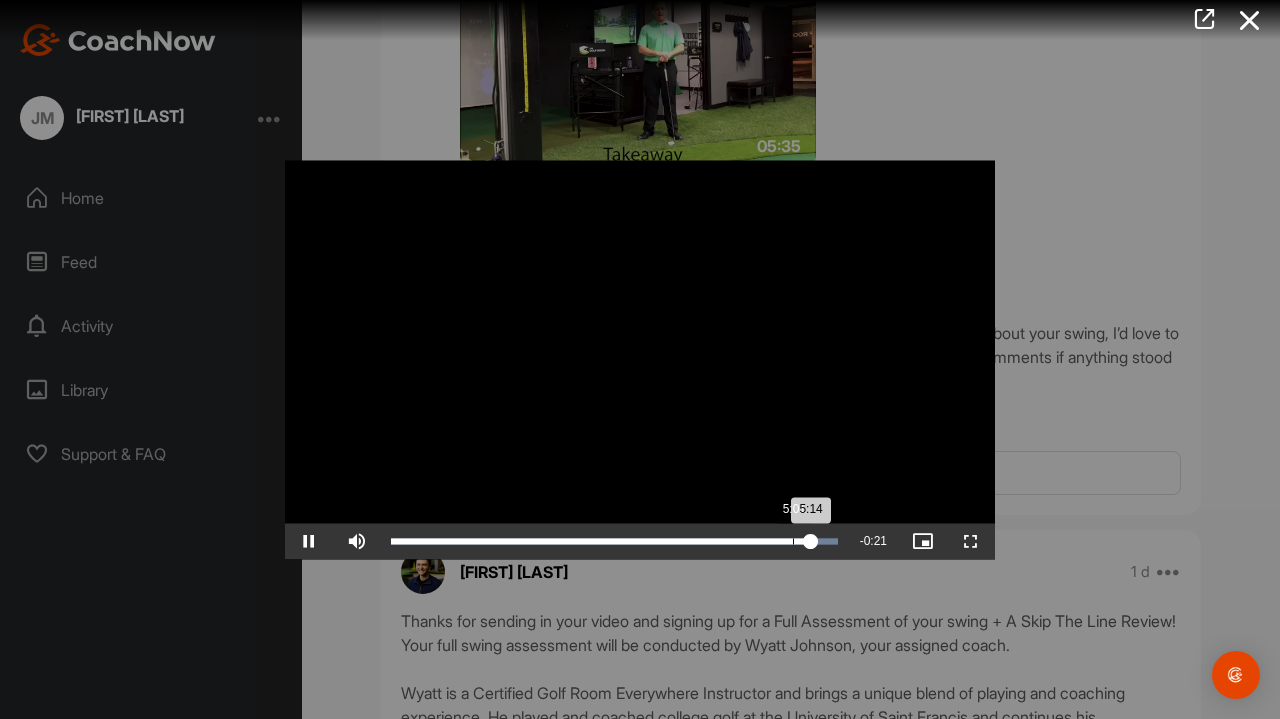 click on "Loaded :  100.00% 5:01 5:14" at bounding box center (614, 541) 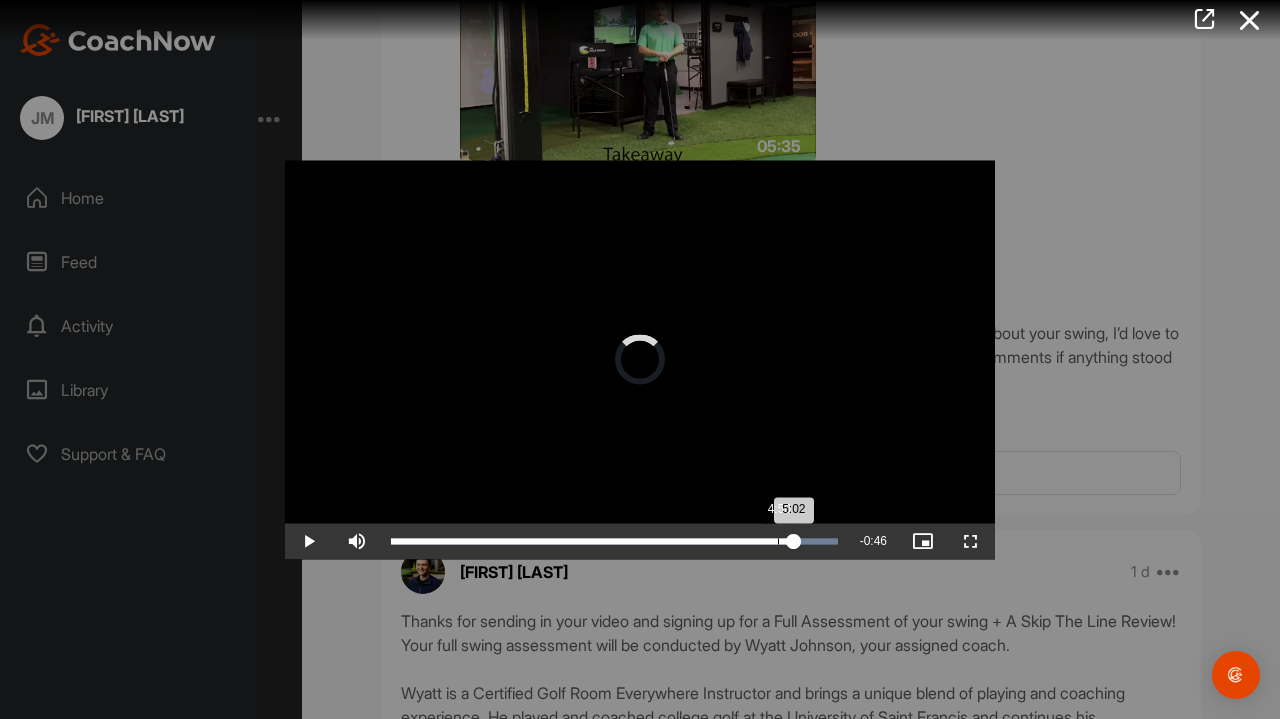 click on "Loaded :  100.00% 4:50 5:02" at bounding box center [614, 541] 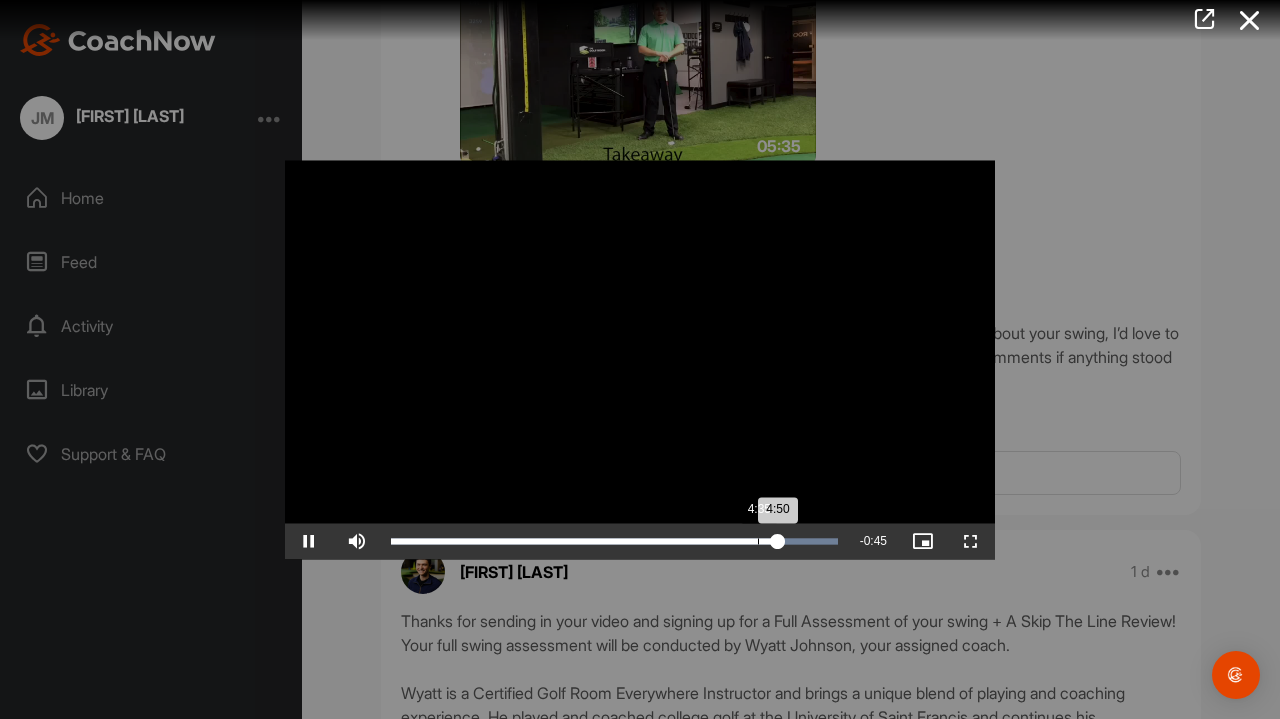 click on "Loaded :  100.00% 4:35 4:50" at bounding box center [614, 541] 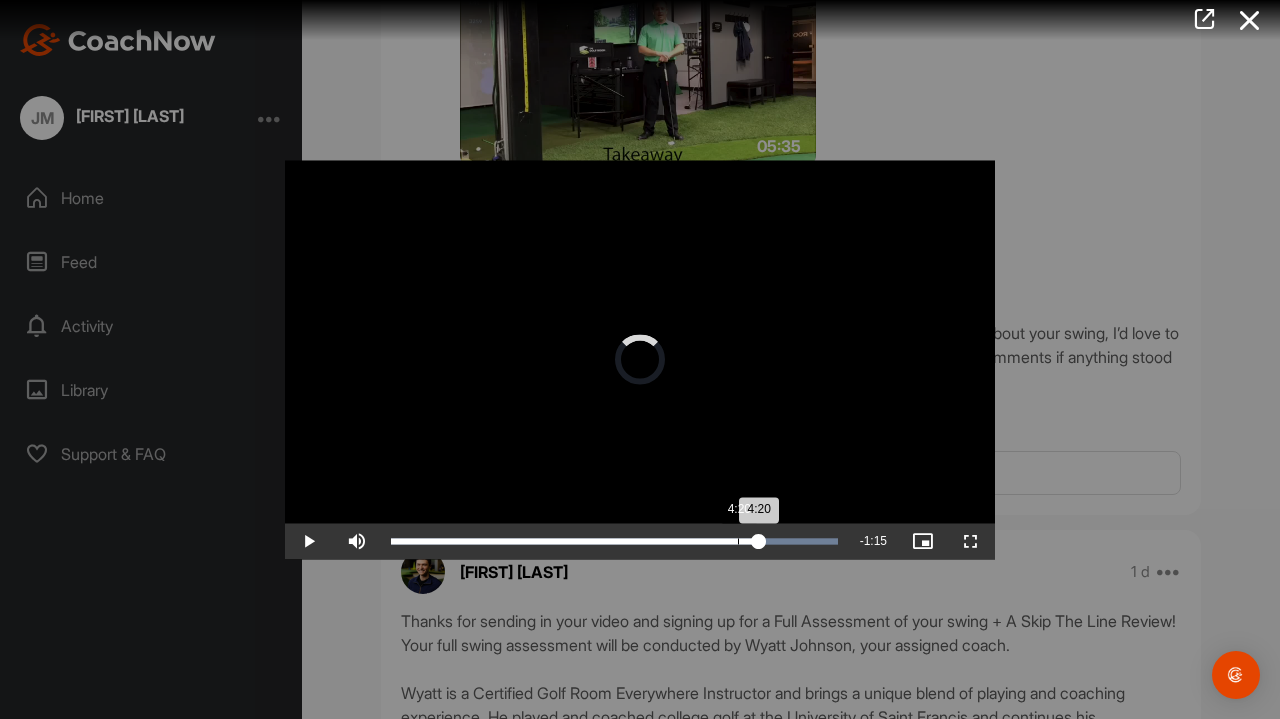 click on "Loaded :  100.00% 4:20 4:20" at bounding box center (614, 541) 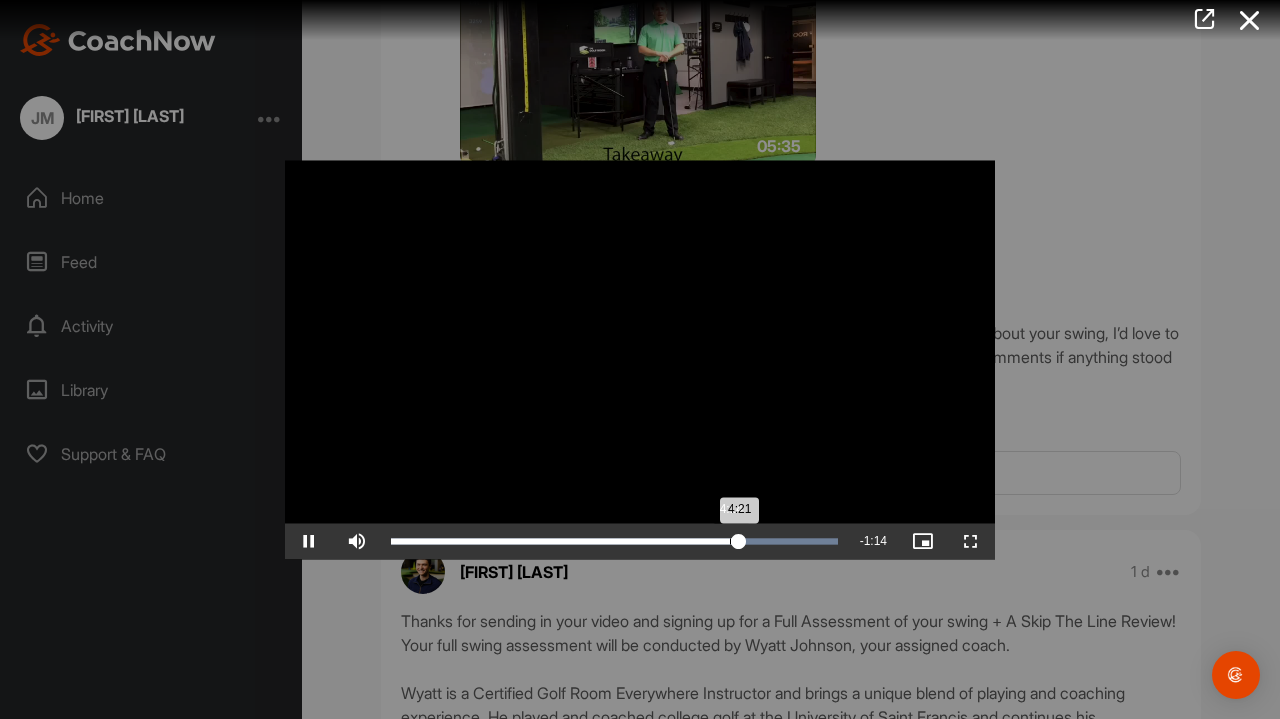 click on "4:21" at bounding box center (565, 541) 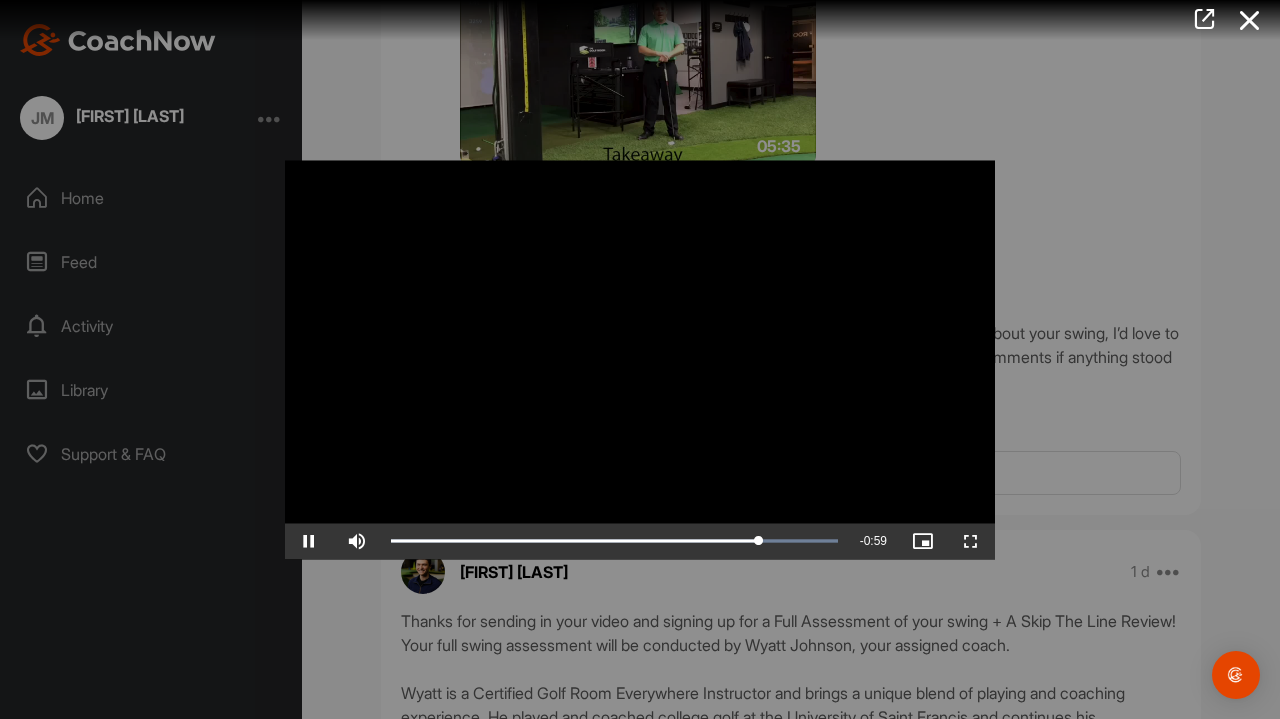 click at bounding box center [309, 541] 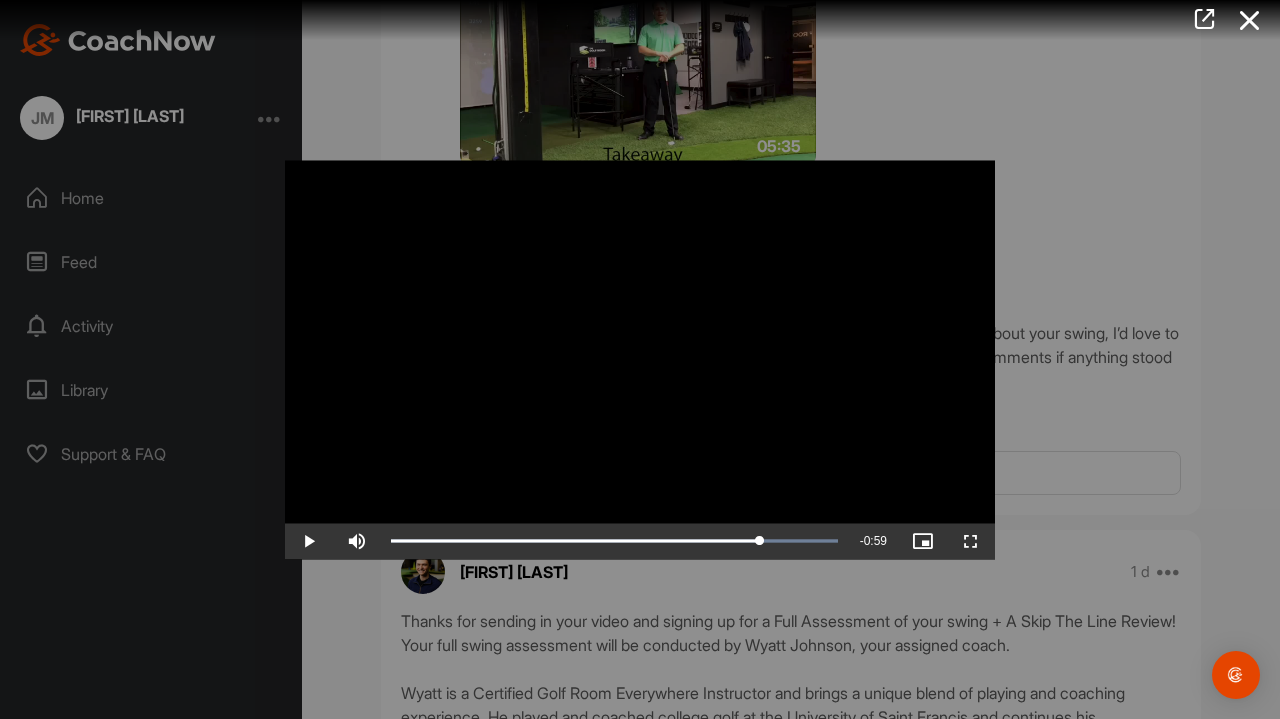 click at bounding box center (309, 541) 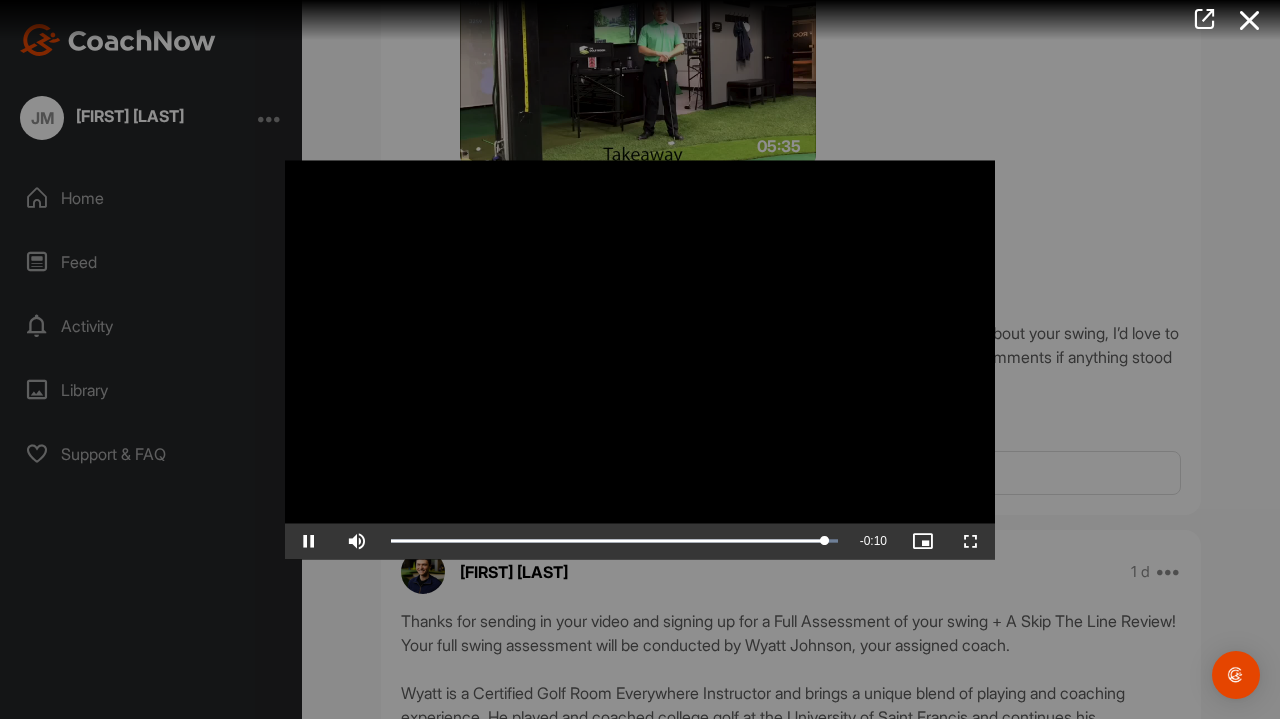click at bounding box center [971, 541] 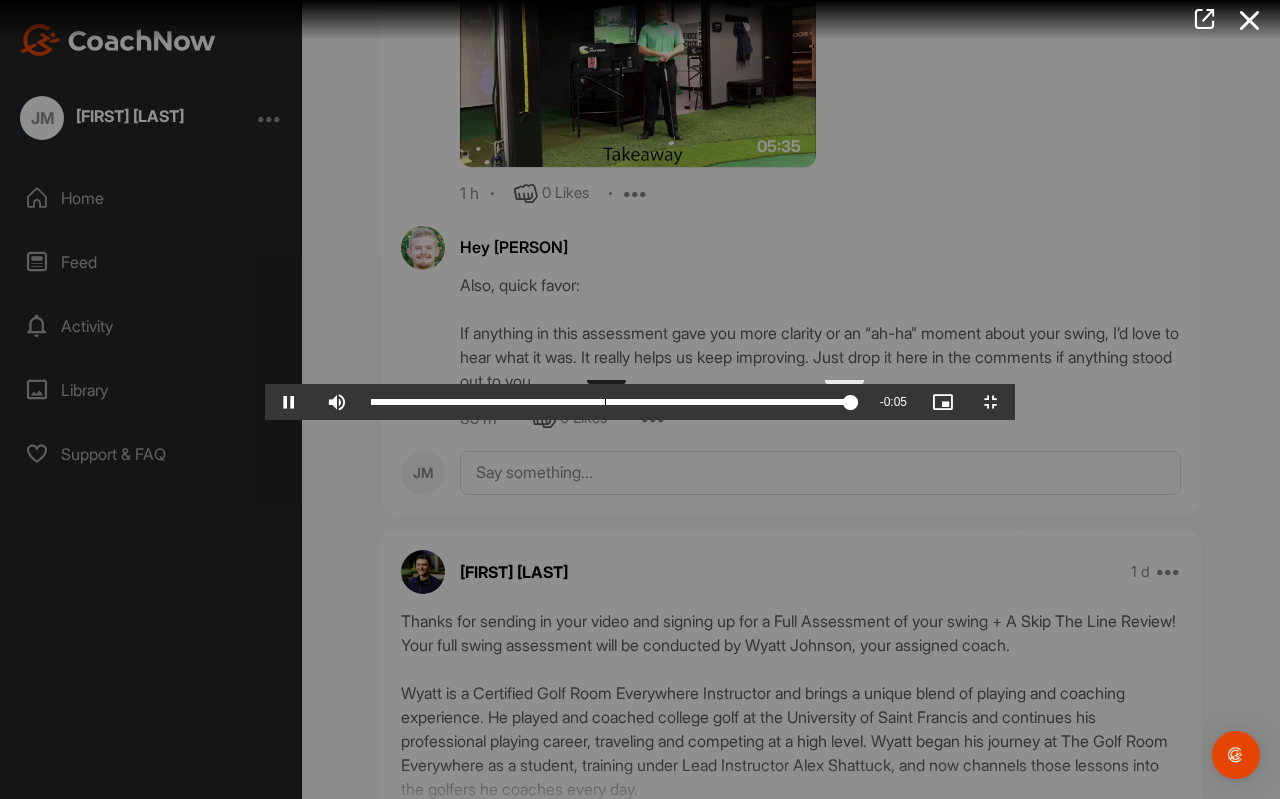 click on "Loaded :  100.00% 1:17 5:30" at bounding box center (614, 402) 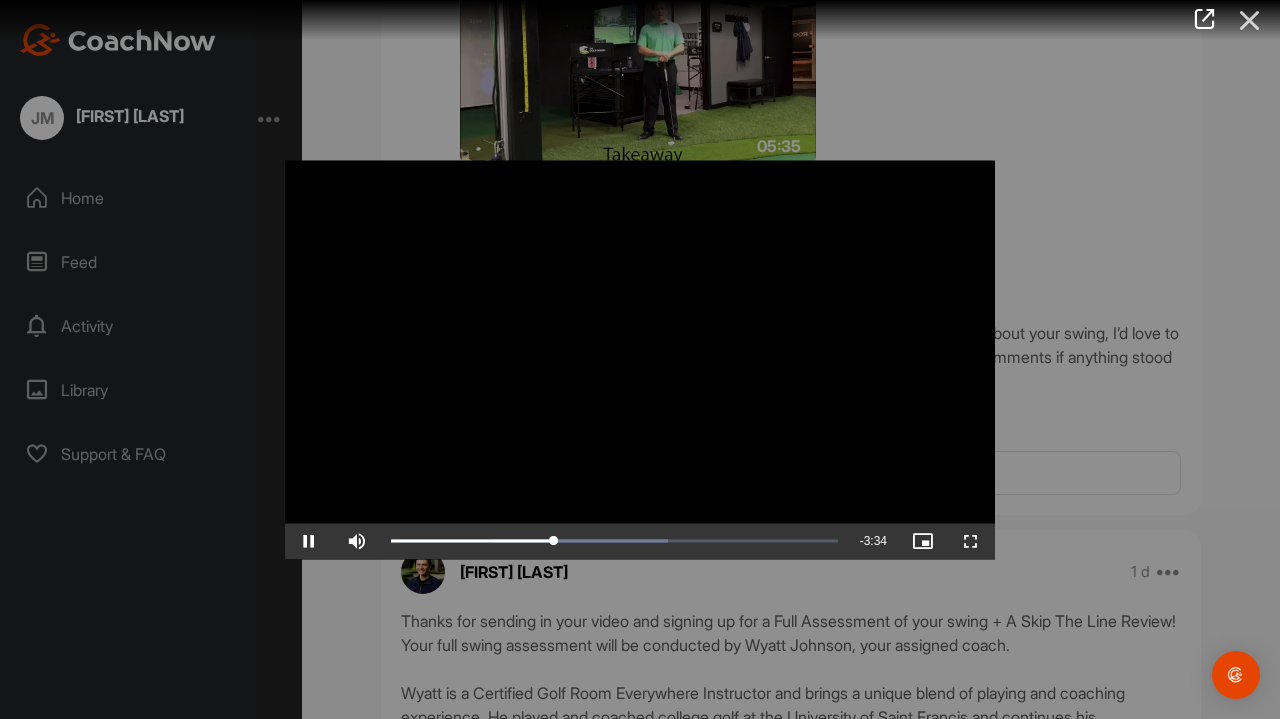click at bounding box center (1250, 20) 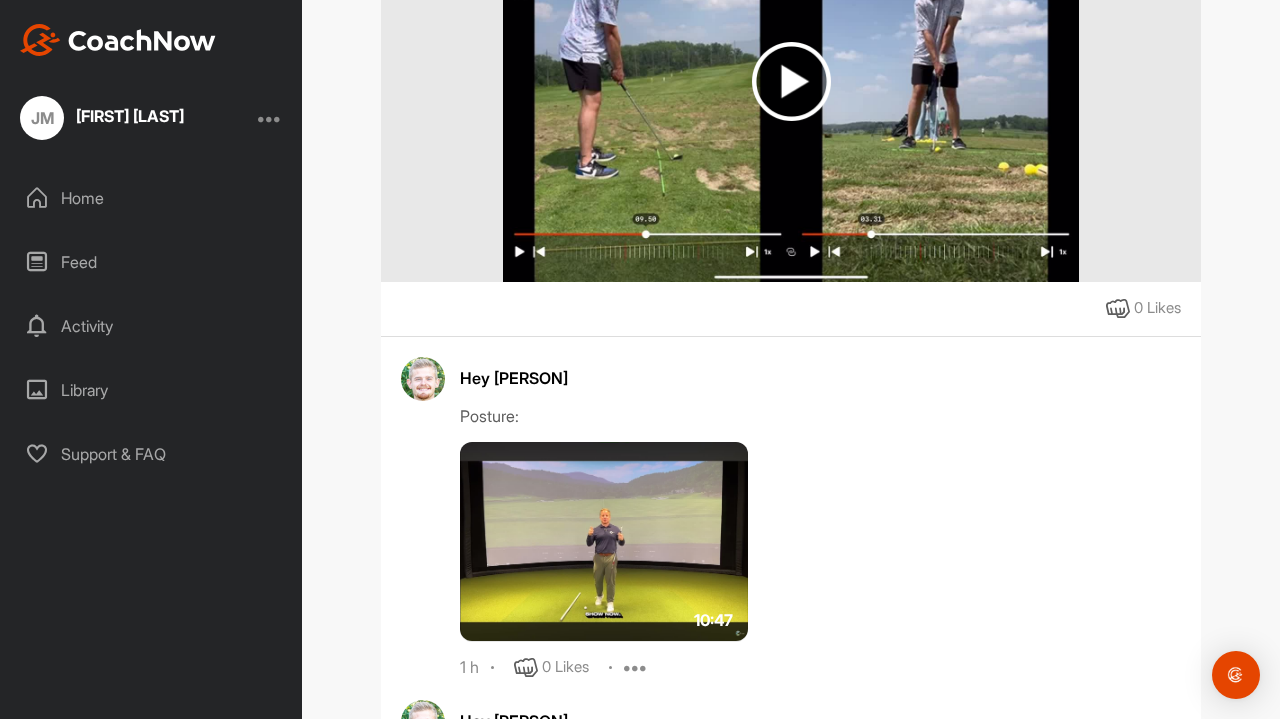 scroll, scrollTop: 1090, scrollLeft: 0, axis: vertical 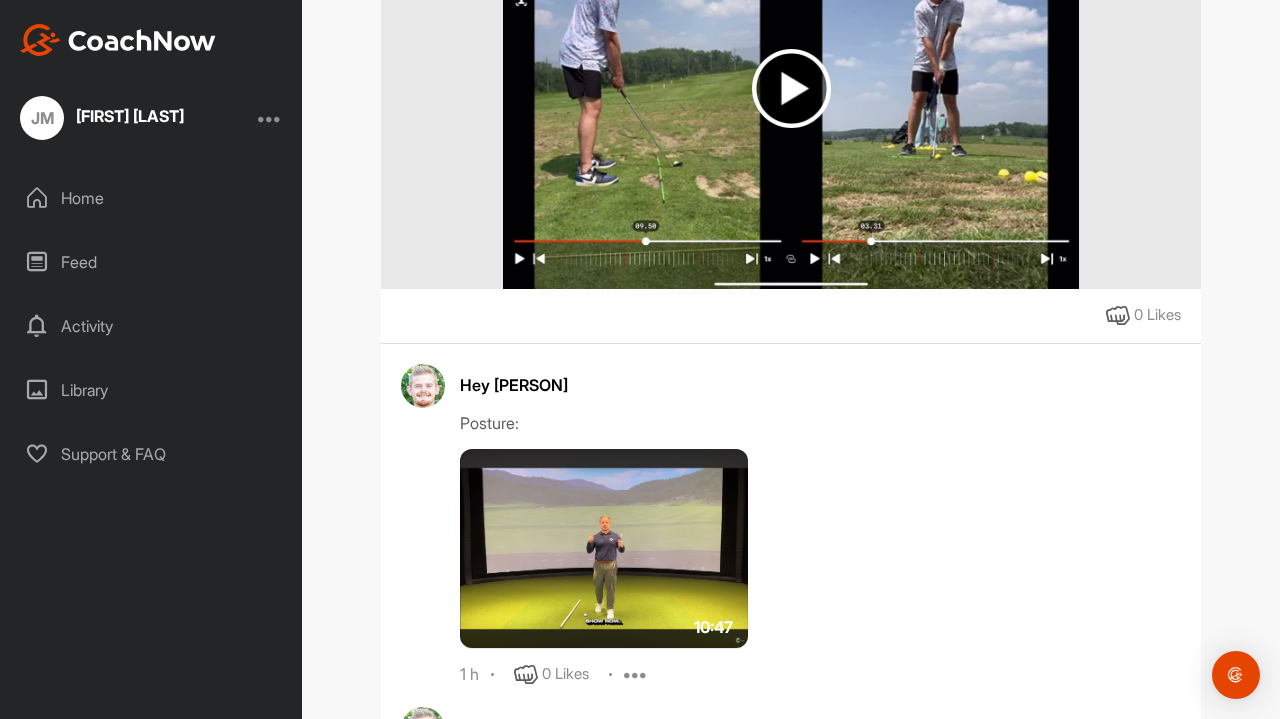 click at bounding box center [791, 88] 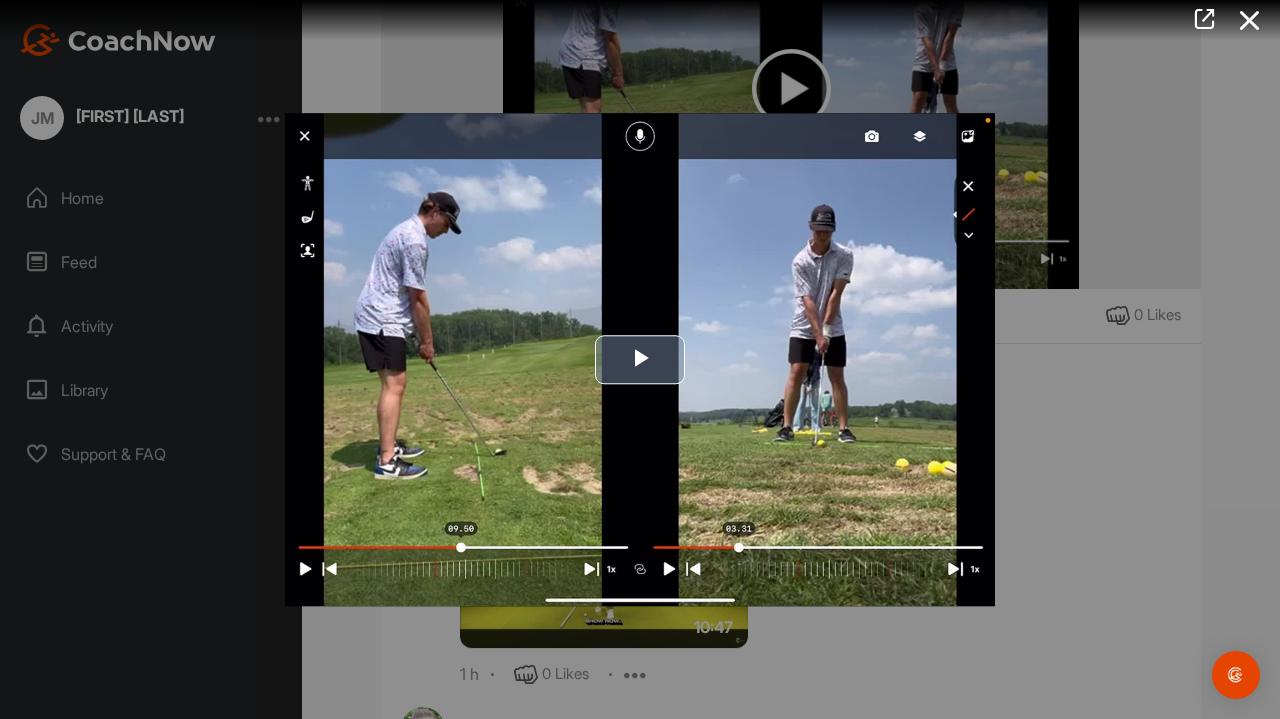 click at bounding box center (640, 359) 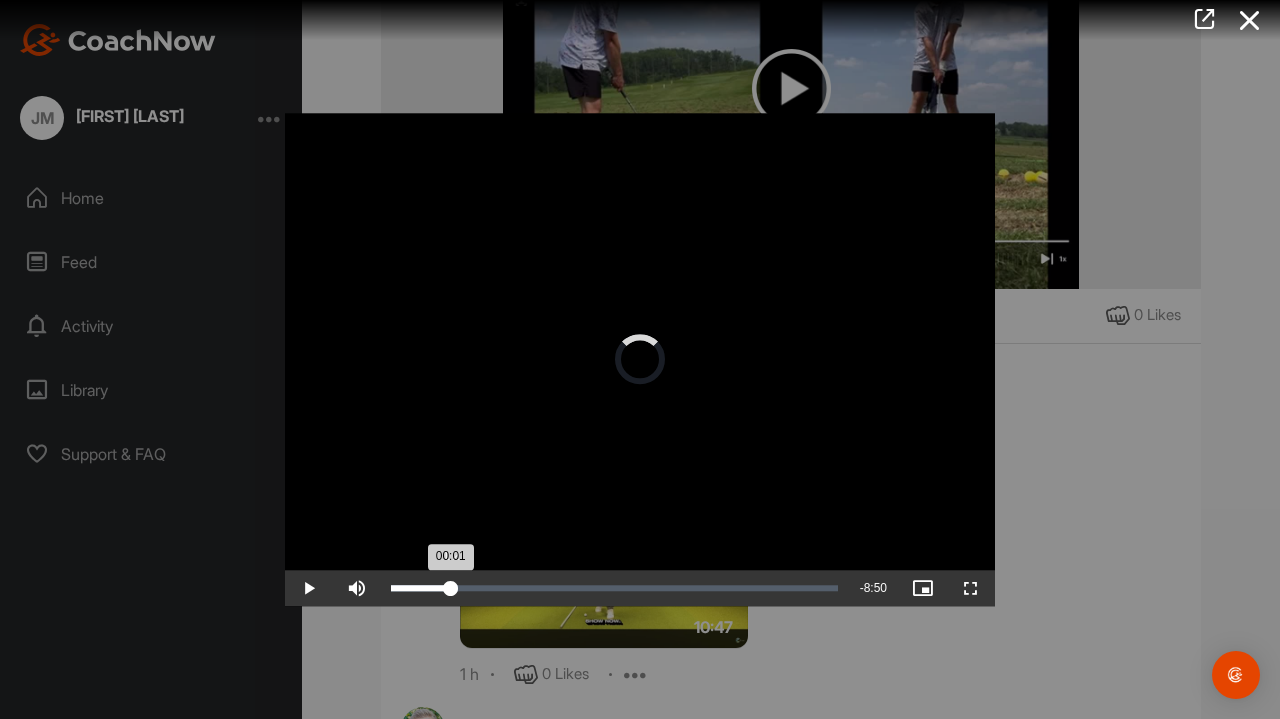 click on "Loaded :  14.90% 01:21 00:01" at bounding box center [614, 588] 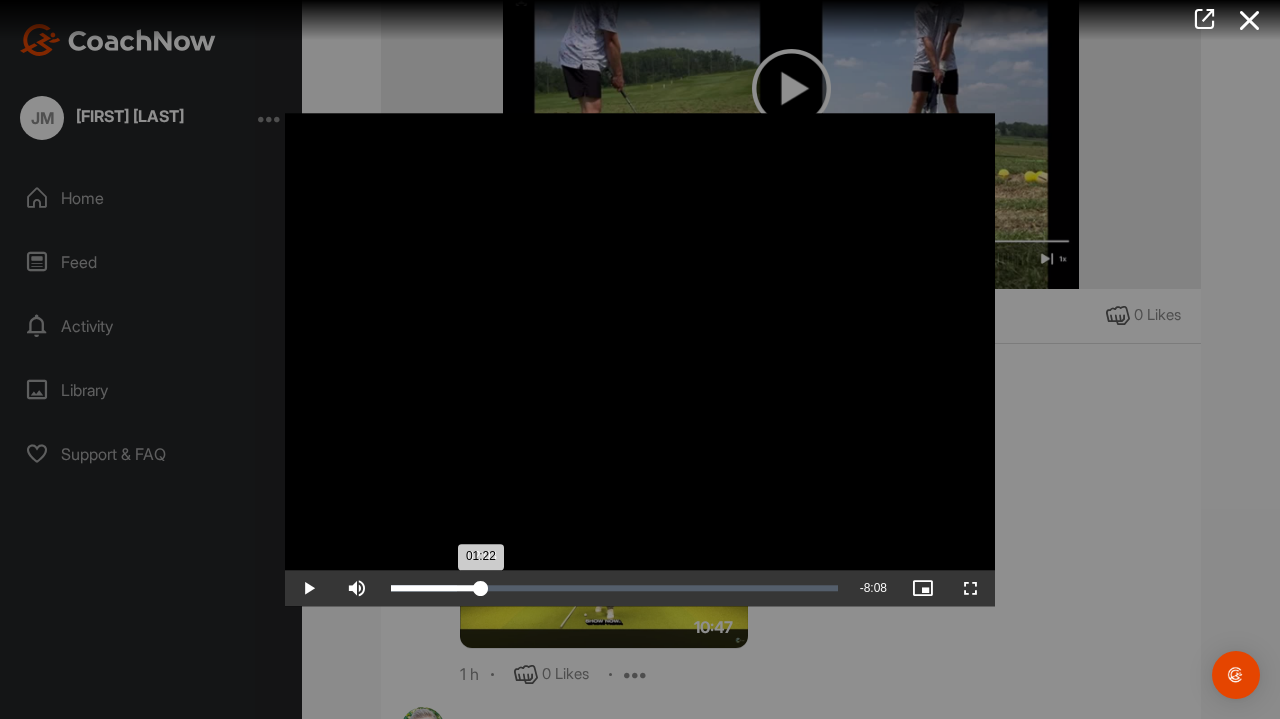 click on "Loaded :  14.73% 02:03 01:22" at bounding box center [614, 588] 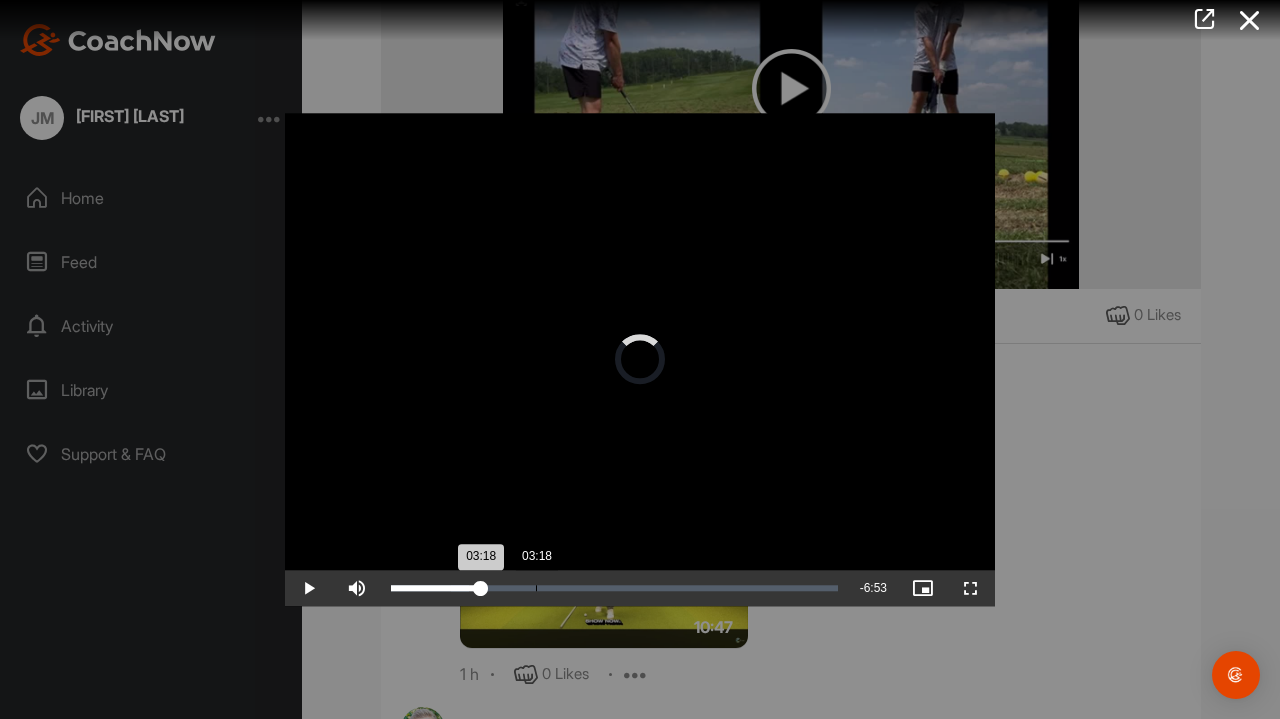 click on "03:18" at bounding box center (536, 588) 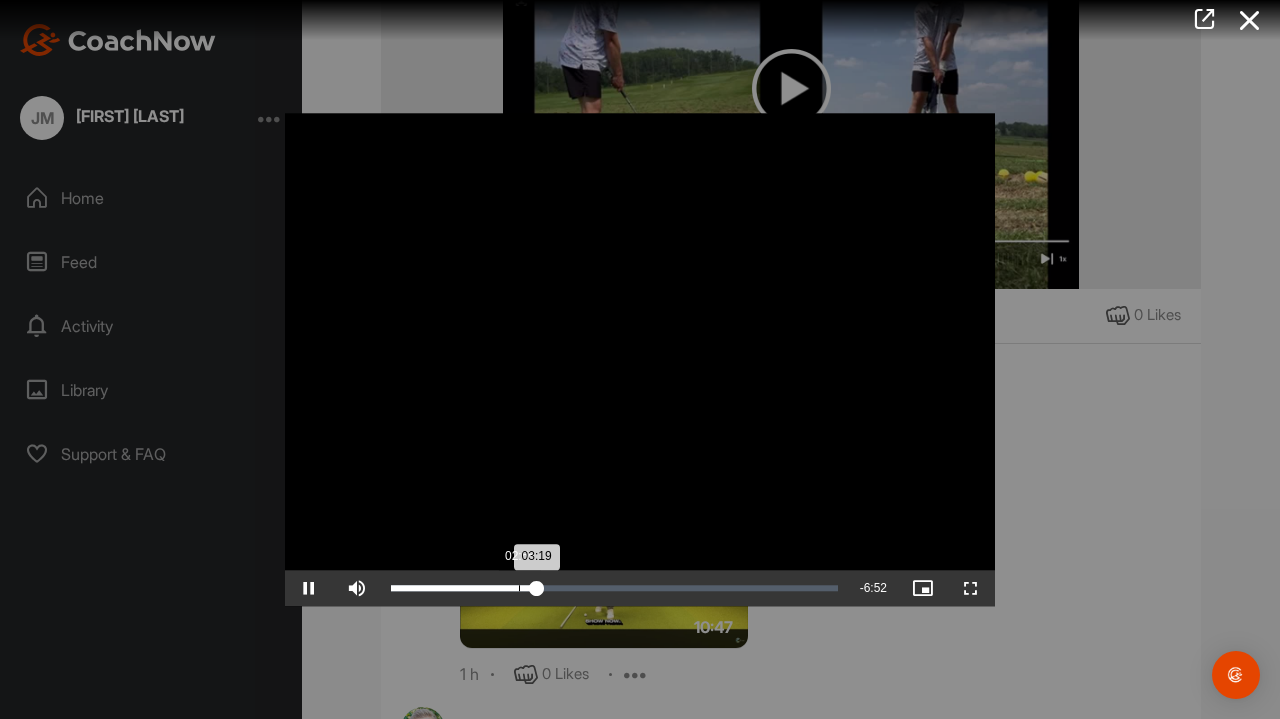 click on "Loaded :  33.31% 02:55 03:19" at bounding box center [614, 588] 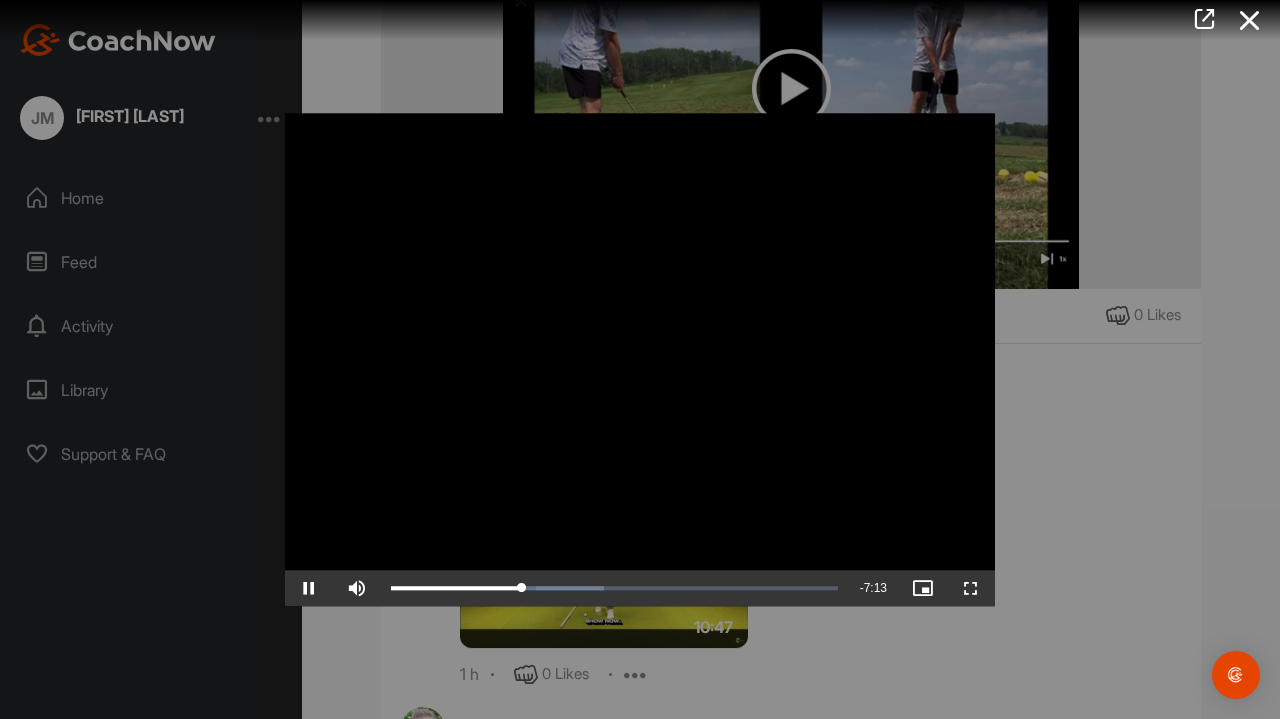 click at bounding box center [309, 588] 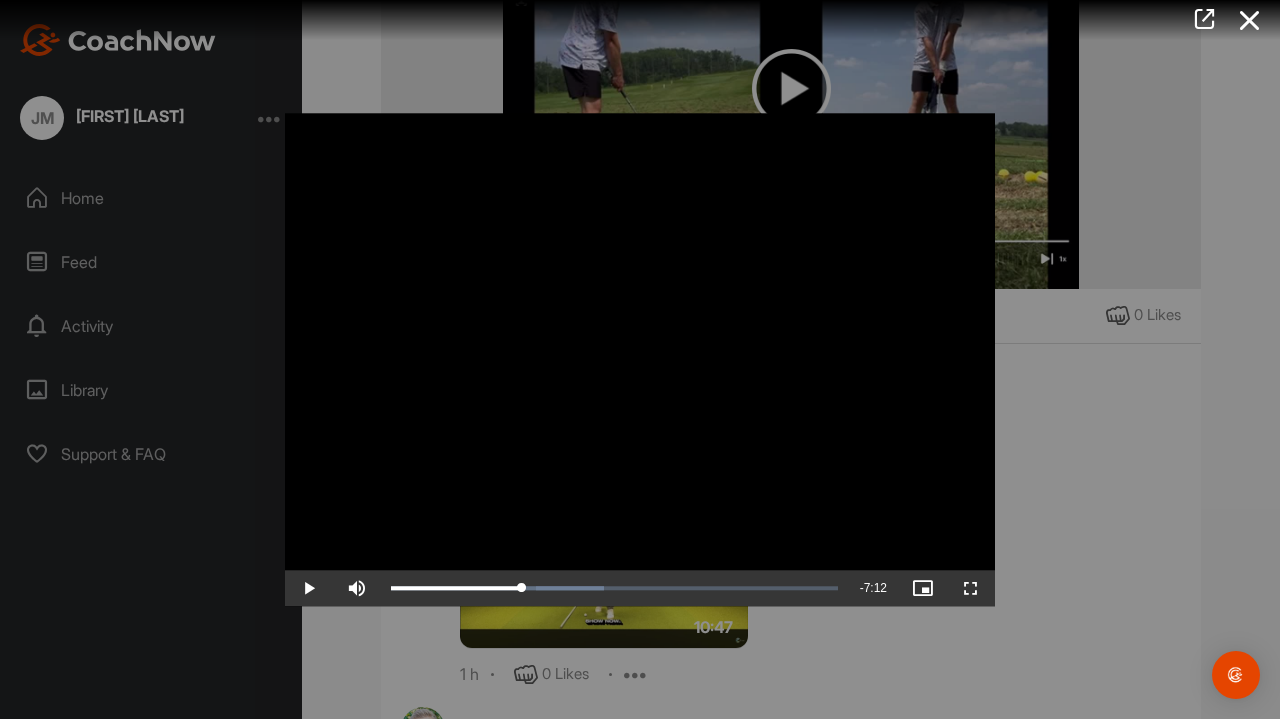 click at bounding box center [309, 588] 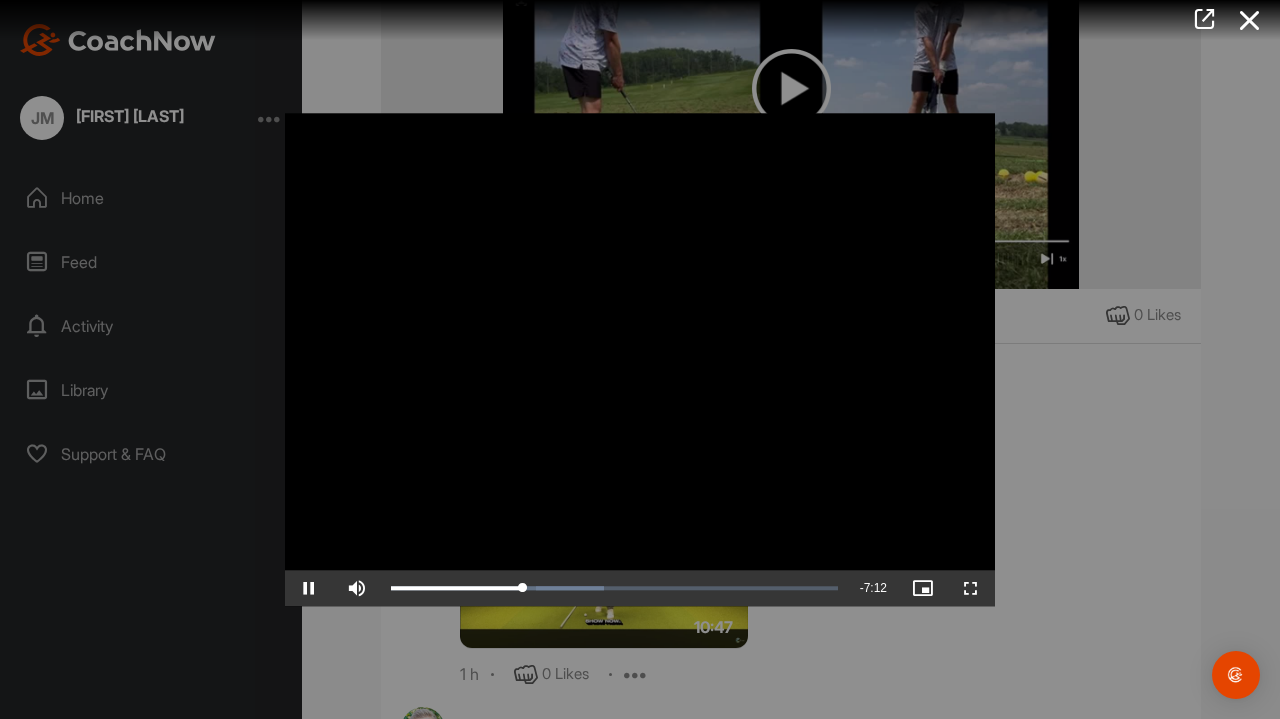 click at bounding box center (309, 588) 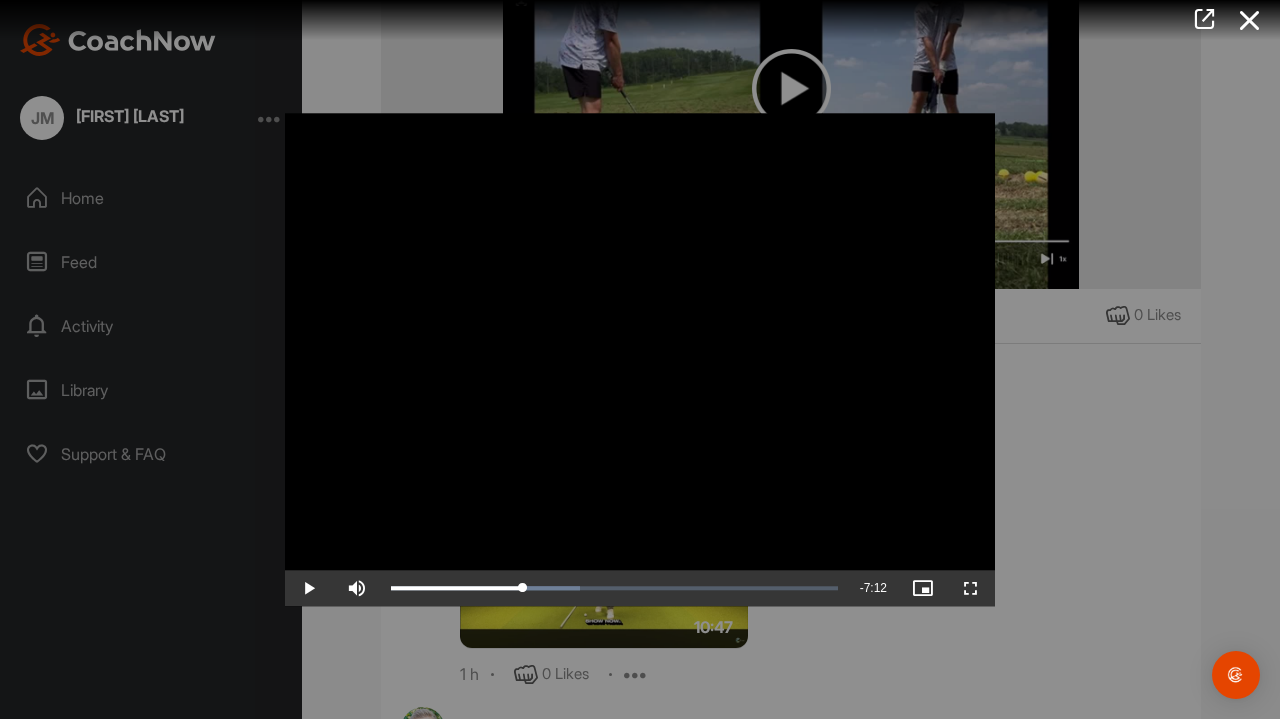 click at bounding box center (309, 588) 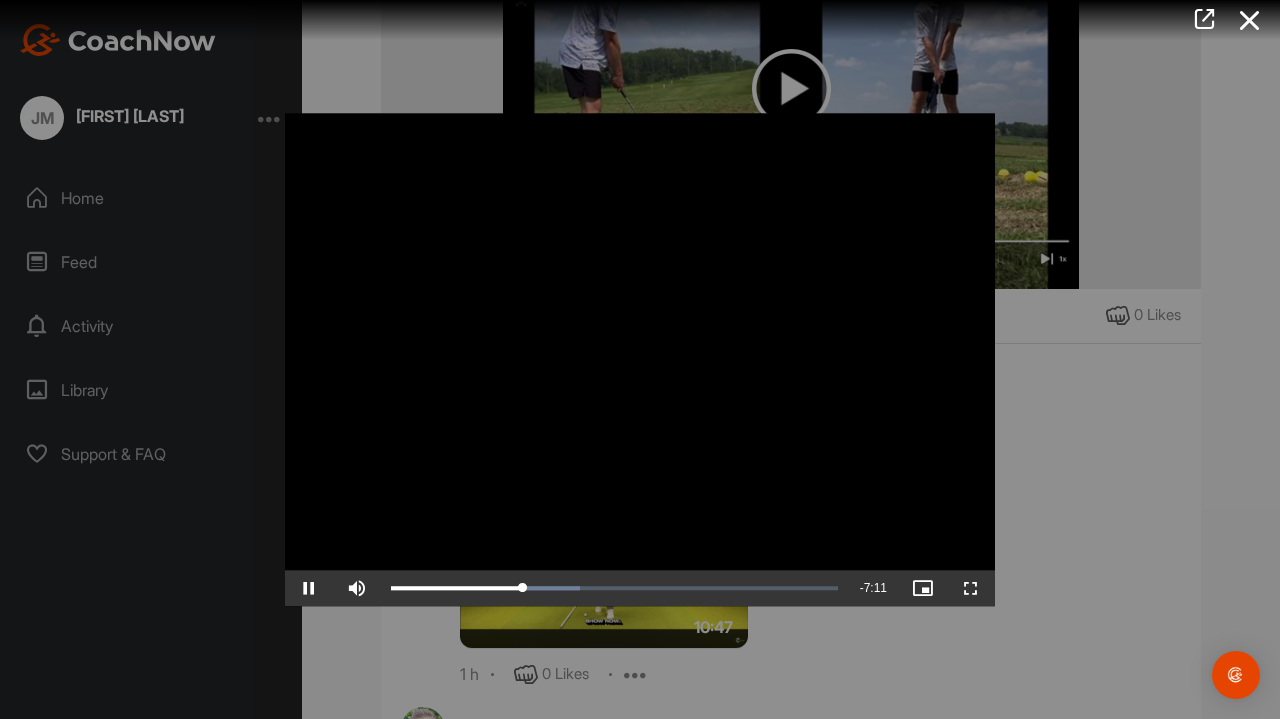 click at bounding box center (309, 588) 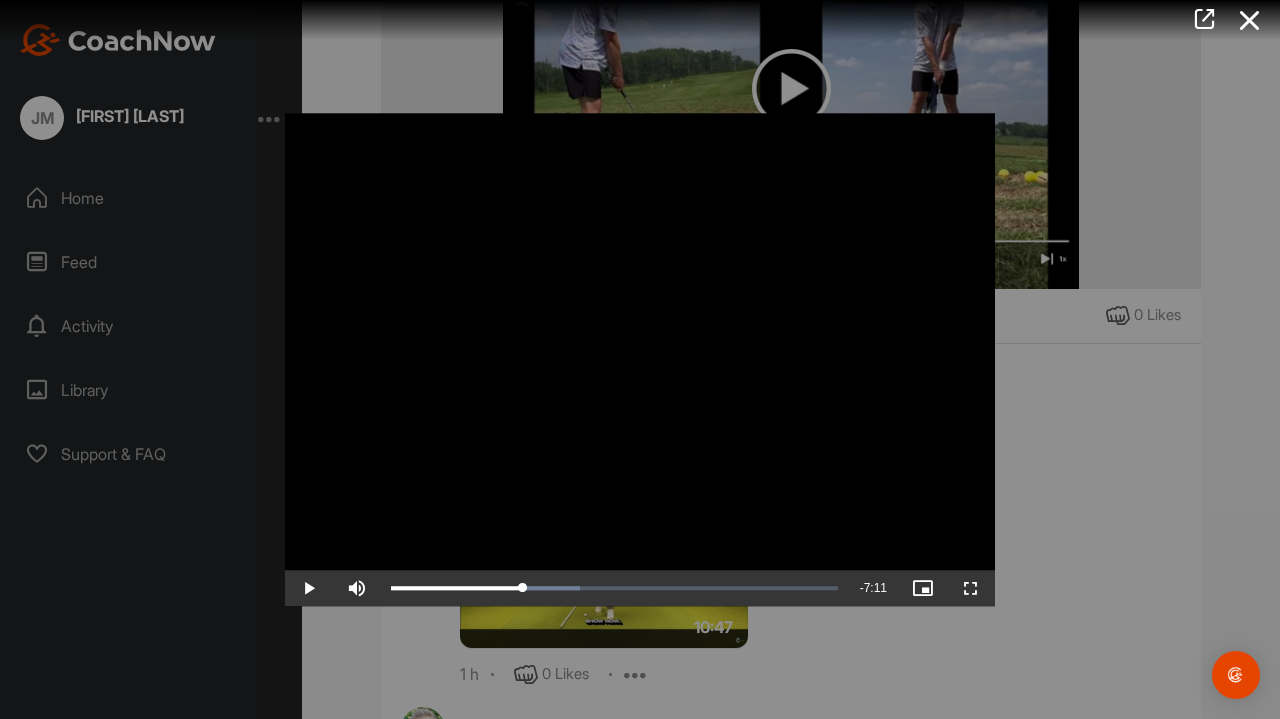 click at bounding box center (309, 588) 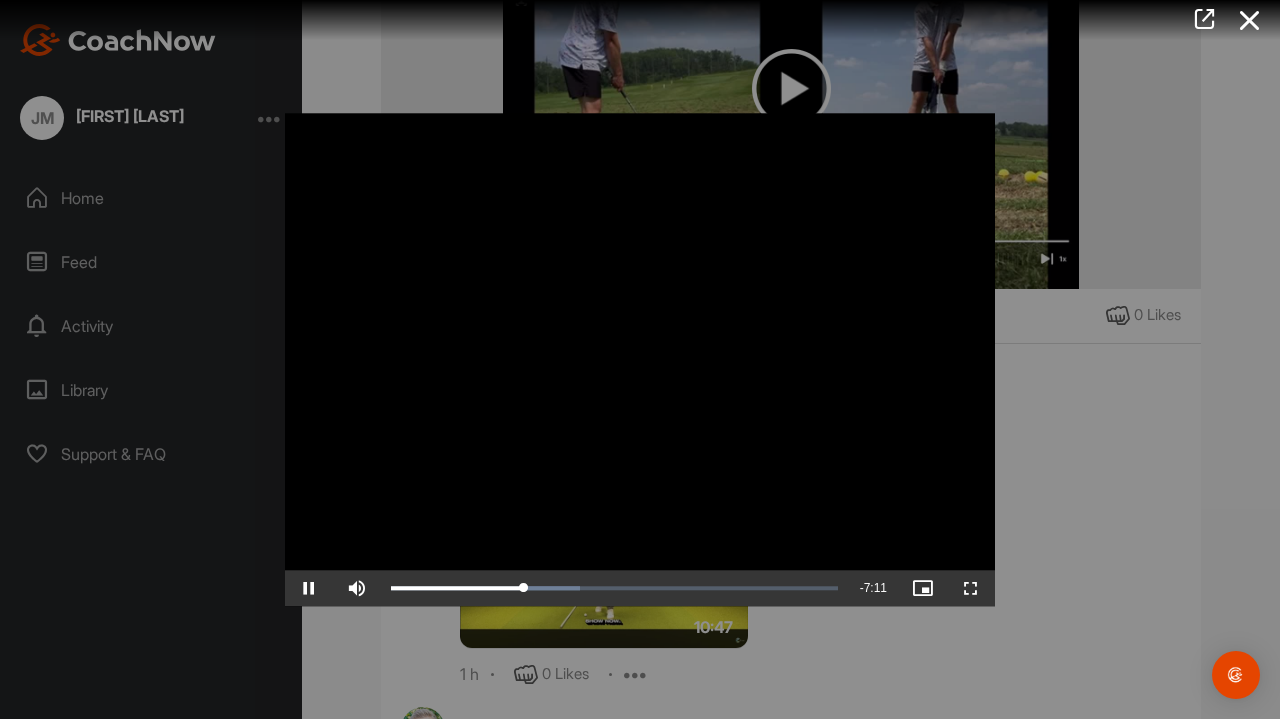 click at bounding box center [309, 588] 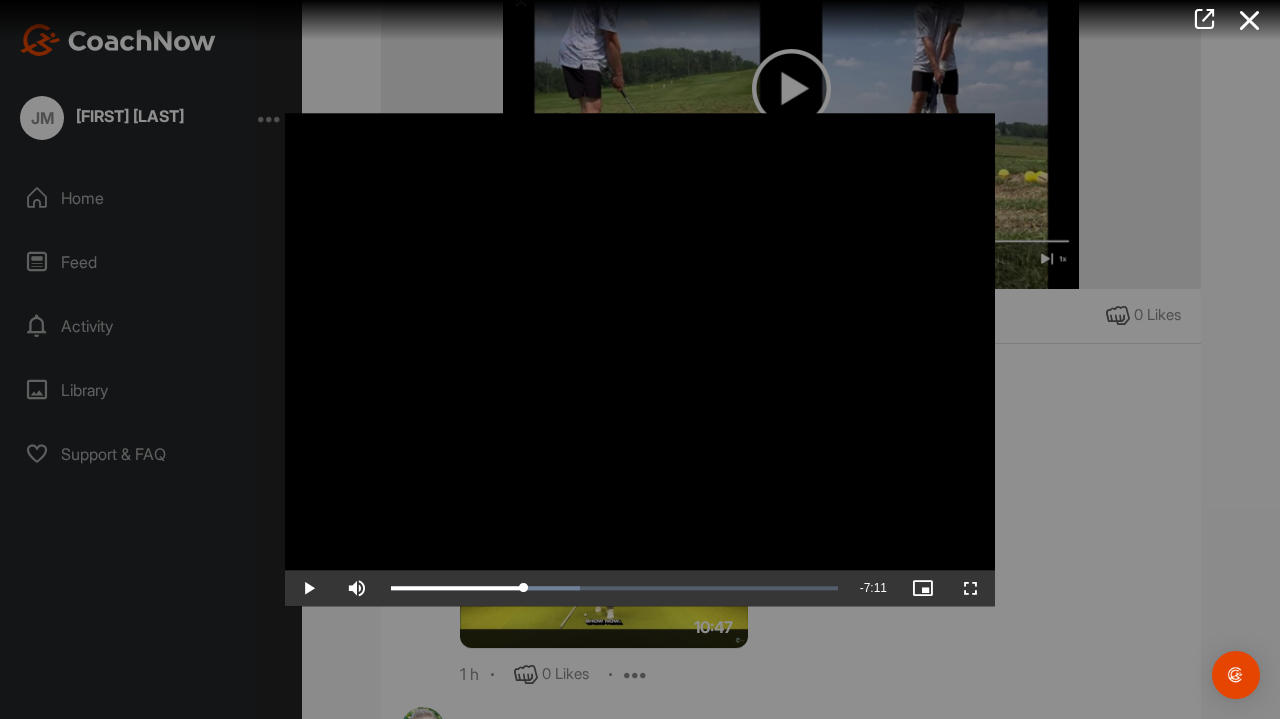click at bounding box center [309, 588] 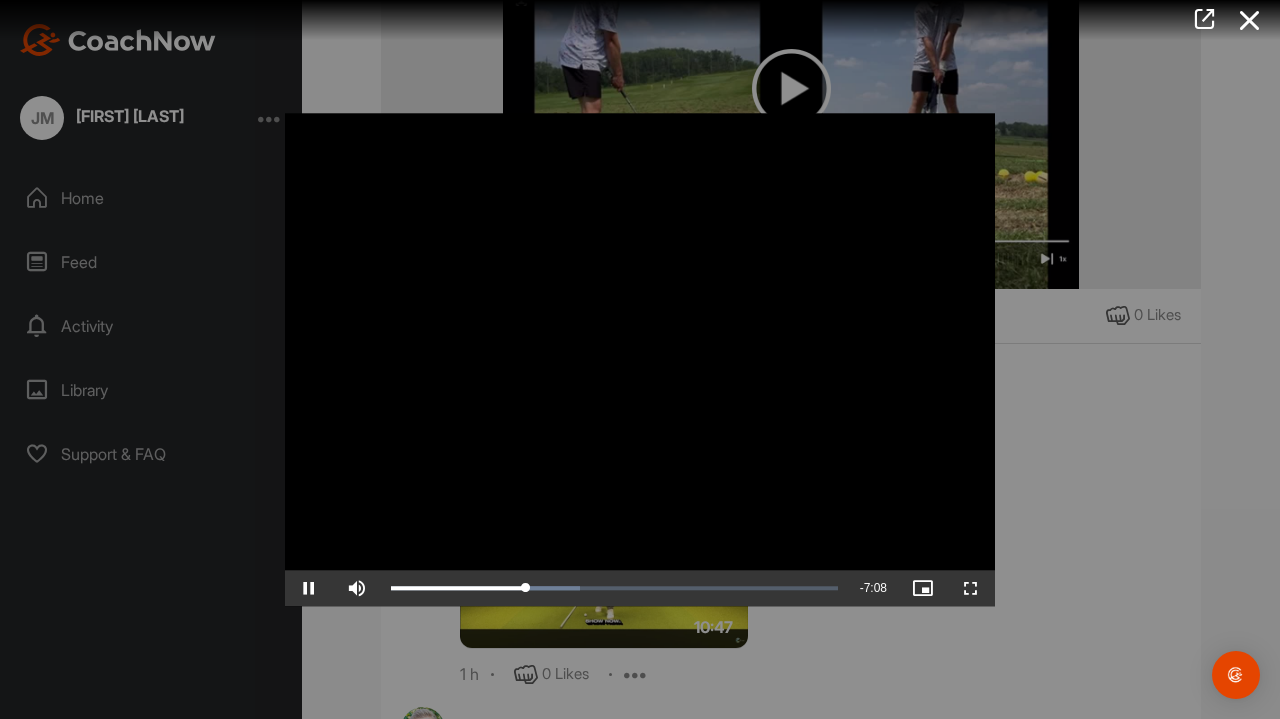 click at bounding box center (309, 588) 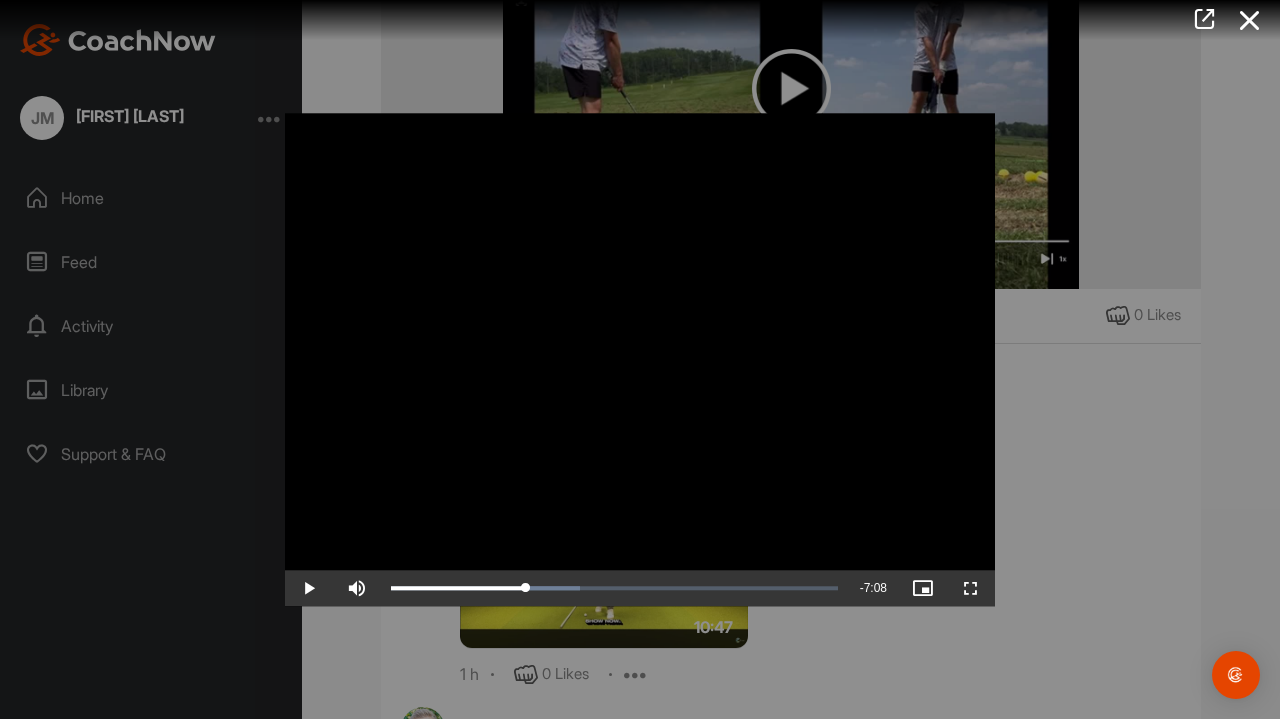click at bounding box center (309, 588) 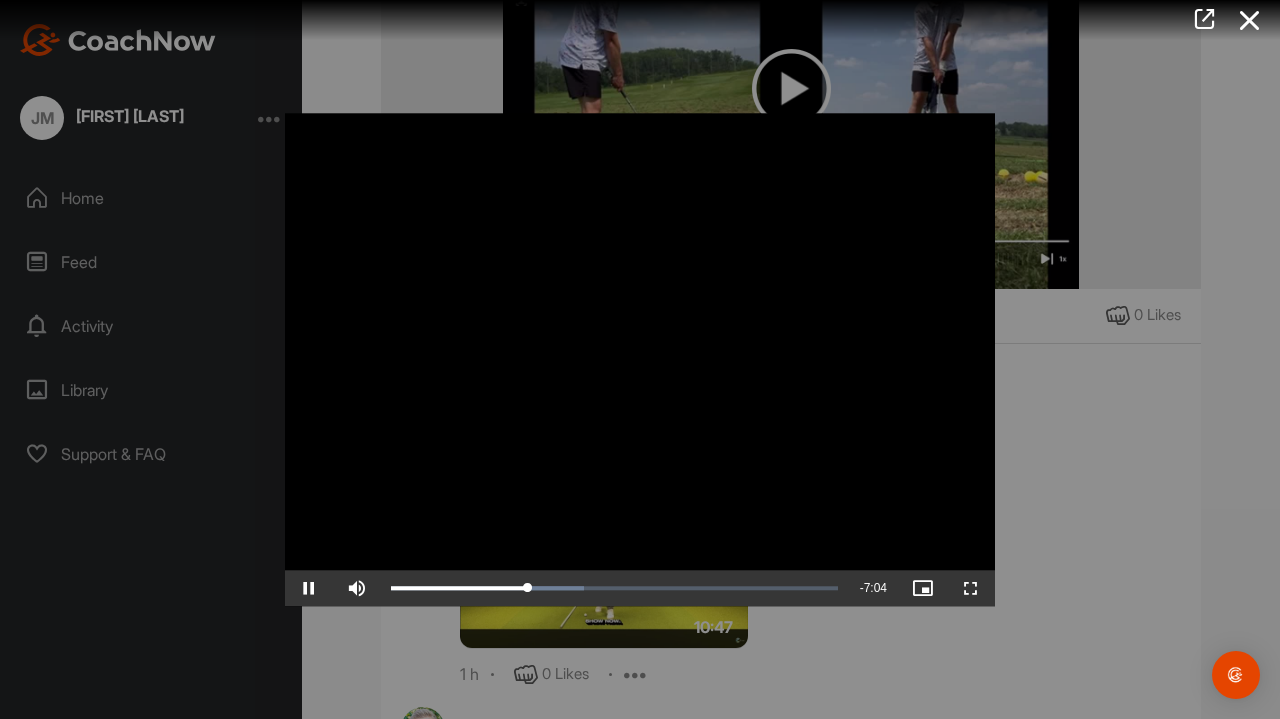 click at bounding box center (309, 588) 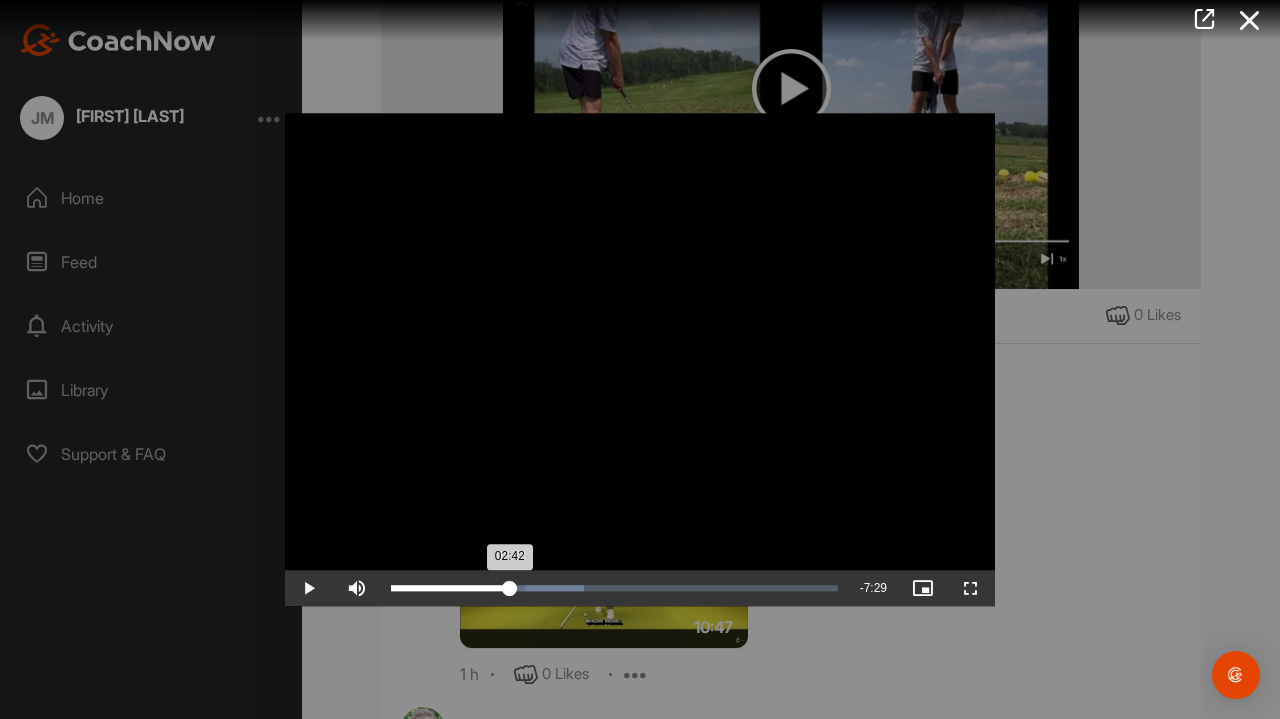 click on "Loaded :  43.18% 02:42 02:42" at bounding box center (614, 588) 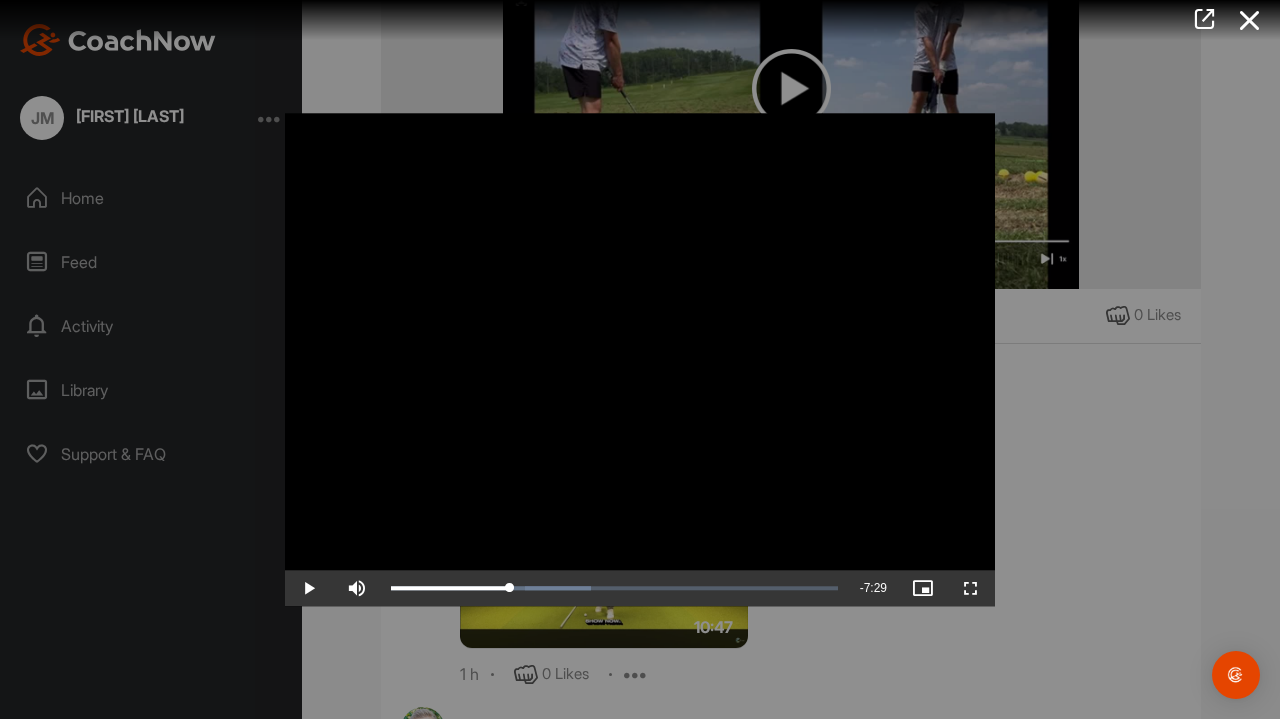 click at bounding box center (309, 588) 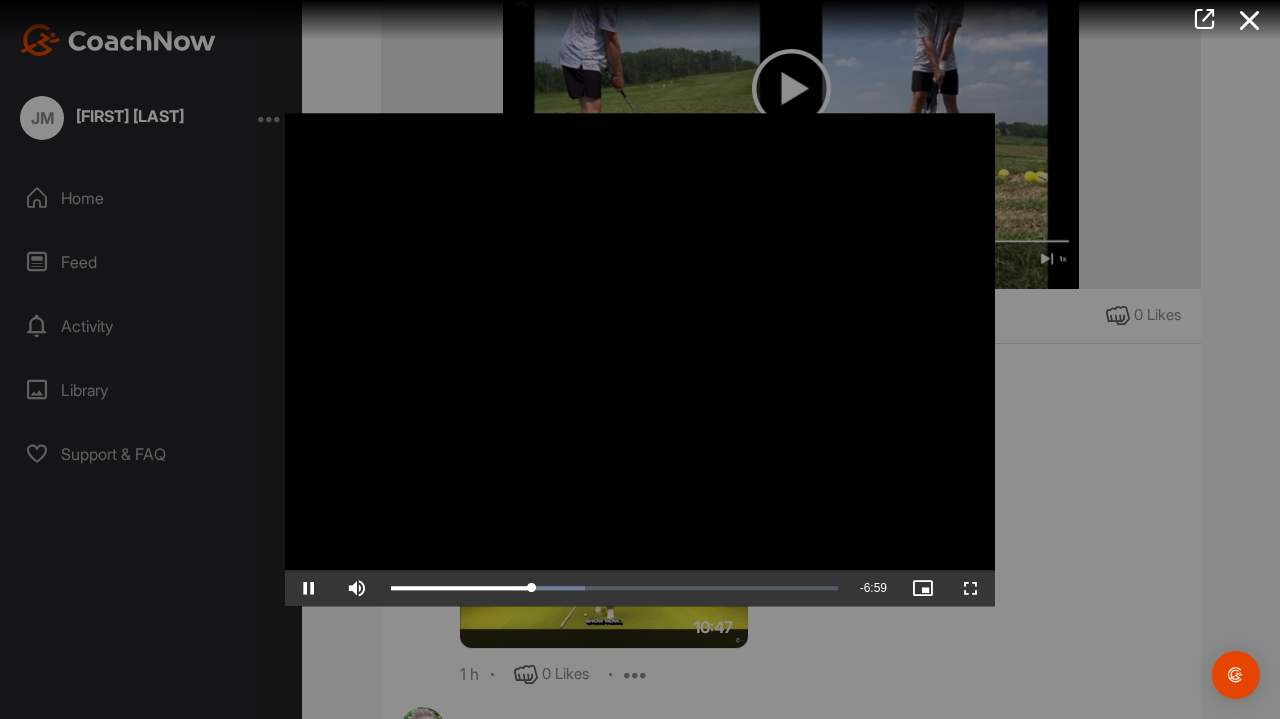 click at bounding box center (309, 588) 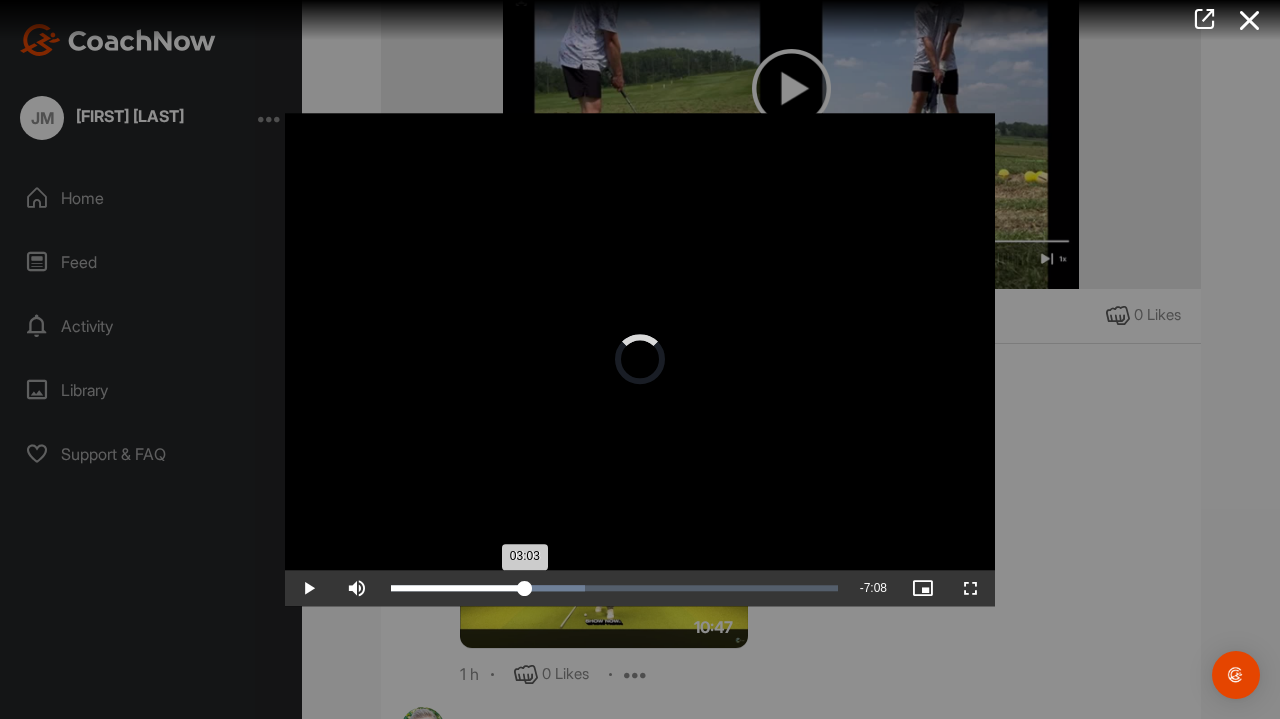 click on "03:03" at bounding box center [458, 588] 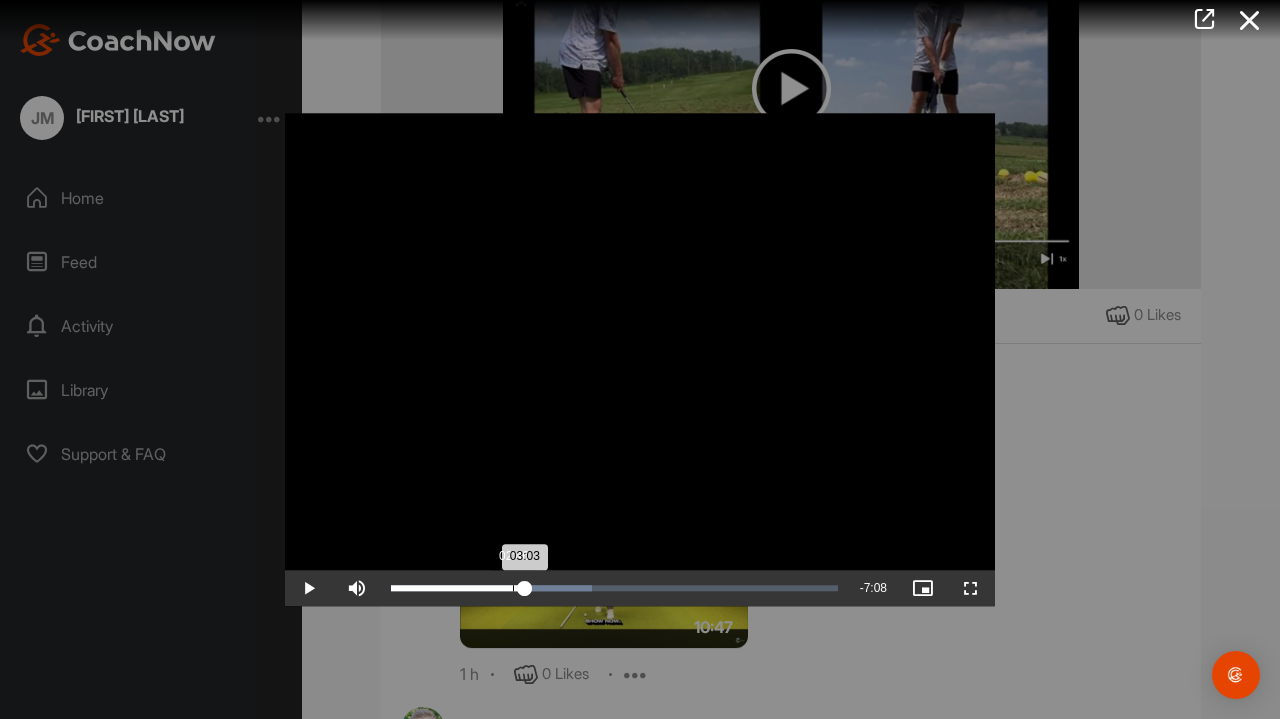 click on "Loaded :  45.08% 02:46 03:03" at bounding box center (614, 588) 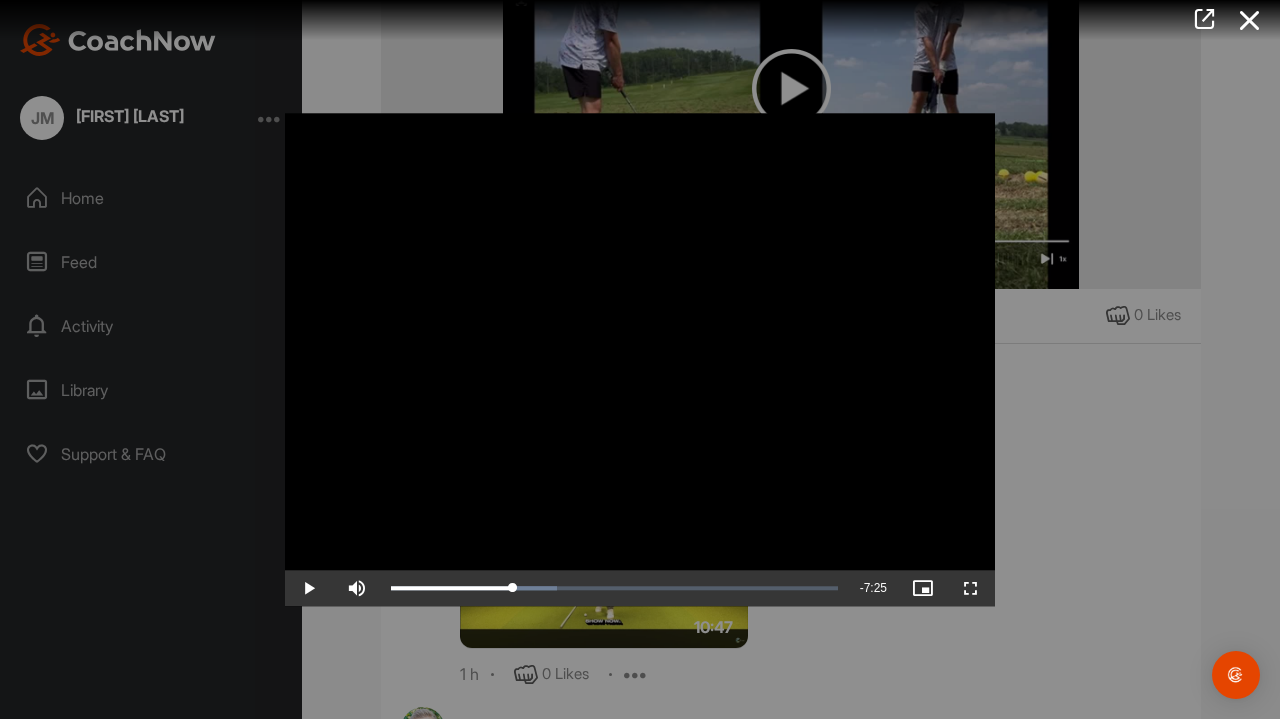 click at bounding box center (309, 588) 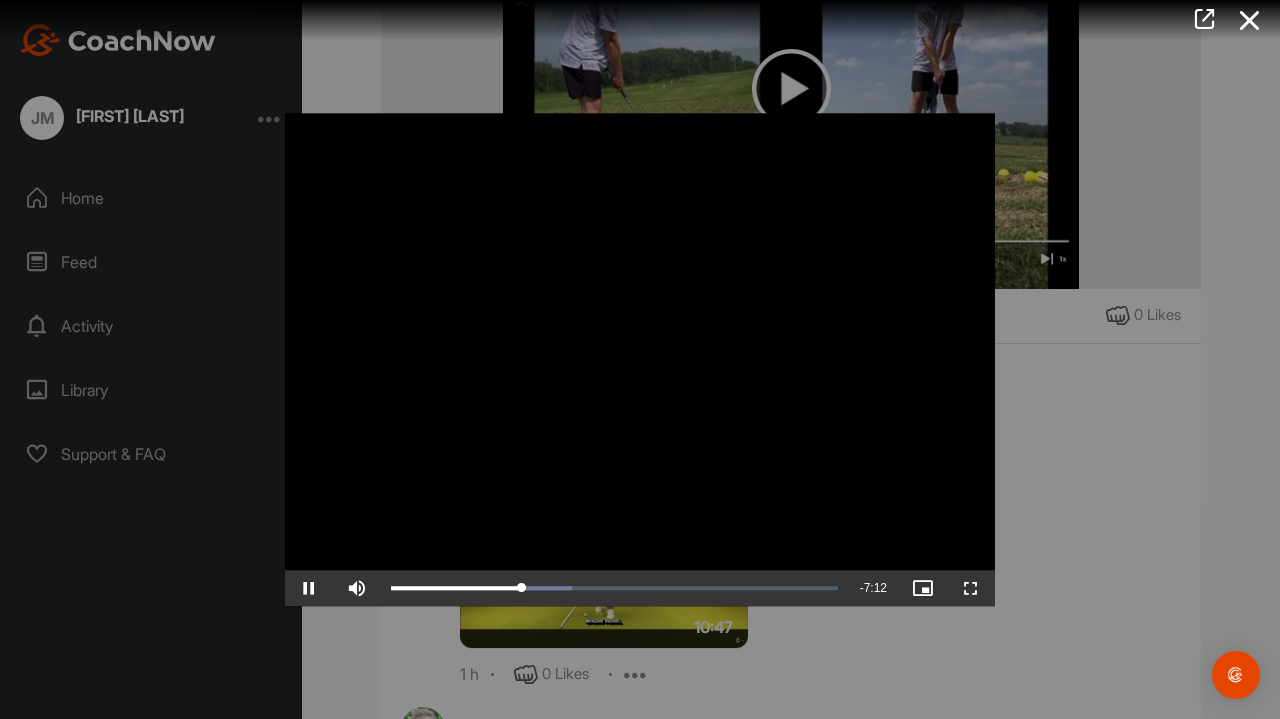 click at bounding box center [309, 588] 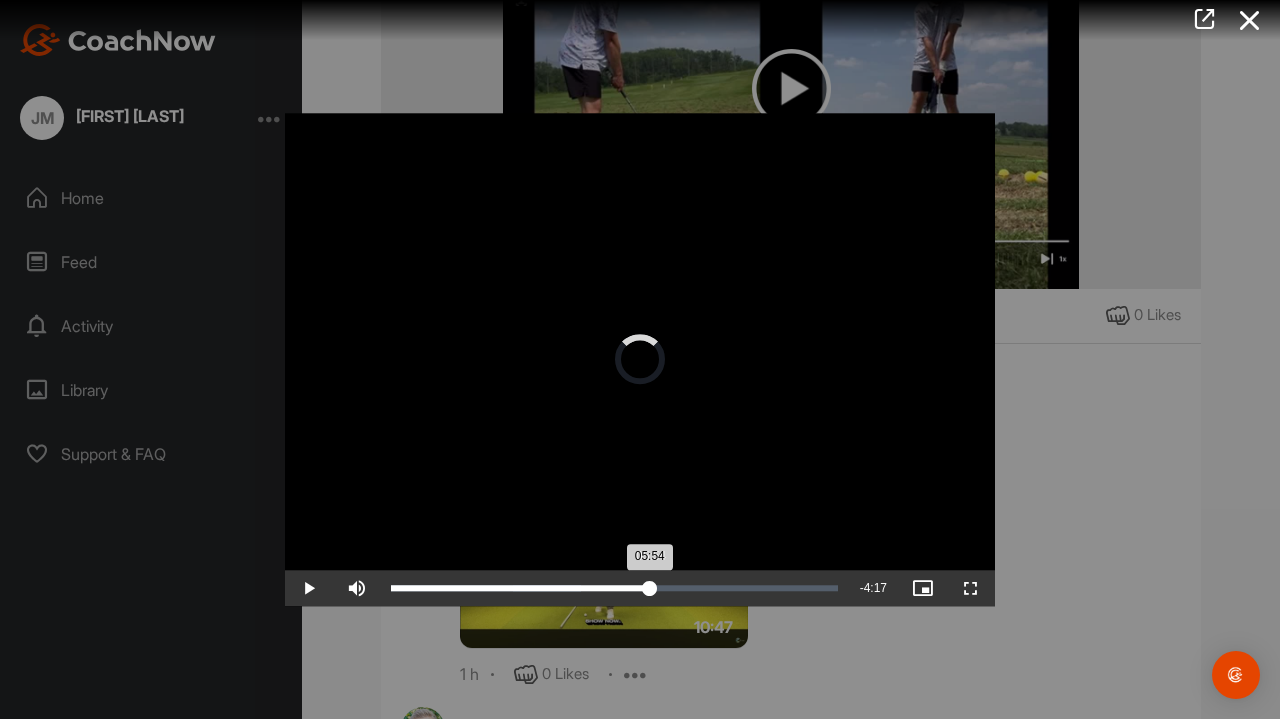 click on "Loaded :  42.49% 05:54 05:54" at bounding box center [614, 588] 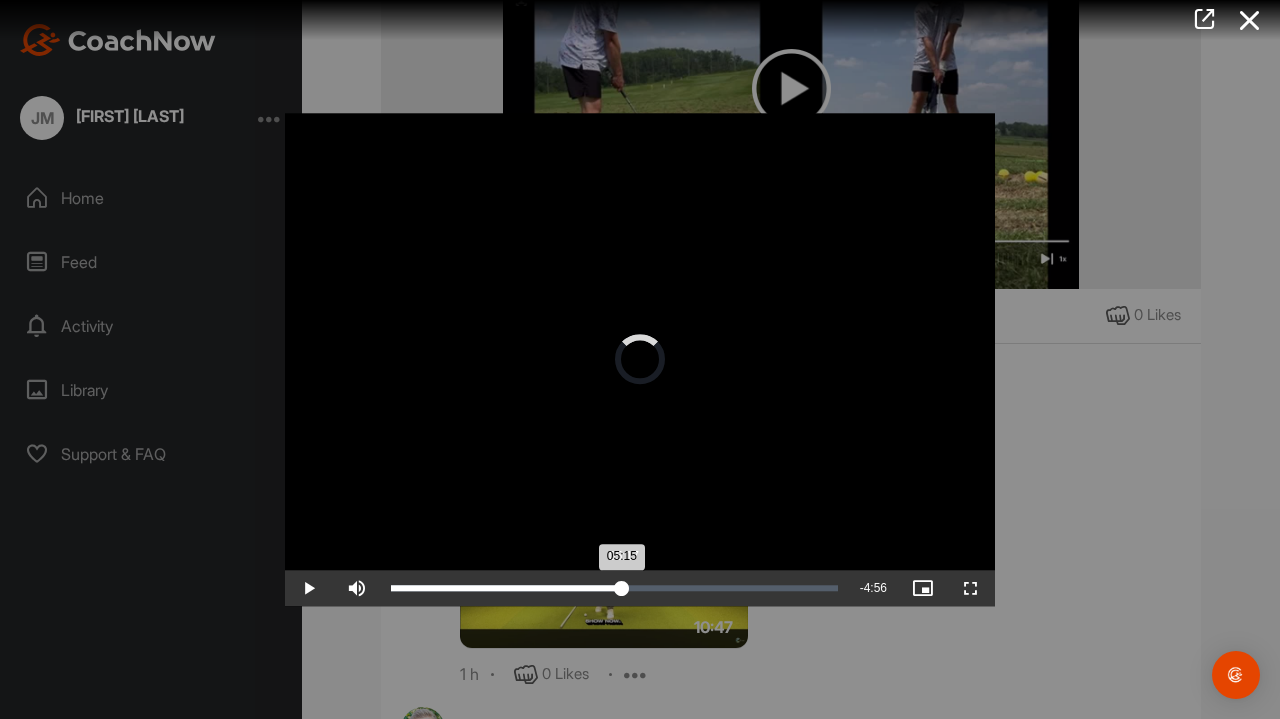 click on "Loaded :  51.68% 05:17 05:15" at bounding box center (614, 588) 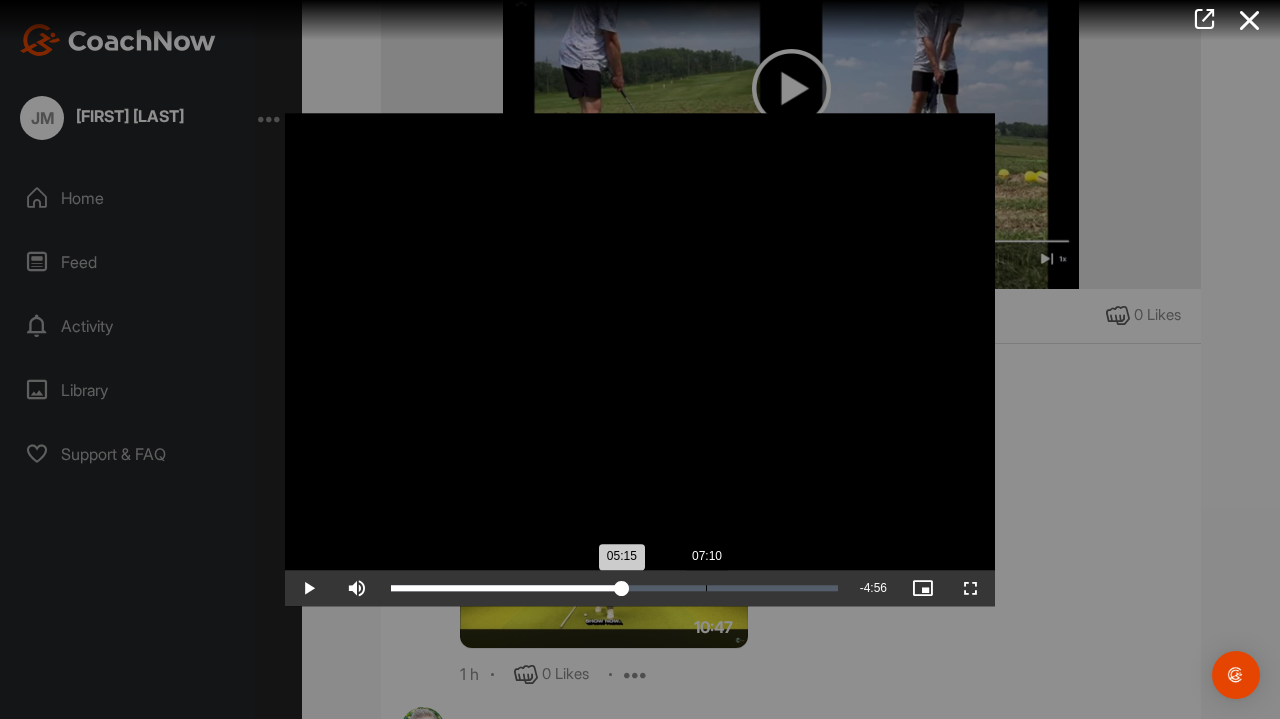 click on "Loaded :  51.68% 07:10 05:15" at bounding box center (614, 588) 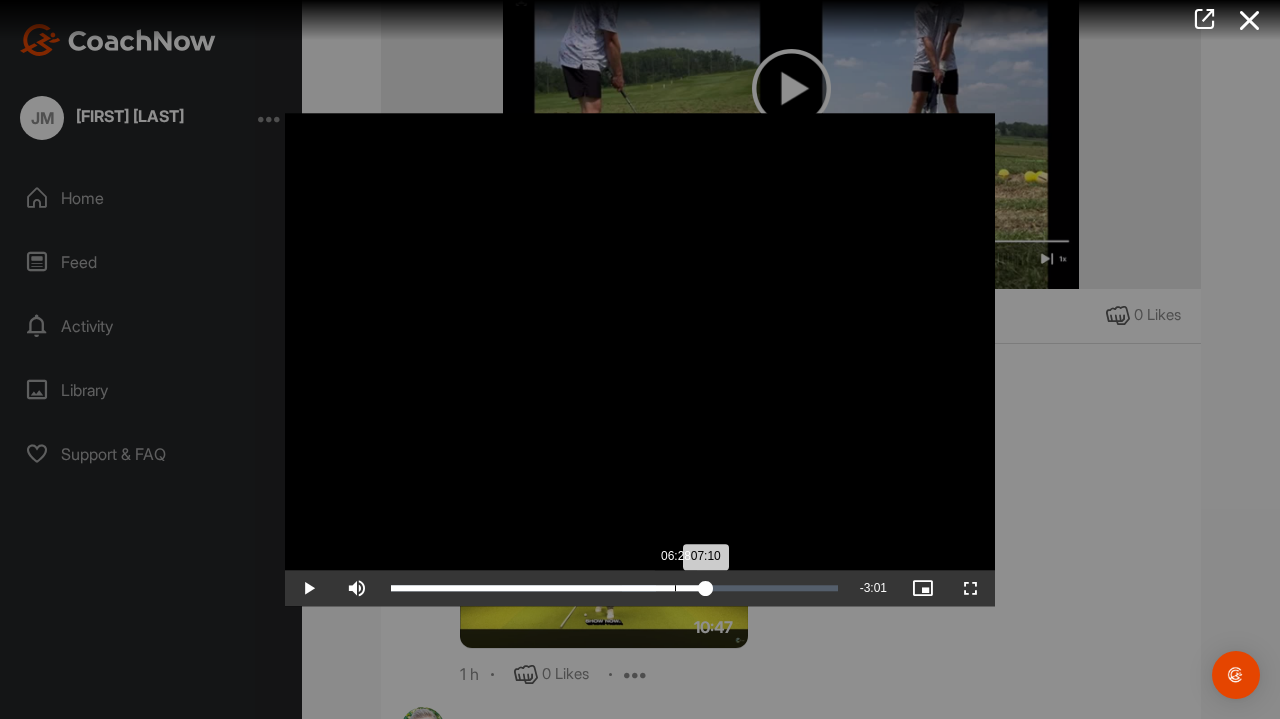 click on "Loaded :  59.31% 06:28 07:10" at bounding box center (614, 588) 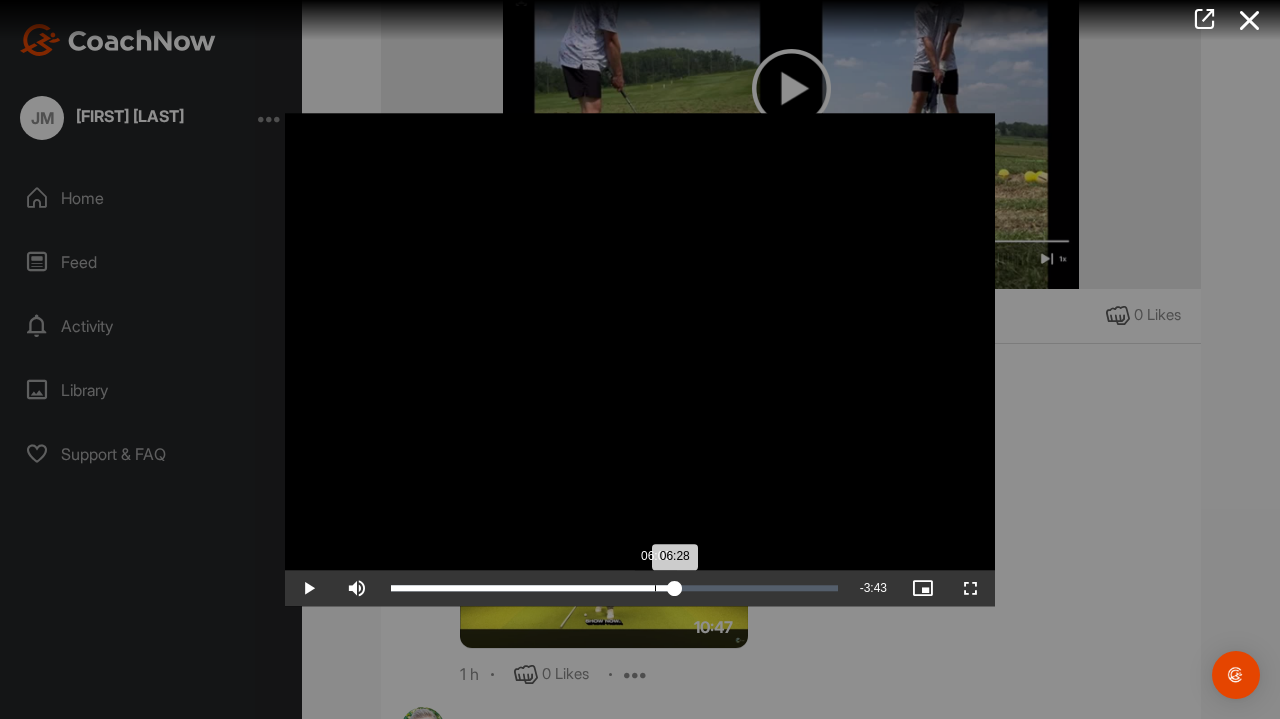 click on "Loaded :  63.53% 06:00 06:28" at bounding box center [614, 588] 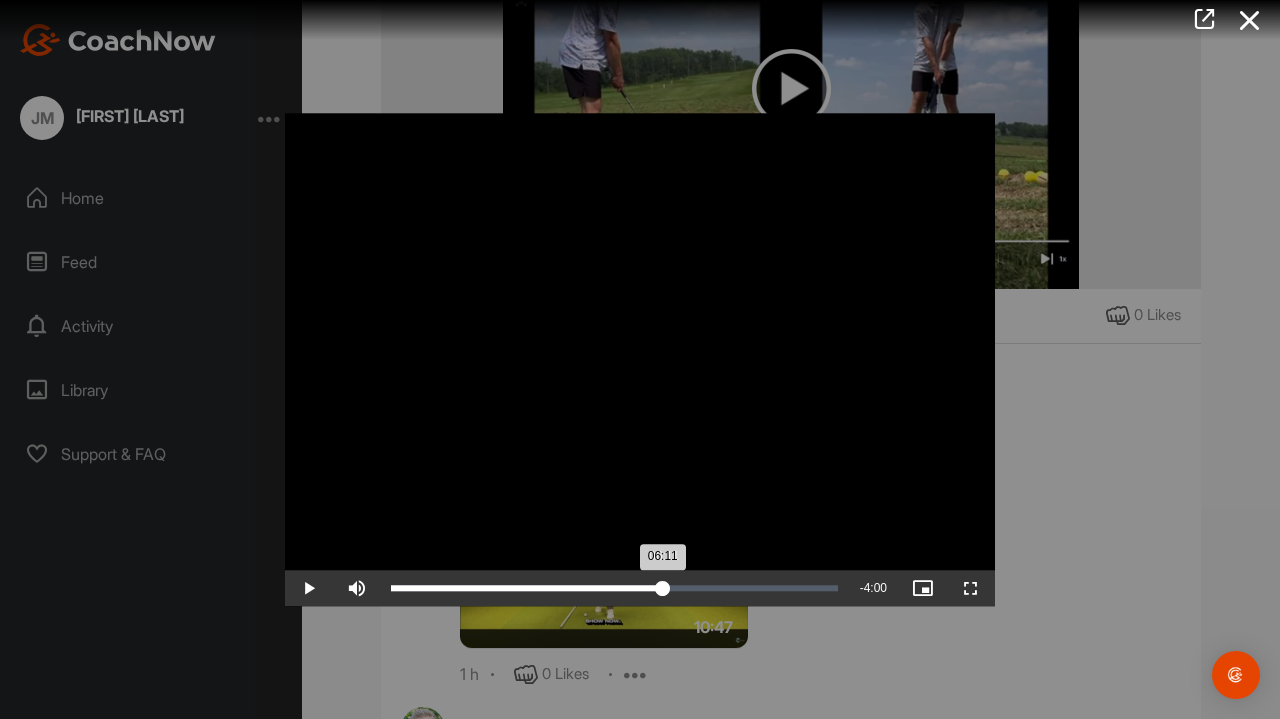 click on "Loaded :  0.00% 06:11 06:11" at bounding box center [614, 588] 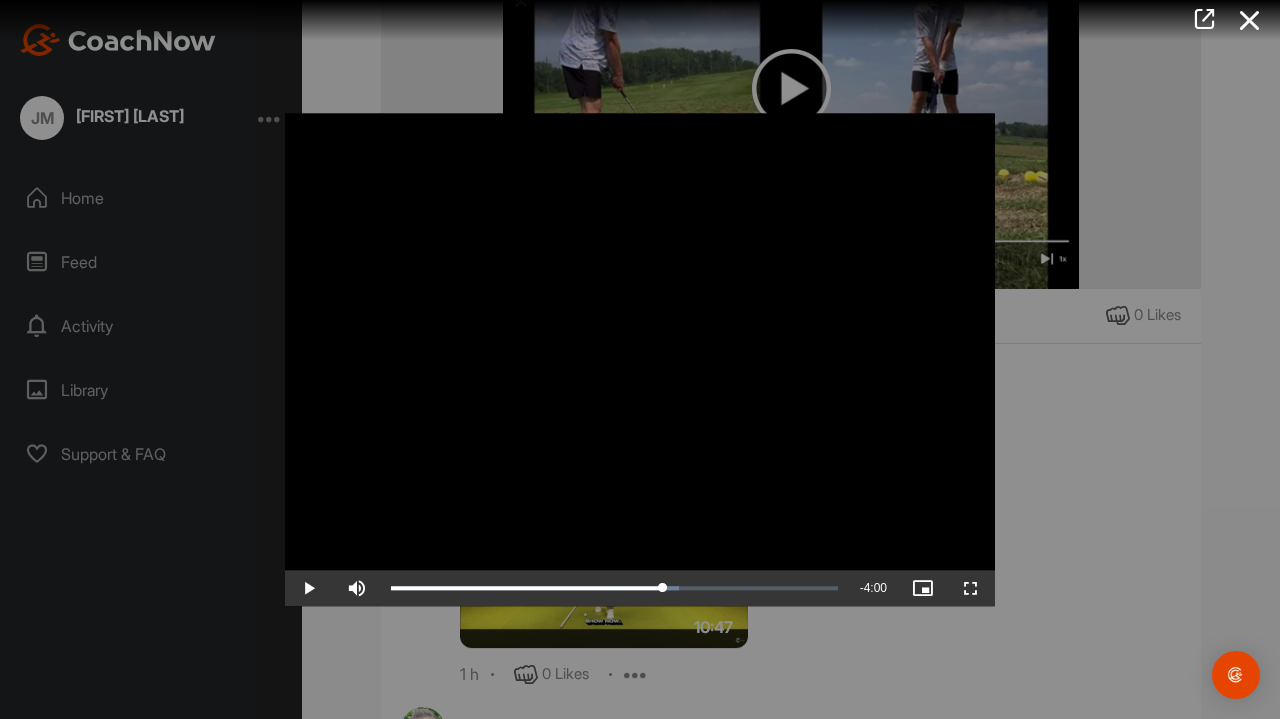 click at bounding box center [309, 588] 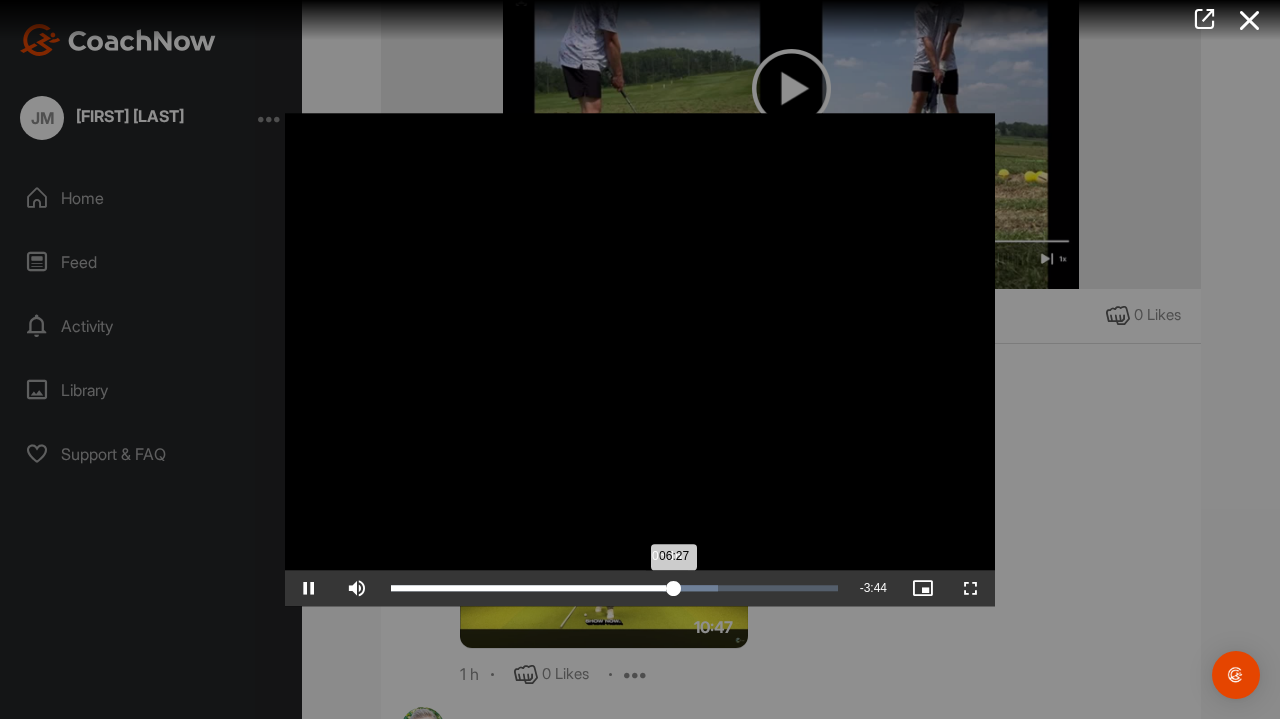 click on "06:27" at bounding box center [532, 588] 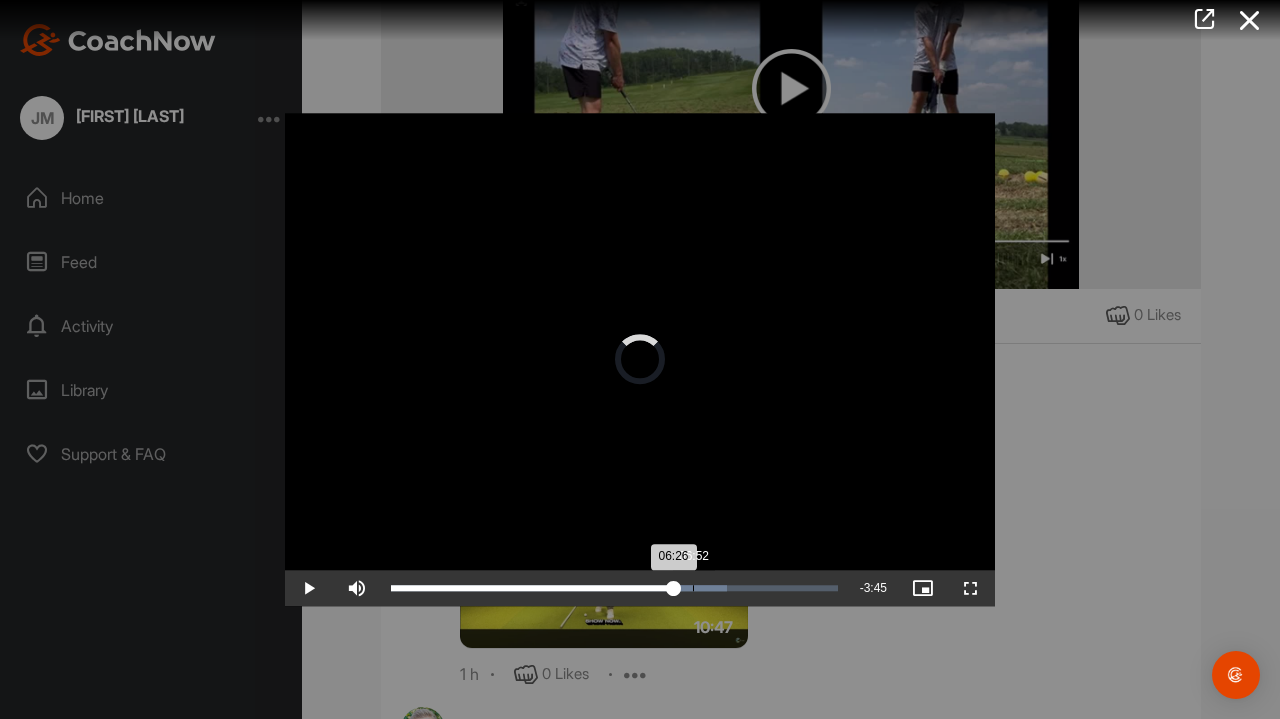 click on "Loaded :  75.34% 06:52 06:26" at bounding box center (614, 588) 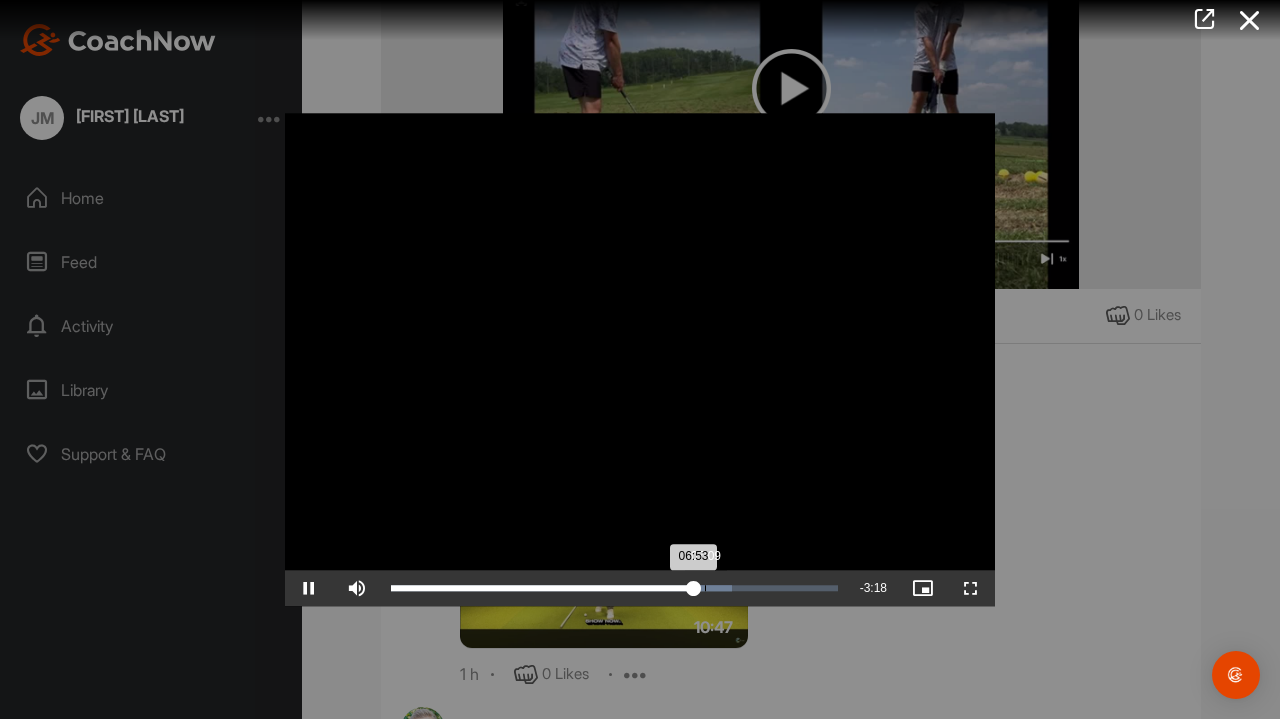 click on "Loaded :  76.27% 07:09 06:53" at bounding box center (614, 588) 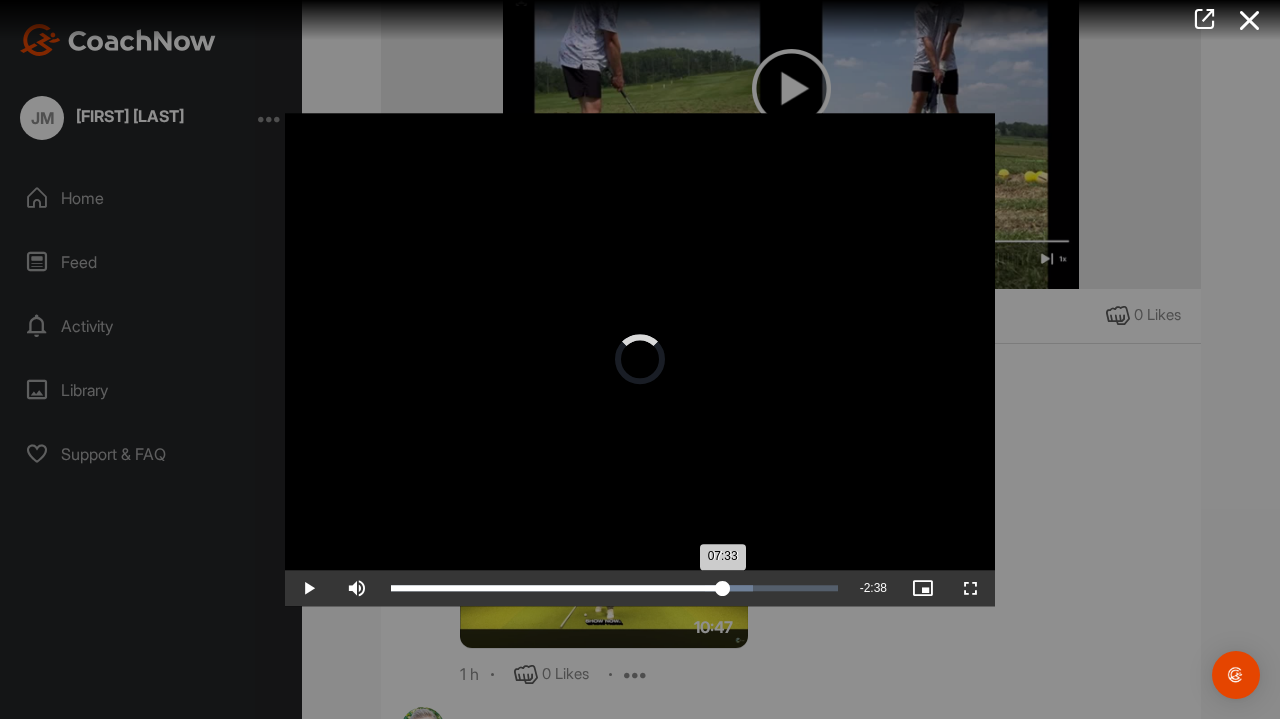 click on "Loaded :  81.10% 07:33 07:33" at bounding box center (614, 588) 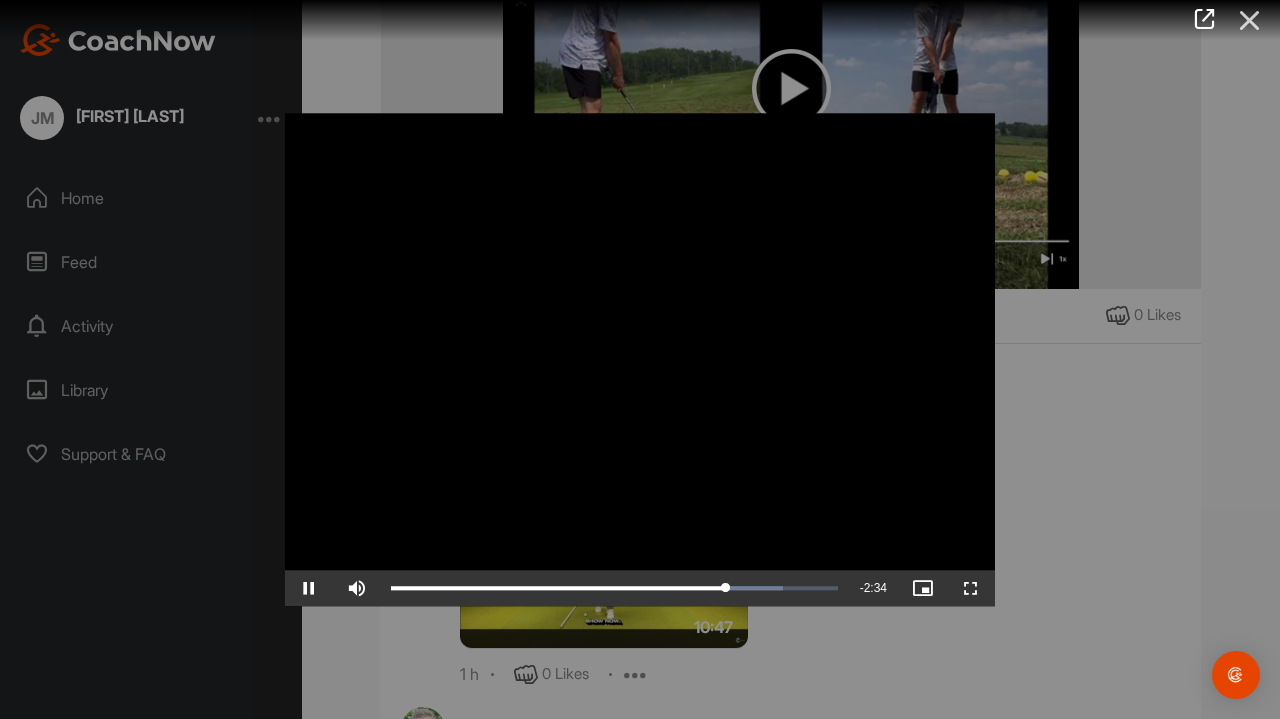 click at bounding box center [1250, 20] 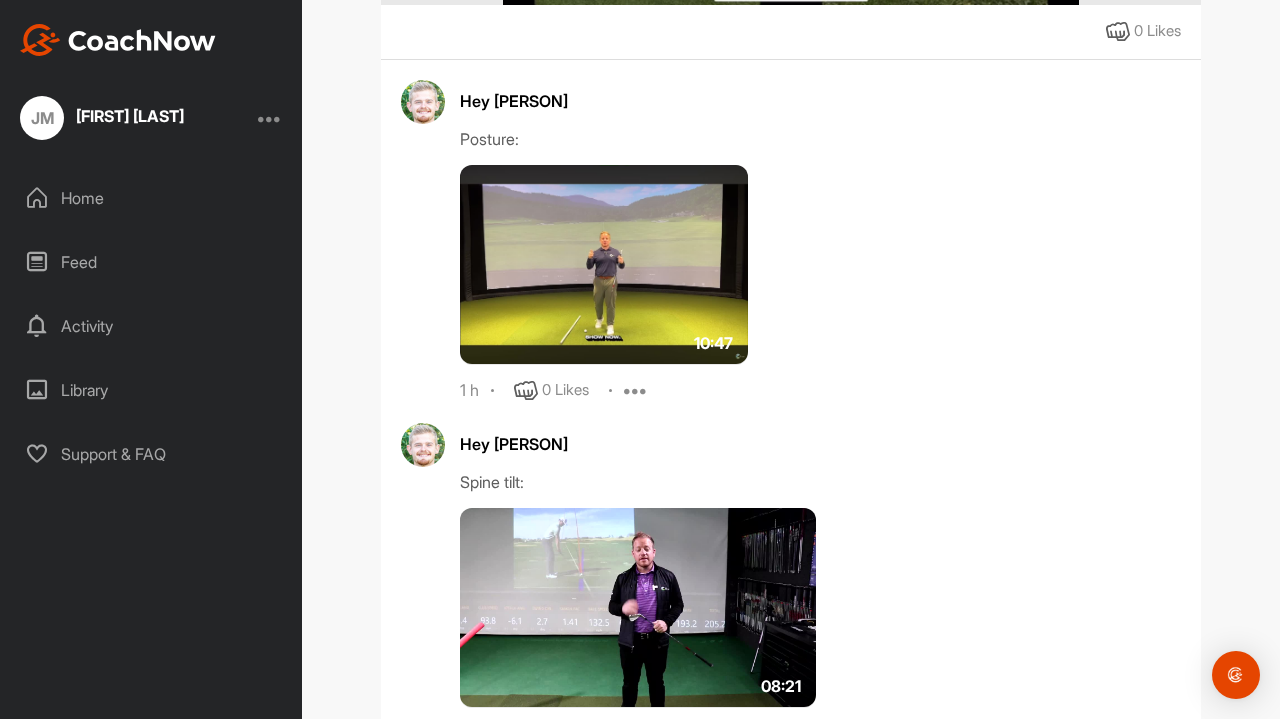 scroll, scrollTop: 1216, scrollLeft: 0, axis: vertical 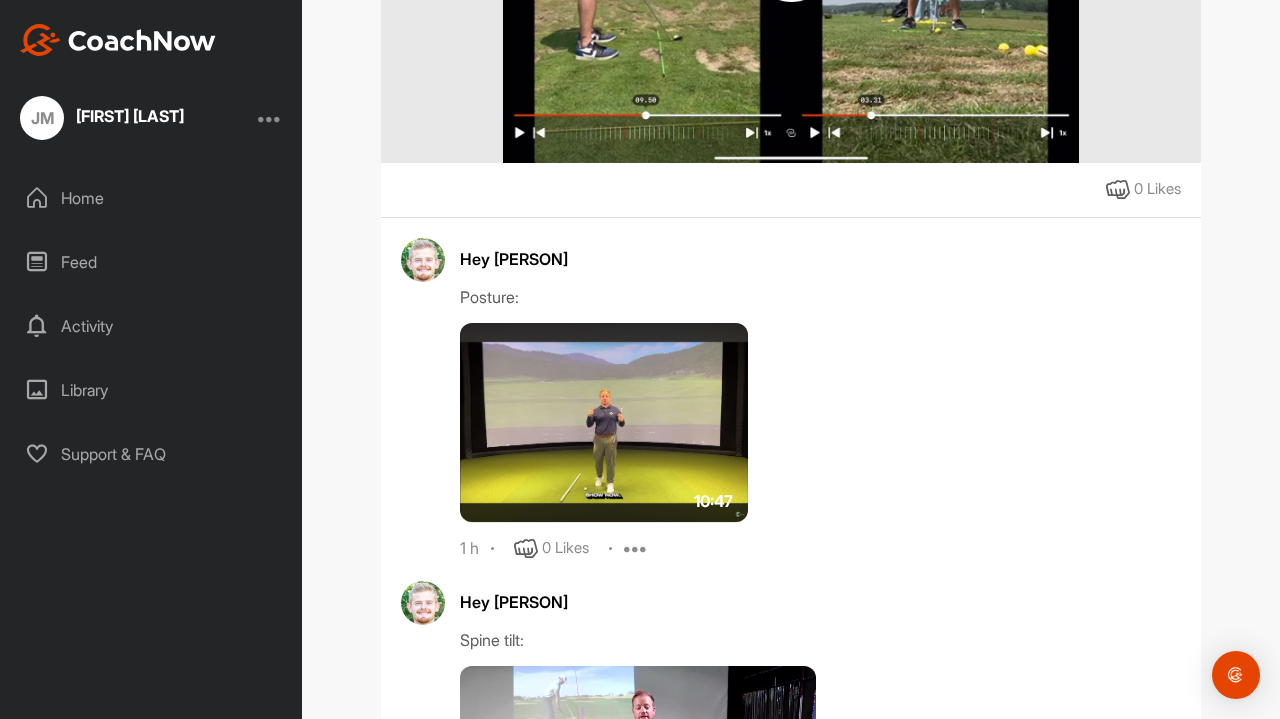click on "0 Likes" at bounding box center (1157, 189) 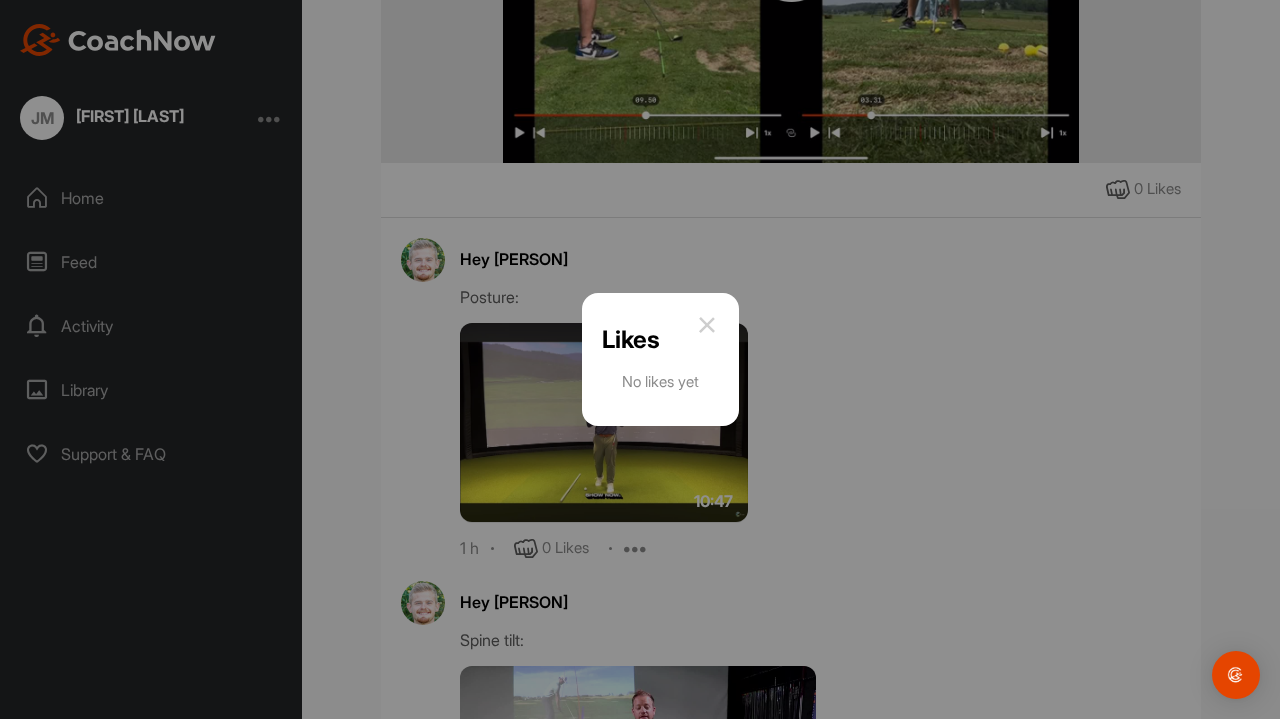 click at bounding box center (707, 325) 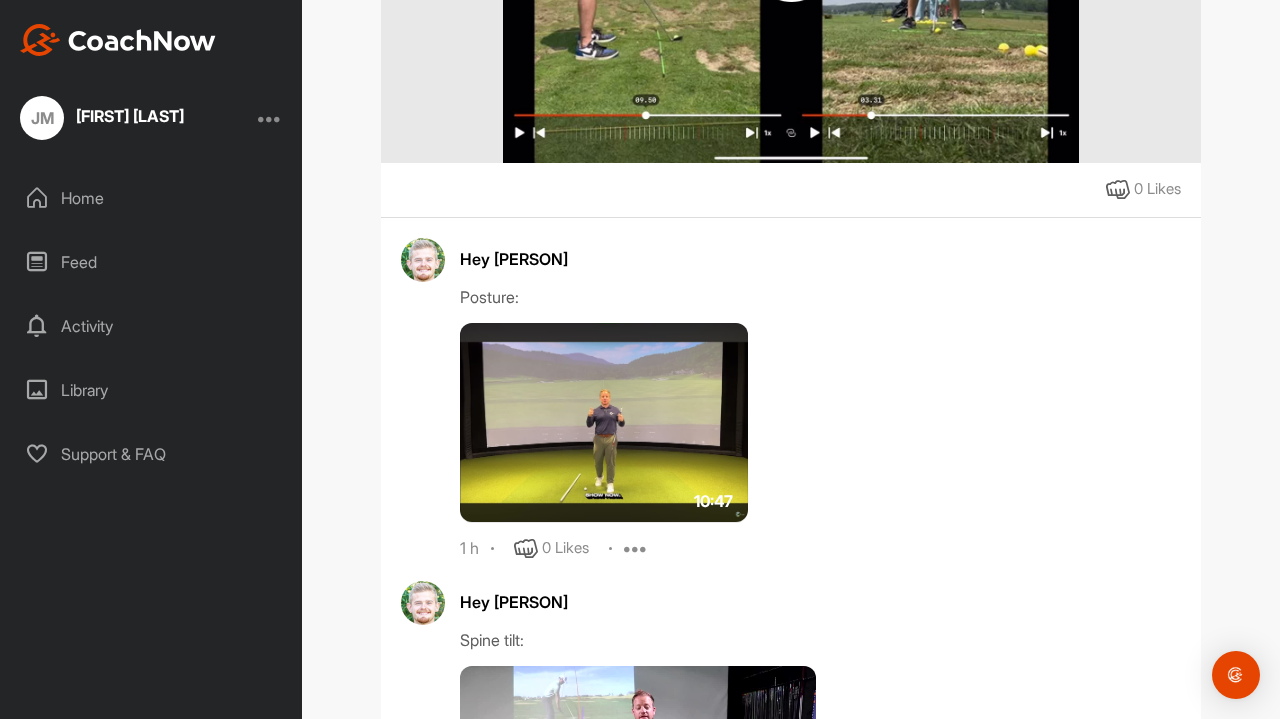 click on "0 Likes" at bounding box center [1157, 189] 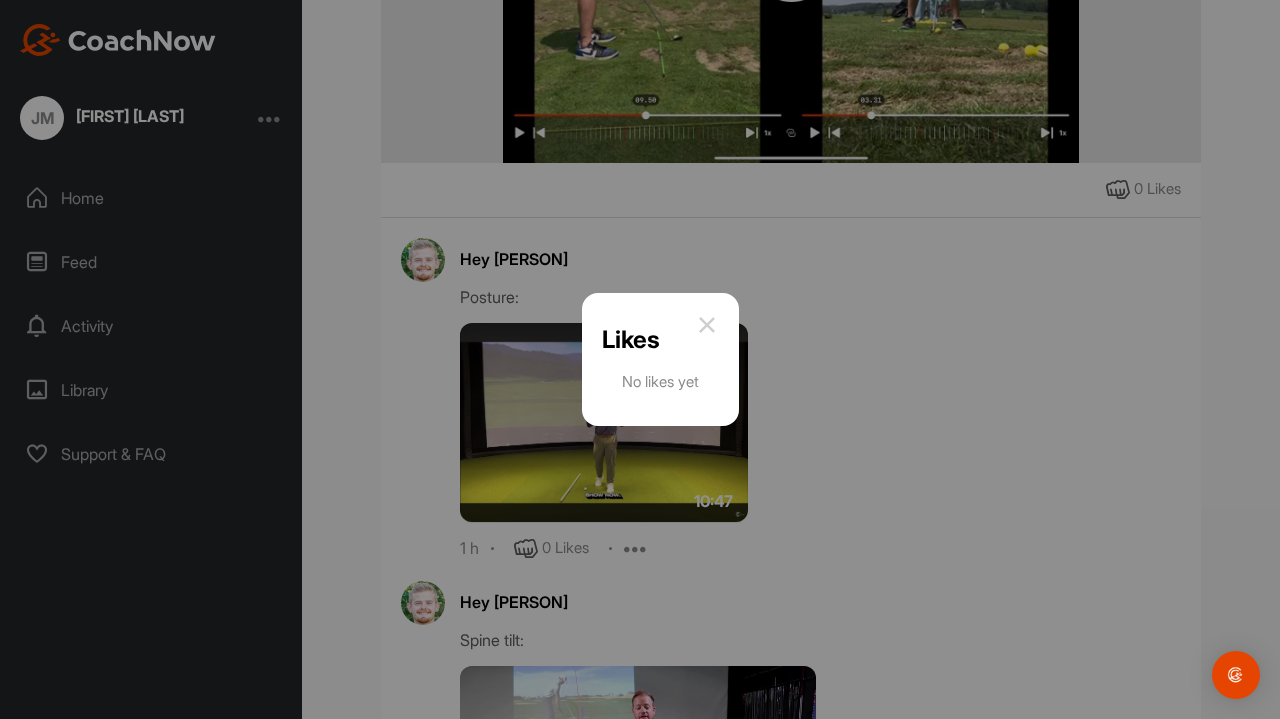 click at bounding box center [707, 325] 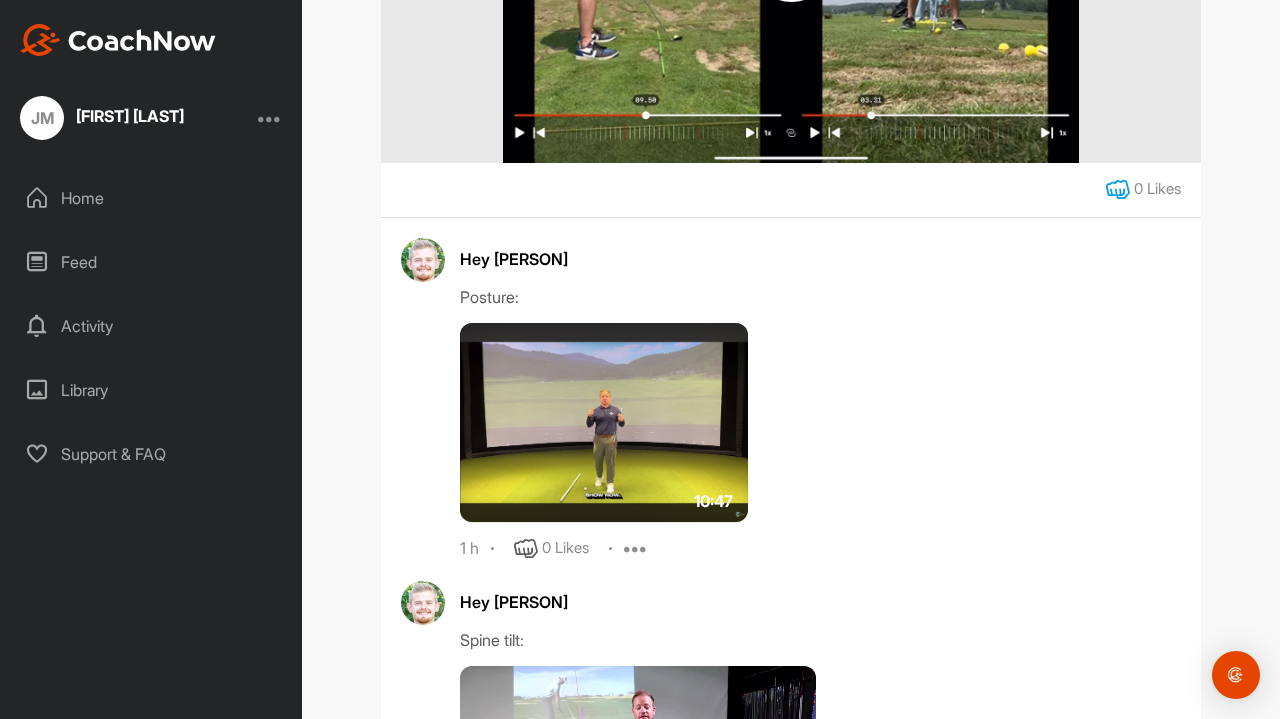 click at bounding box center [1118, 190] 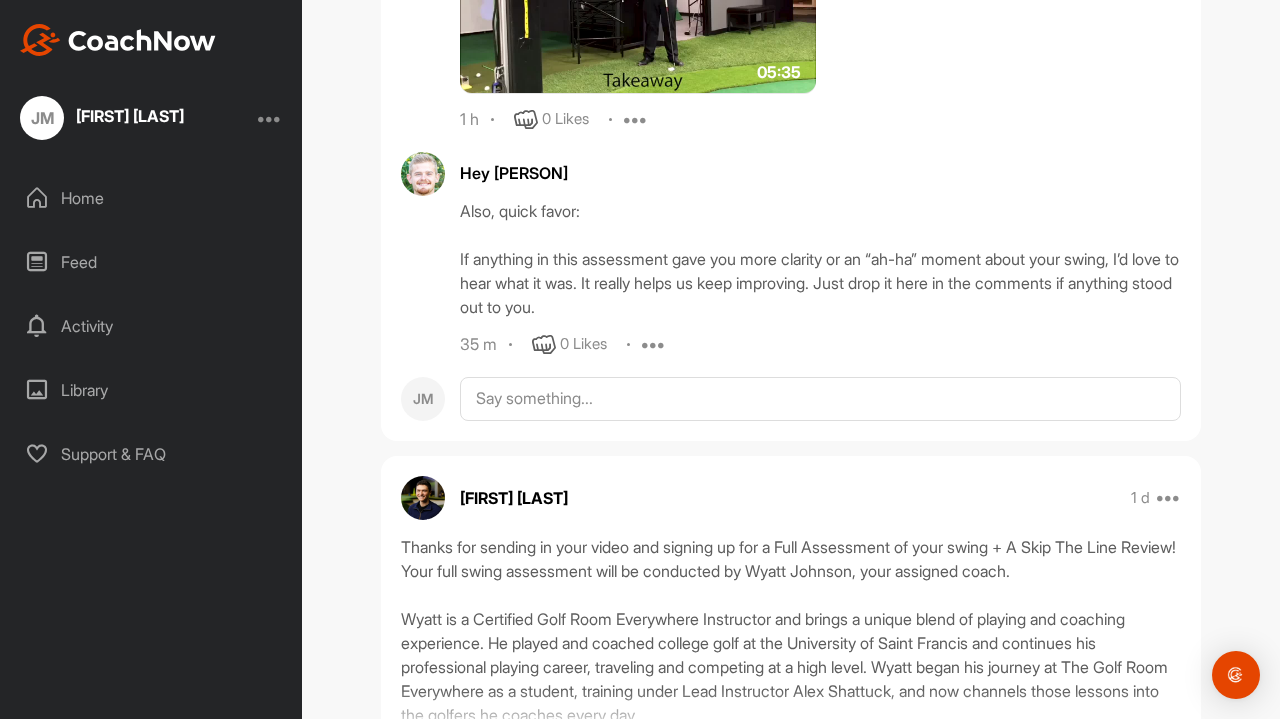 scroll, scrollTop: 2336, scrollLeft: 0, axis: vertical 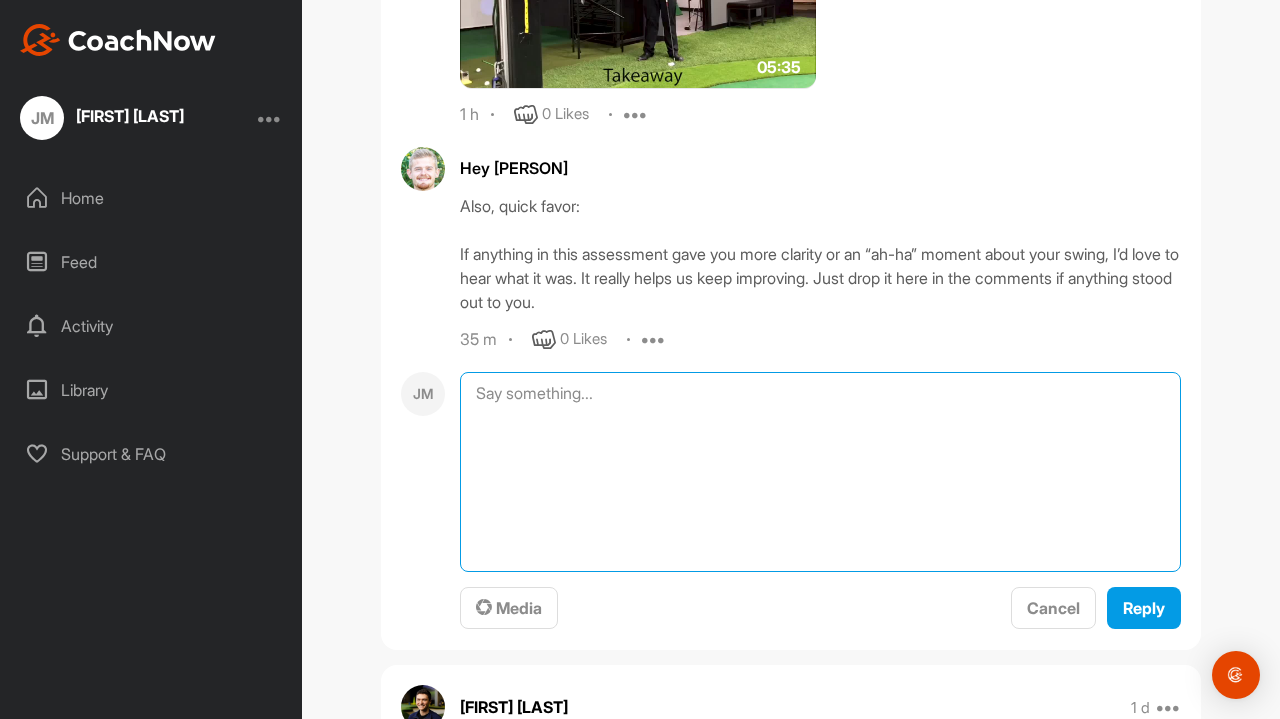 click at bounding box center [820, 472] 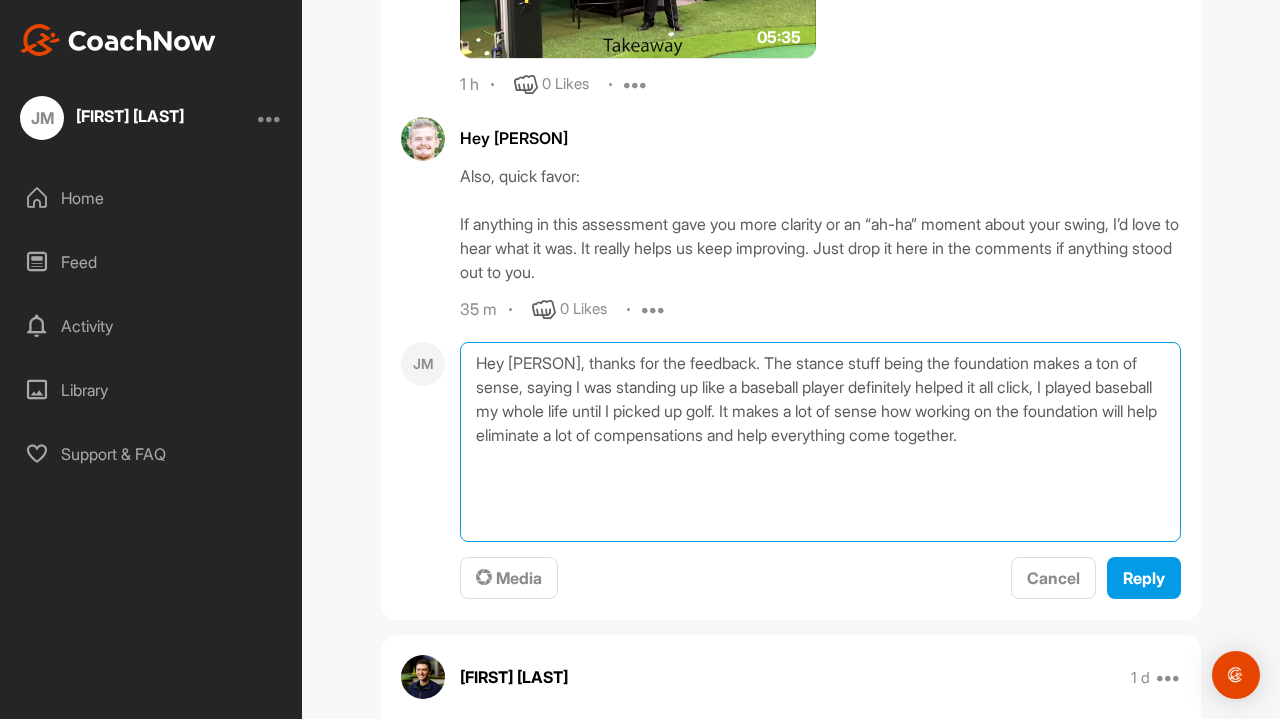 scroll, scrollTop: 2365, scrollLeft: 0, axis: vertical 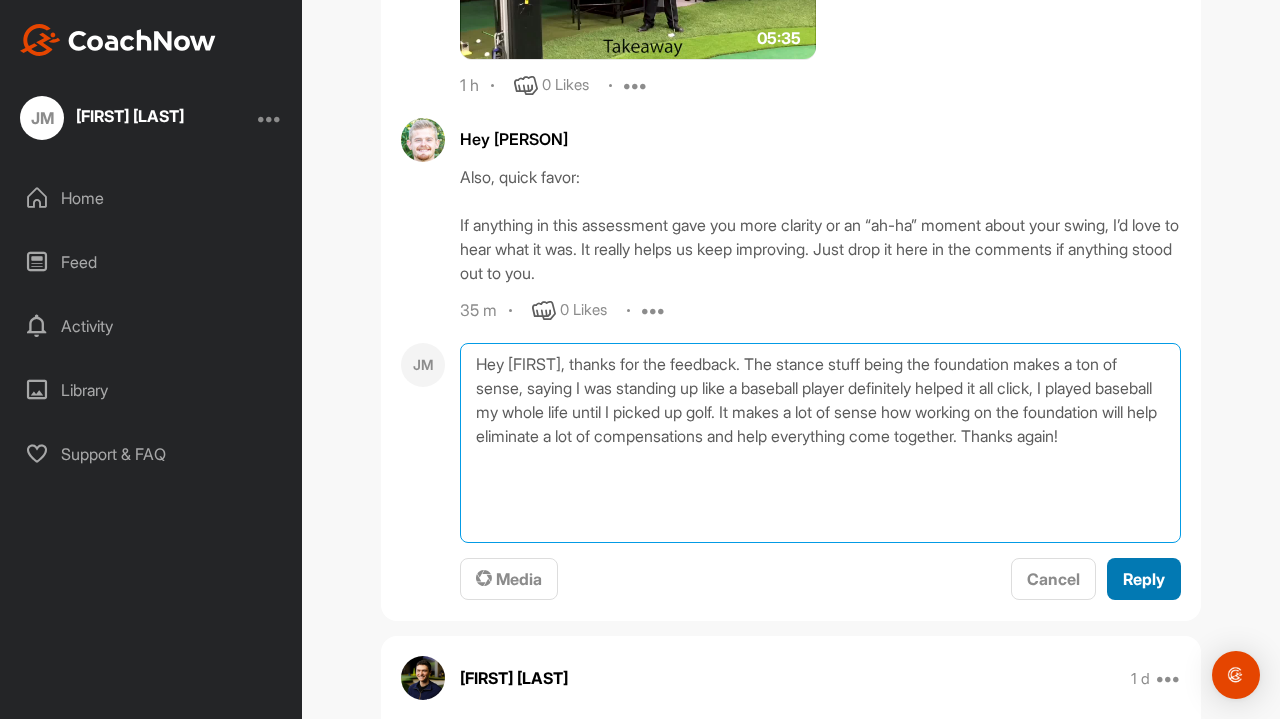 type on "Hey [FIRST], thanks for the feedback. The stance stuff being the foundation makes a ton of sense, saying I was standing up like a baseball player definitely helped it all click, I played baseball my whole life until I picked up golf. It makes a lot of sense how working on the foundation will help eliminate a lot of compensations and help everything come together. Thanks again!" 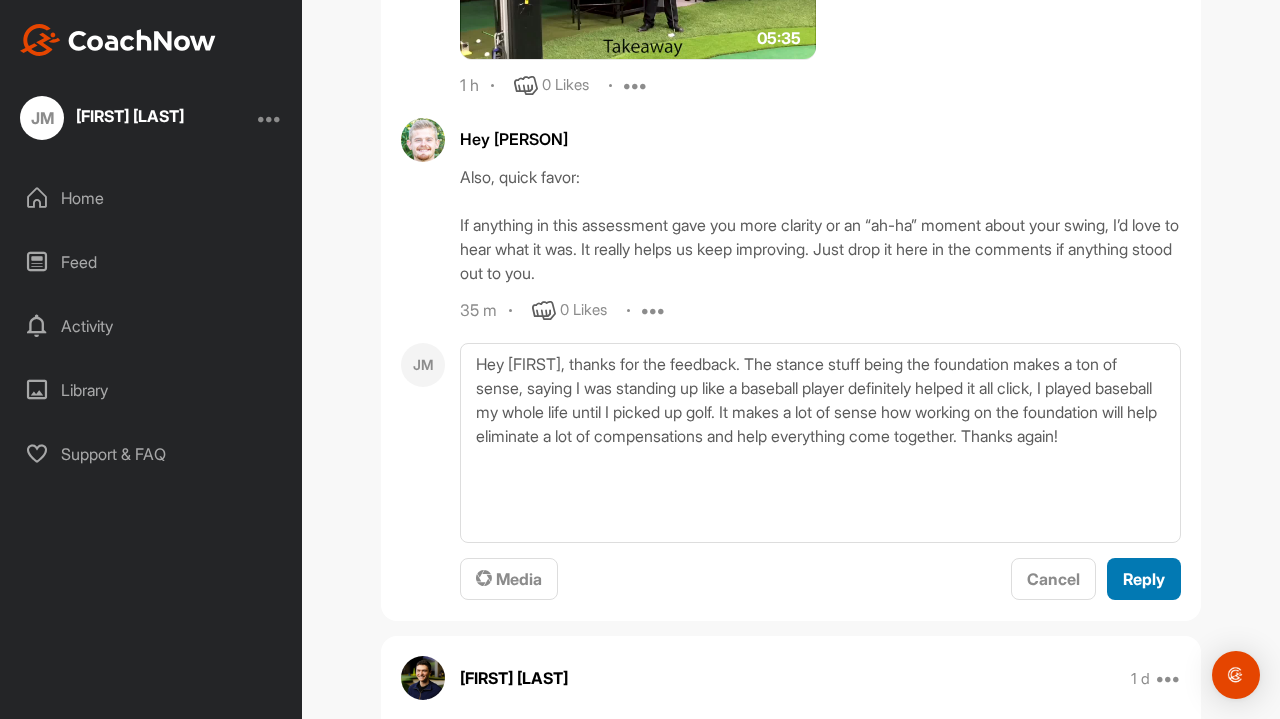 click on "Reply" at bounding box center [1144, 579] 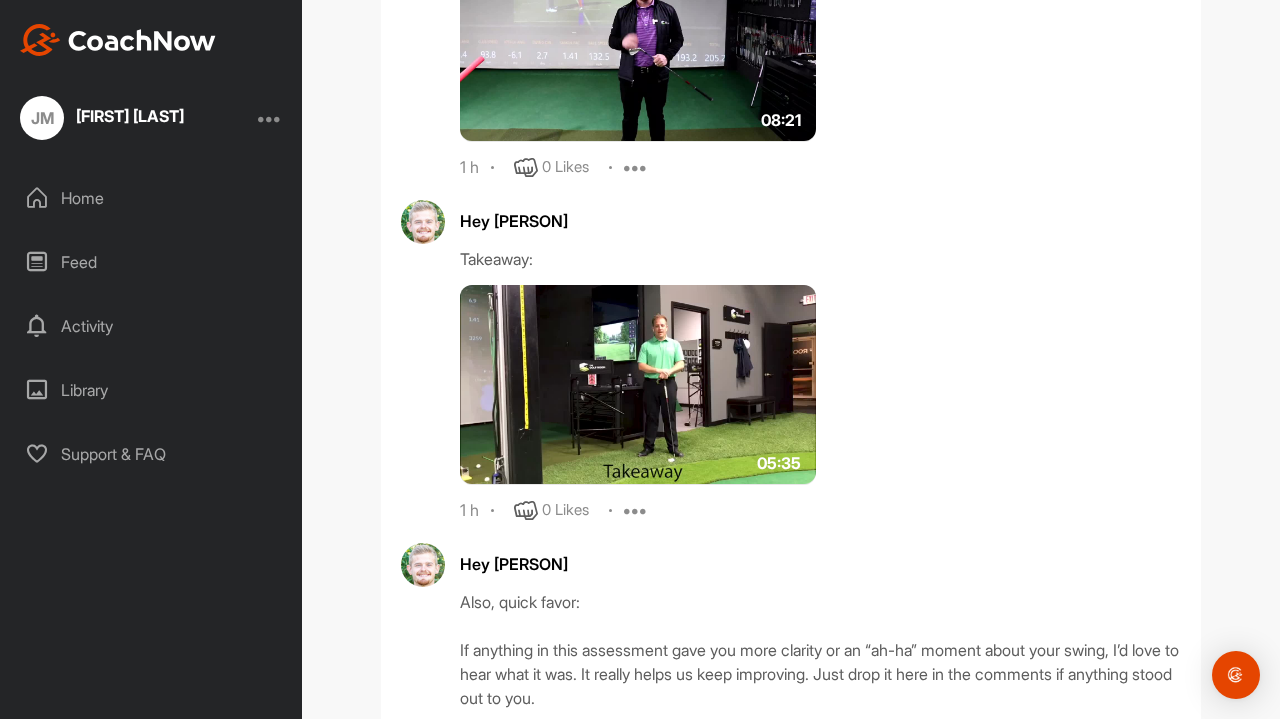 scroll, scrollTop: 1939, scrollLeft: 0, axis: vertical 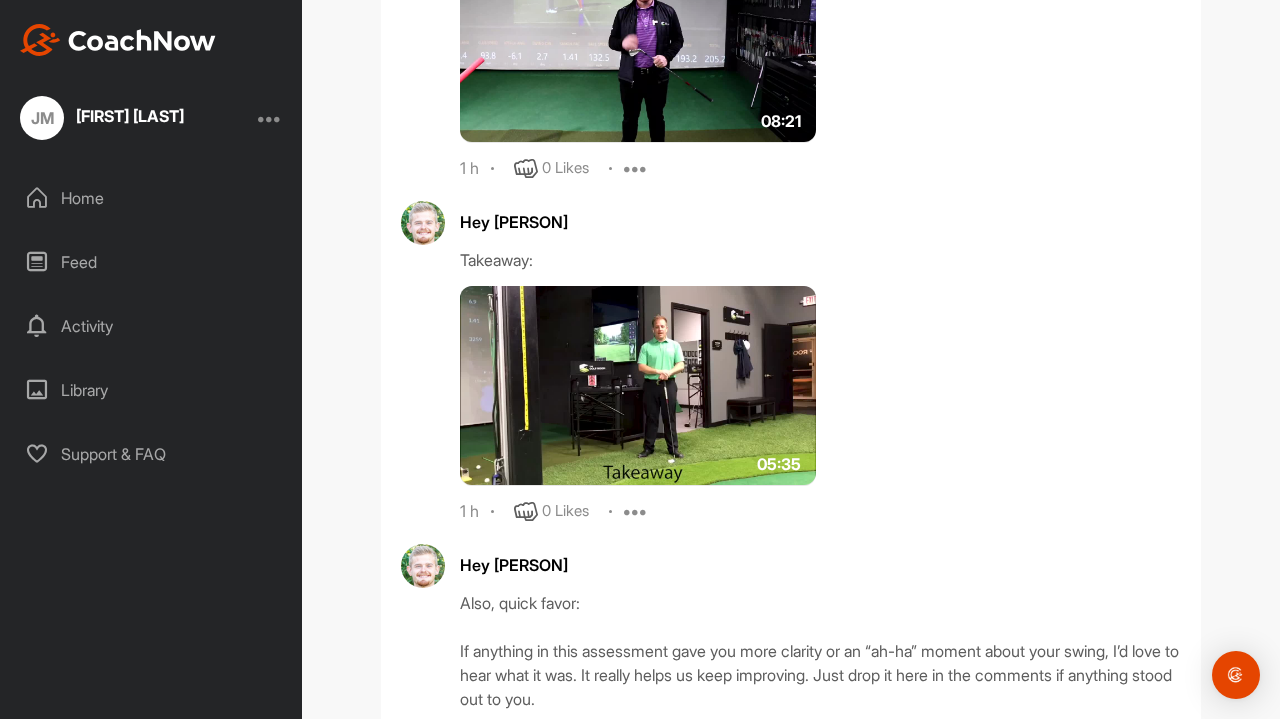click at bounding box center [638, 386] 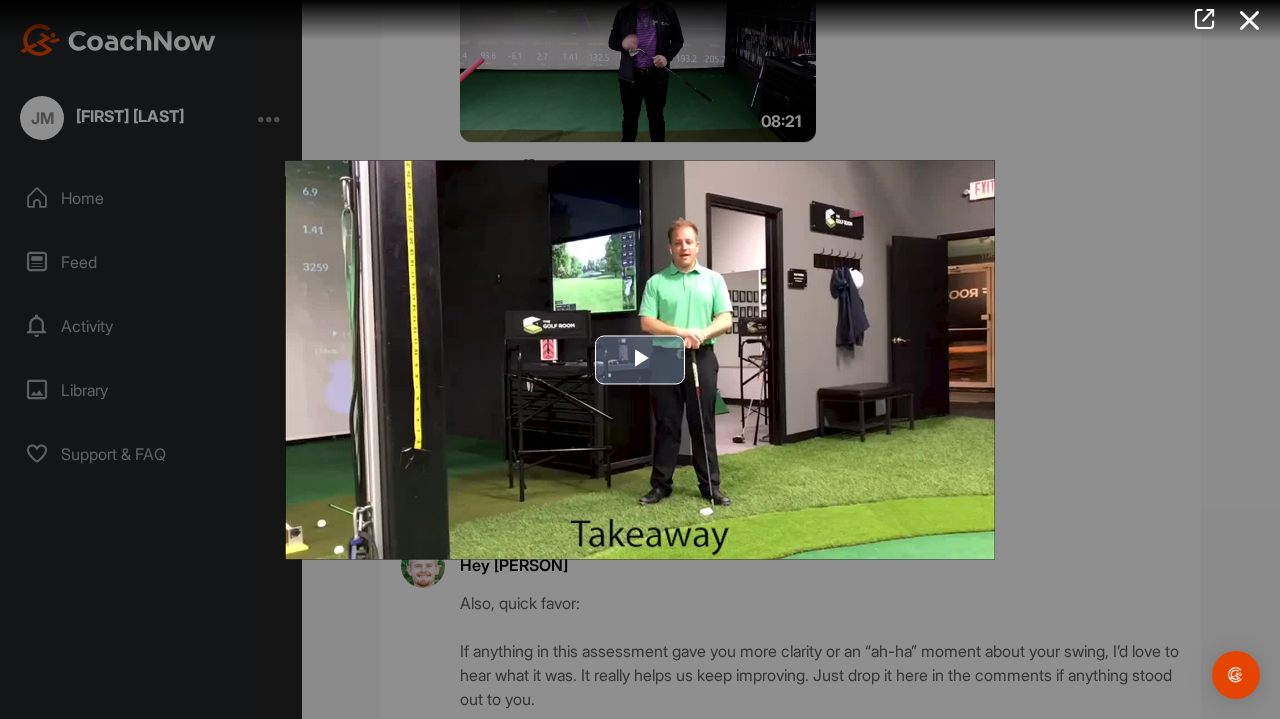 click at bounding box center [640, 360] 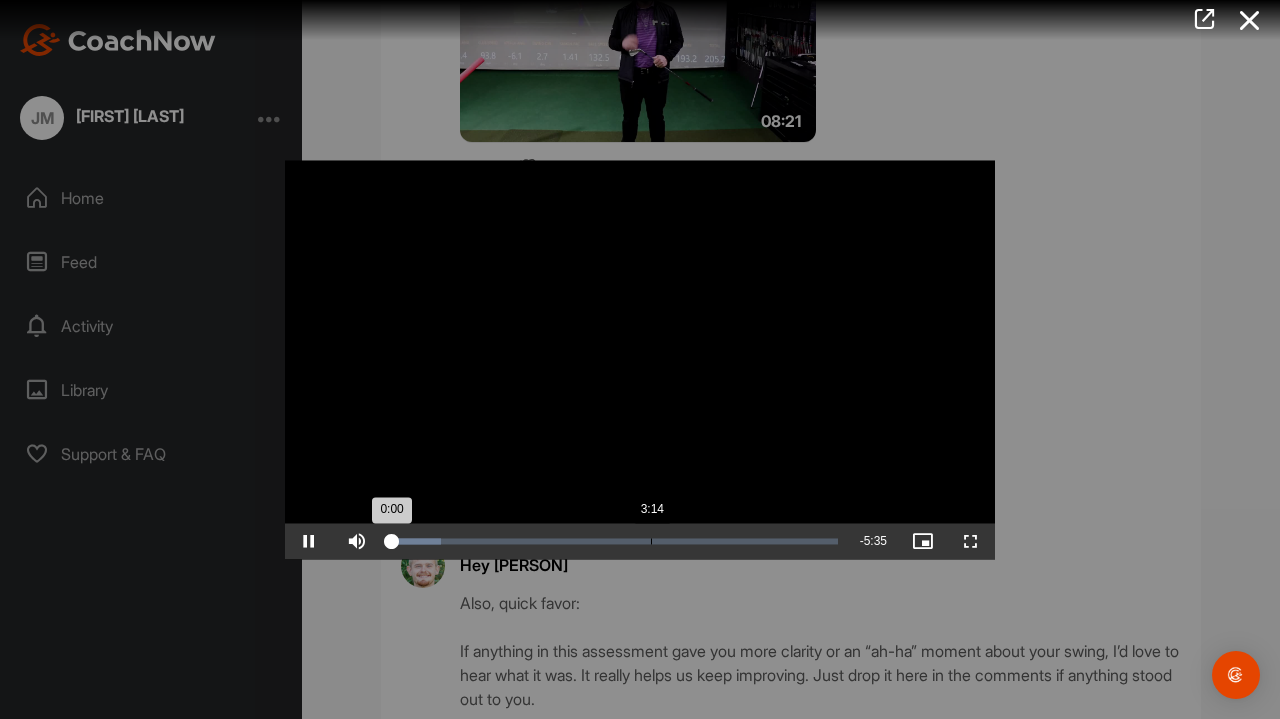 click on "3:14" at bounding box center (651, 541) 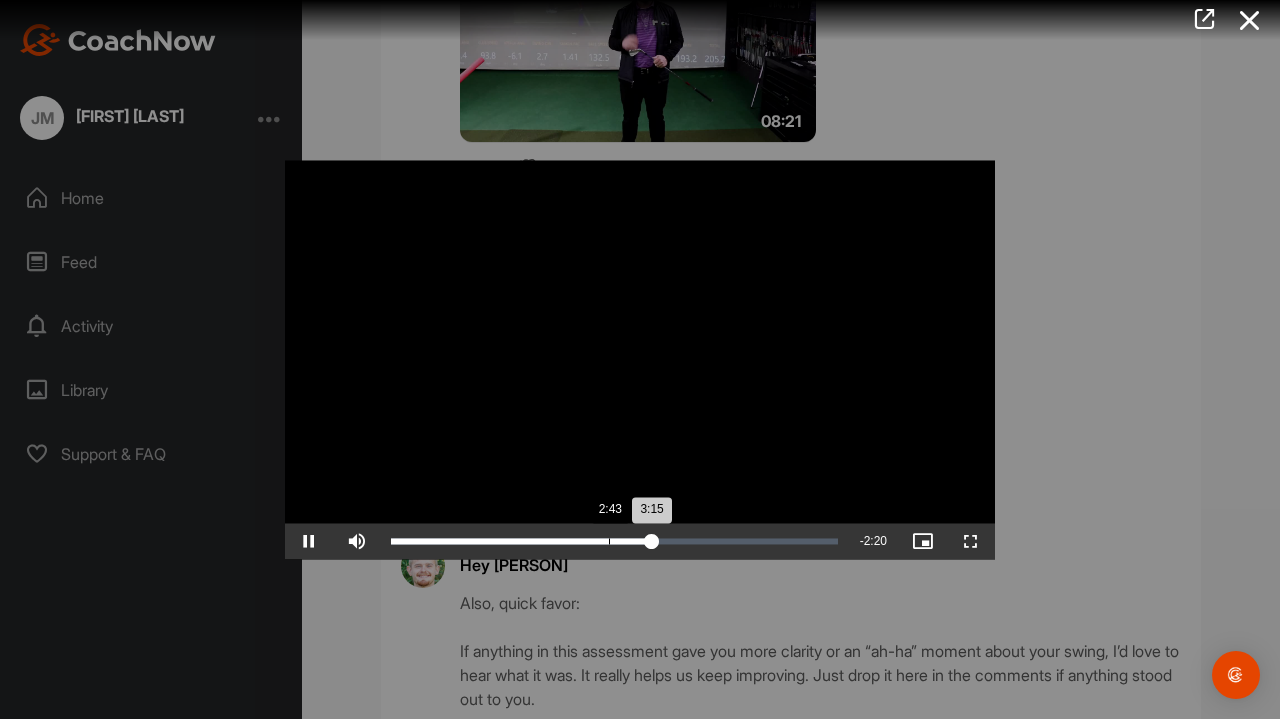 click on "3:15" at bounding box center (521, 541) 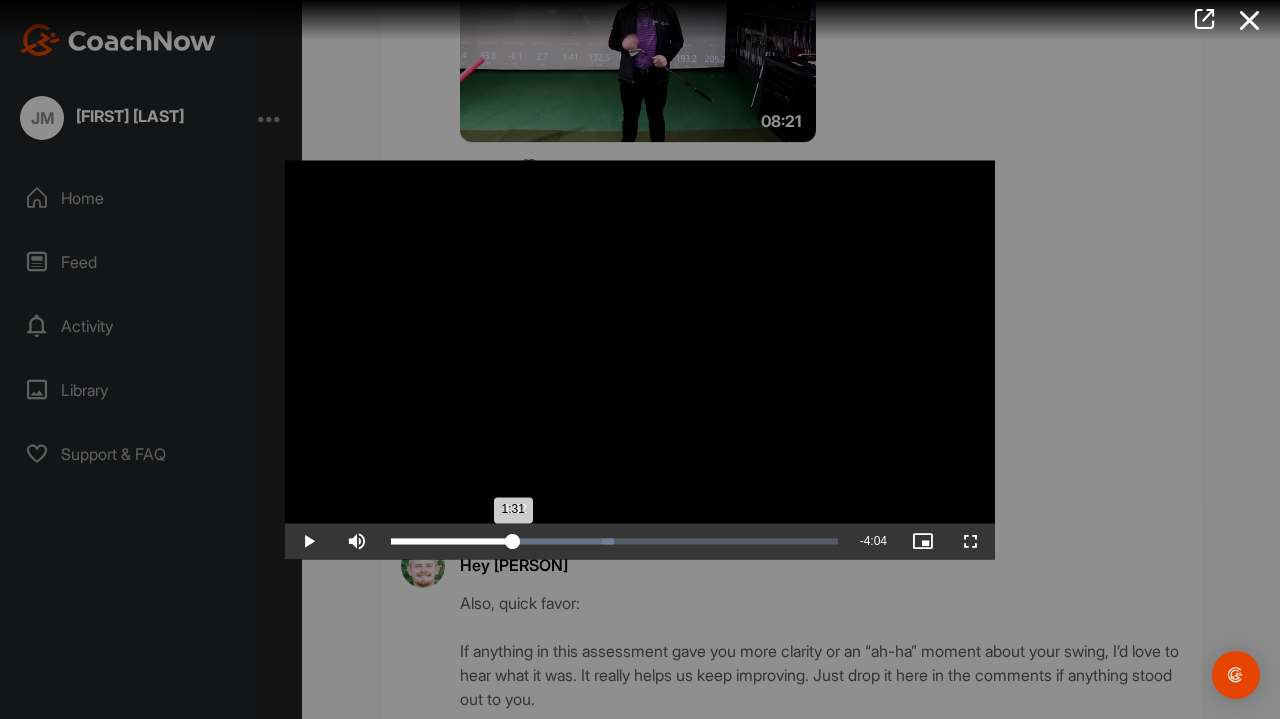 click on "Loaded :  49.86% 1:32 1:31" at bounding box center [614, 541] 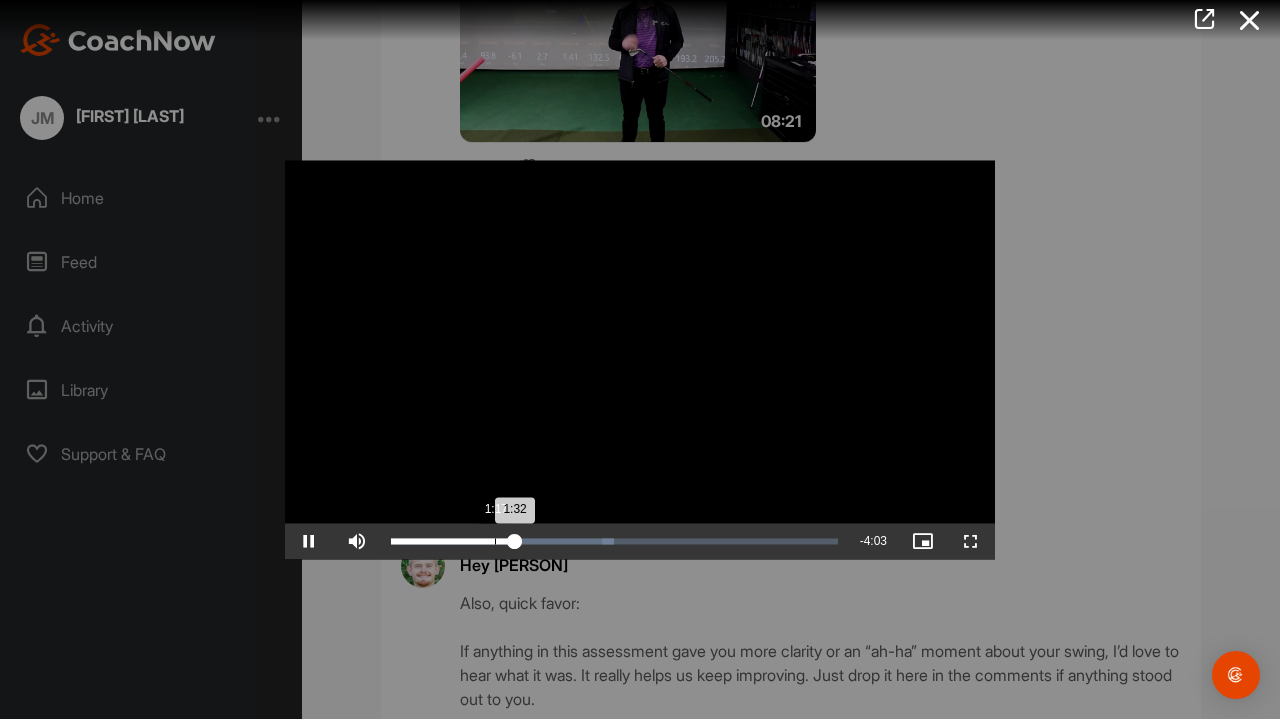 click on "Loaded :  49.86% 1:17 1:32" at bounding box center [614, 541] 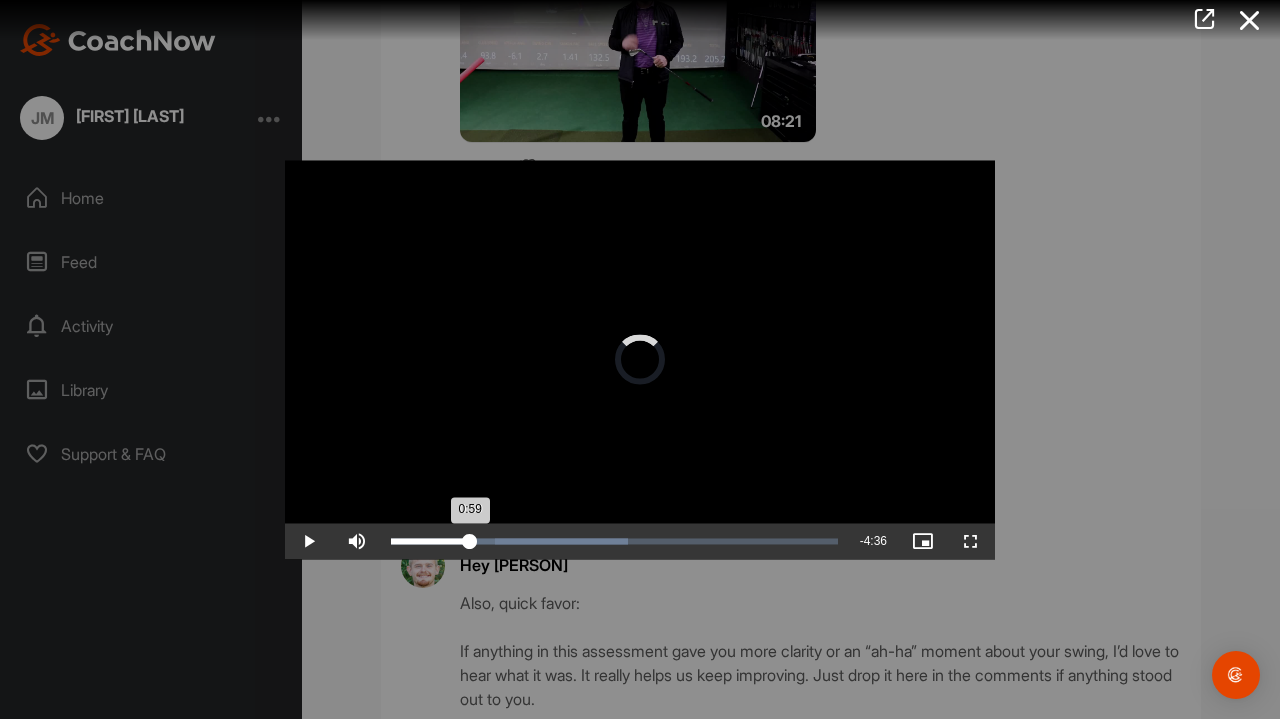 click on "Loaded :  53.08% 0:59 0:59" at bounding box center [614, 541] 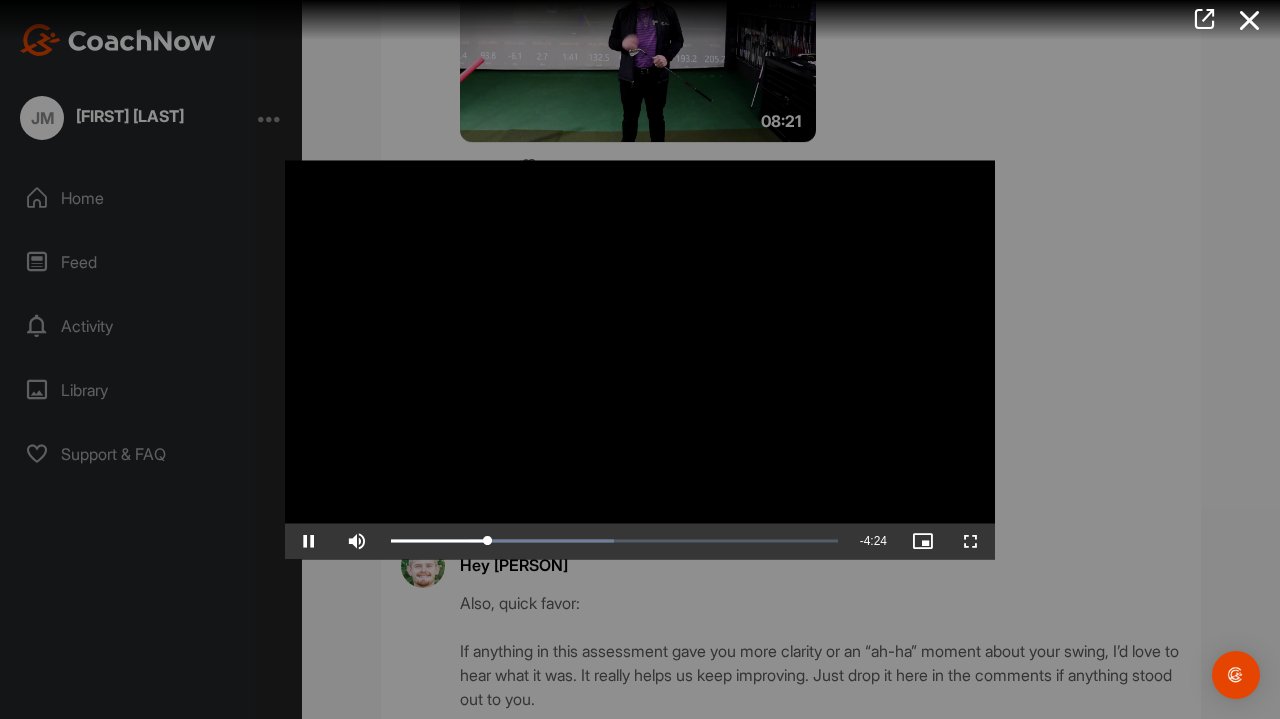 click at bounding box center [309, 541] 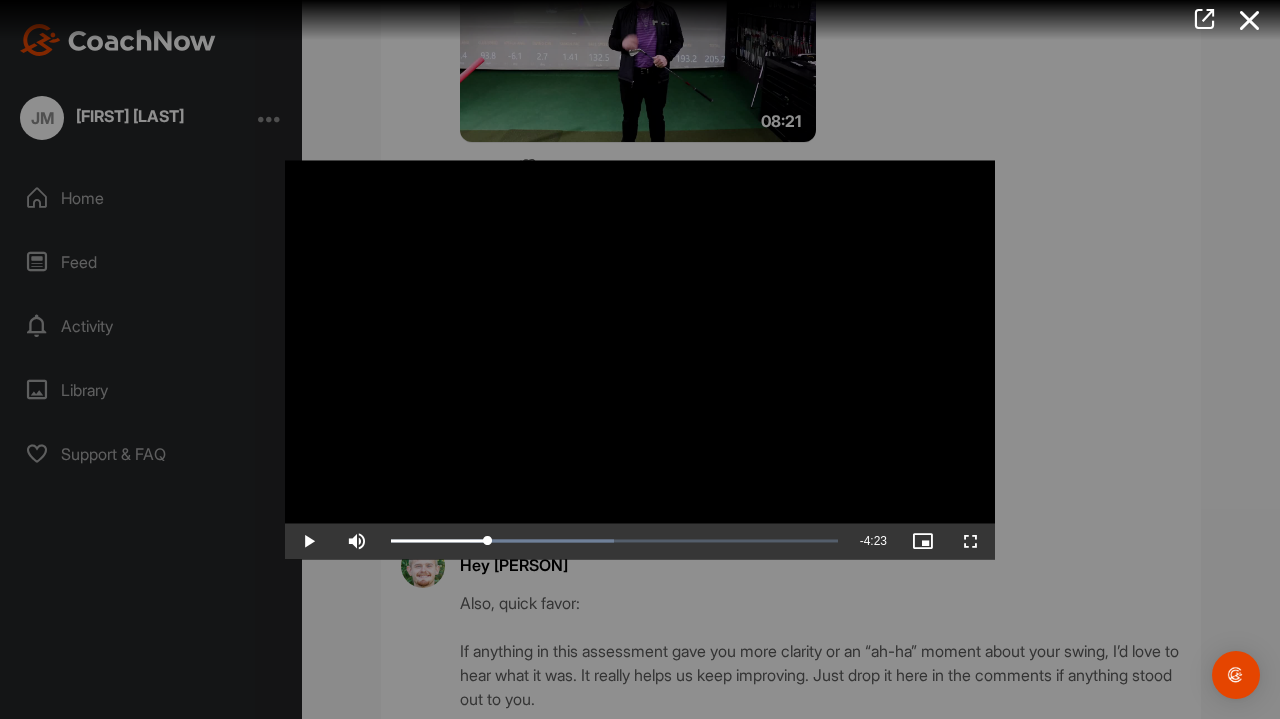 drag, startPoint x: 321, startPoint y: 536, endPoint x: 338, endPoint y: 389, distance: 147.97972 